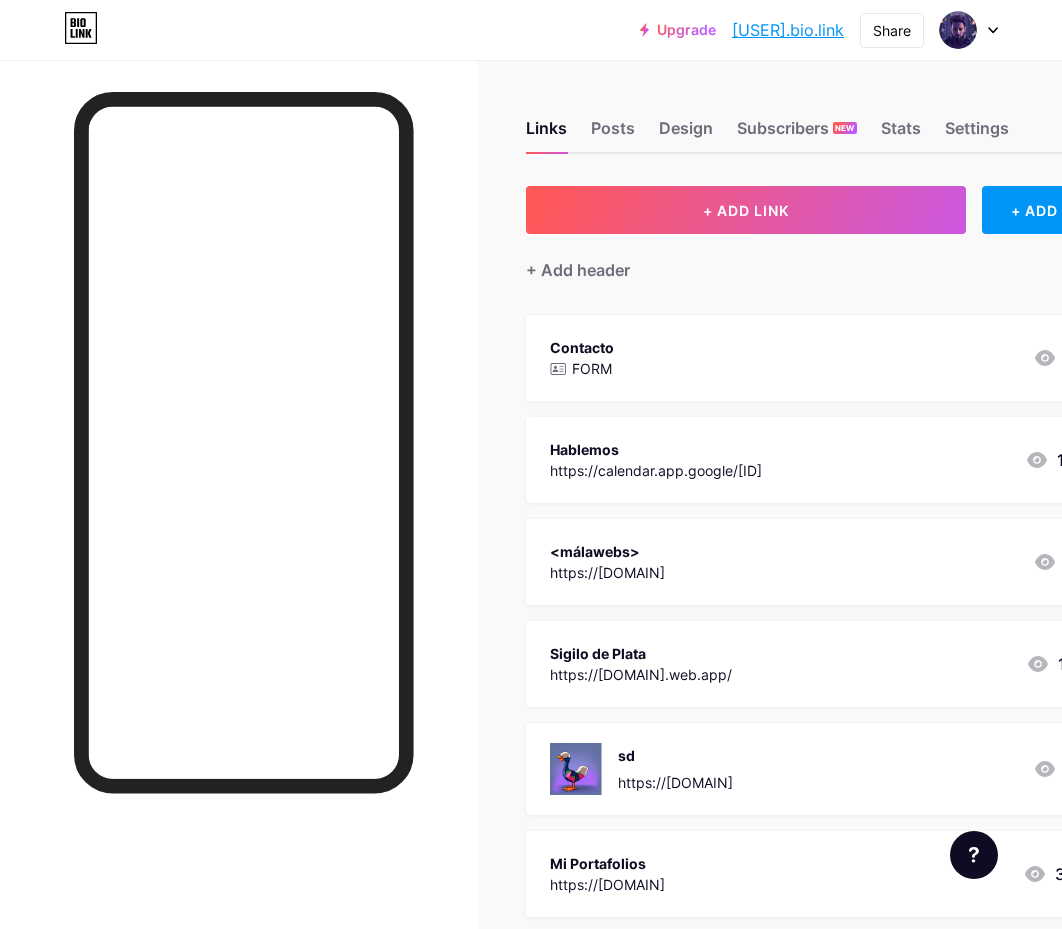 scroll, scrollTop: 0, scrollLeft: 0, axis: both 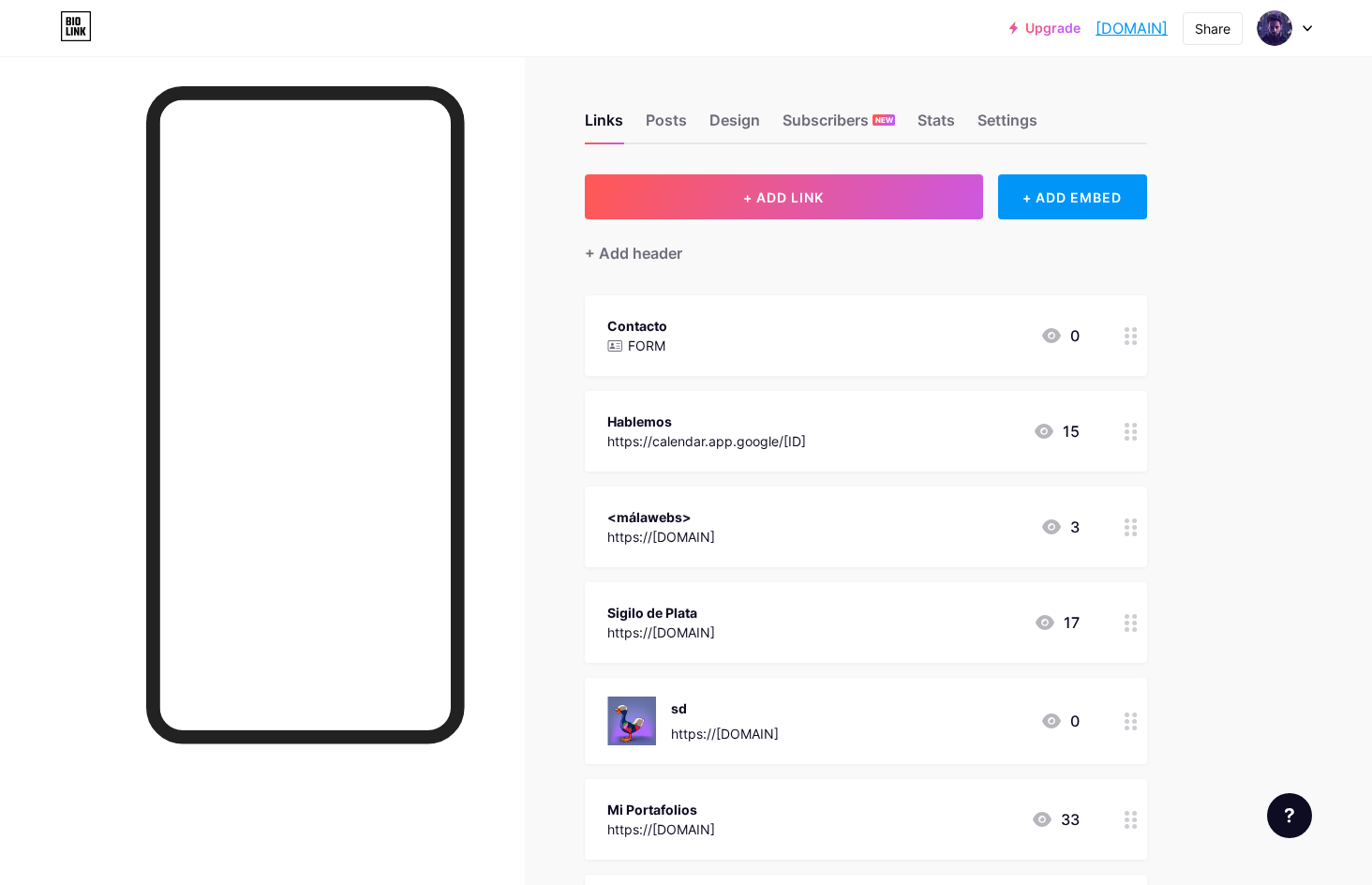 click at bounding box center [1285, 28] 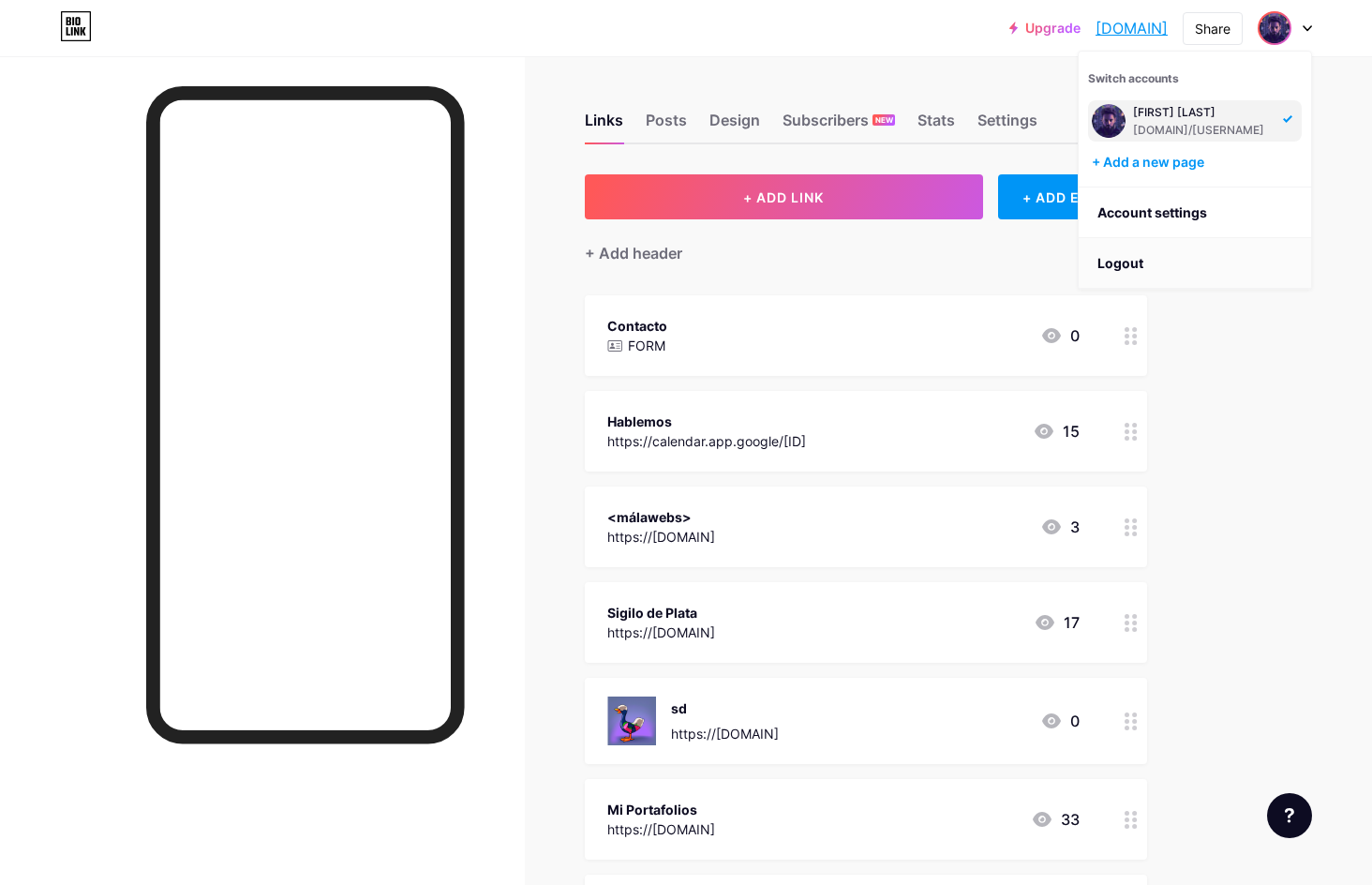 click on "Logout" at bounding box center [1195, 263] 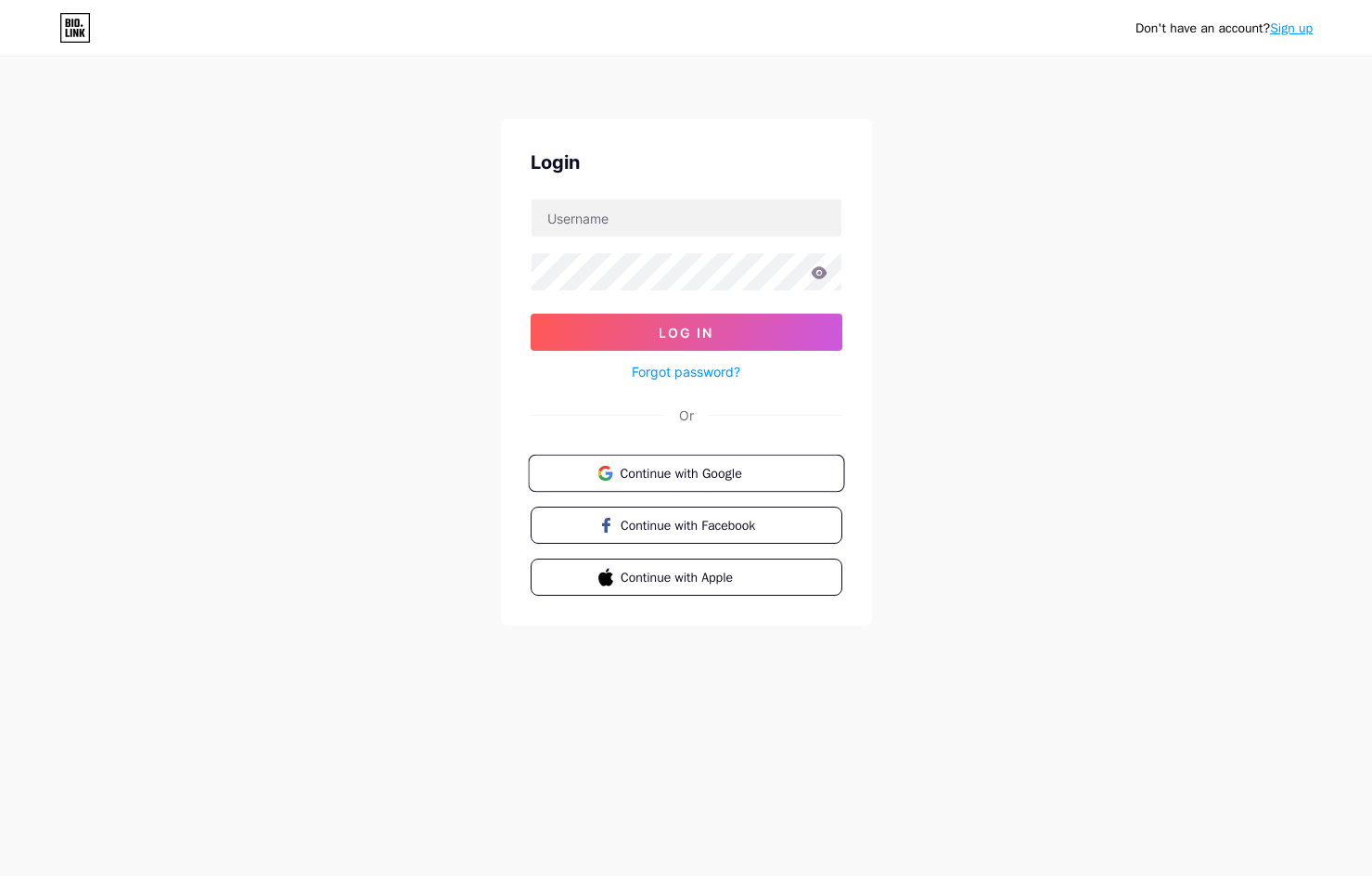 click 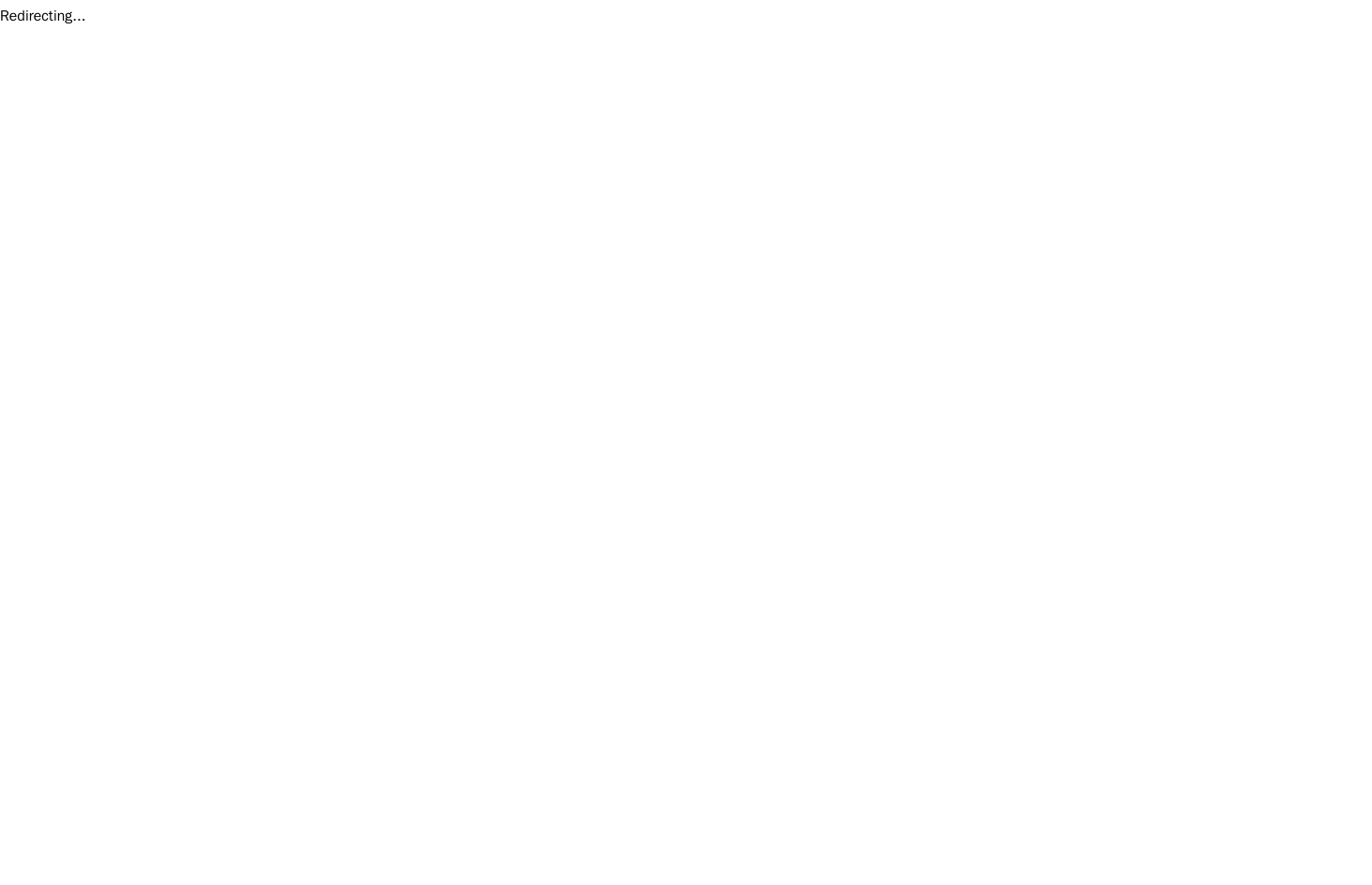 scroll, scrollTop: 0, scrollLeft: 0, axis: both 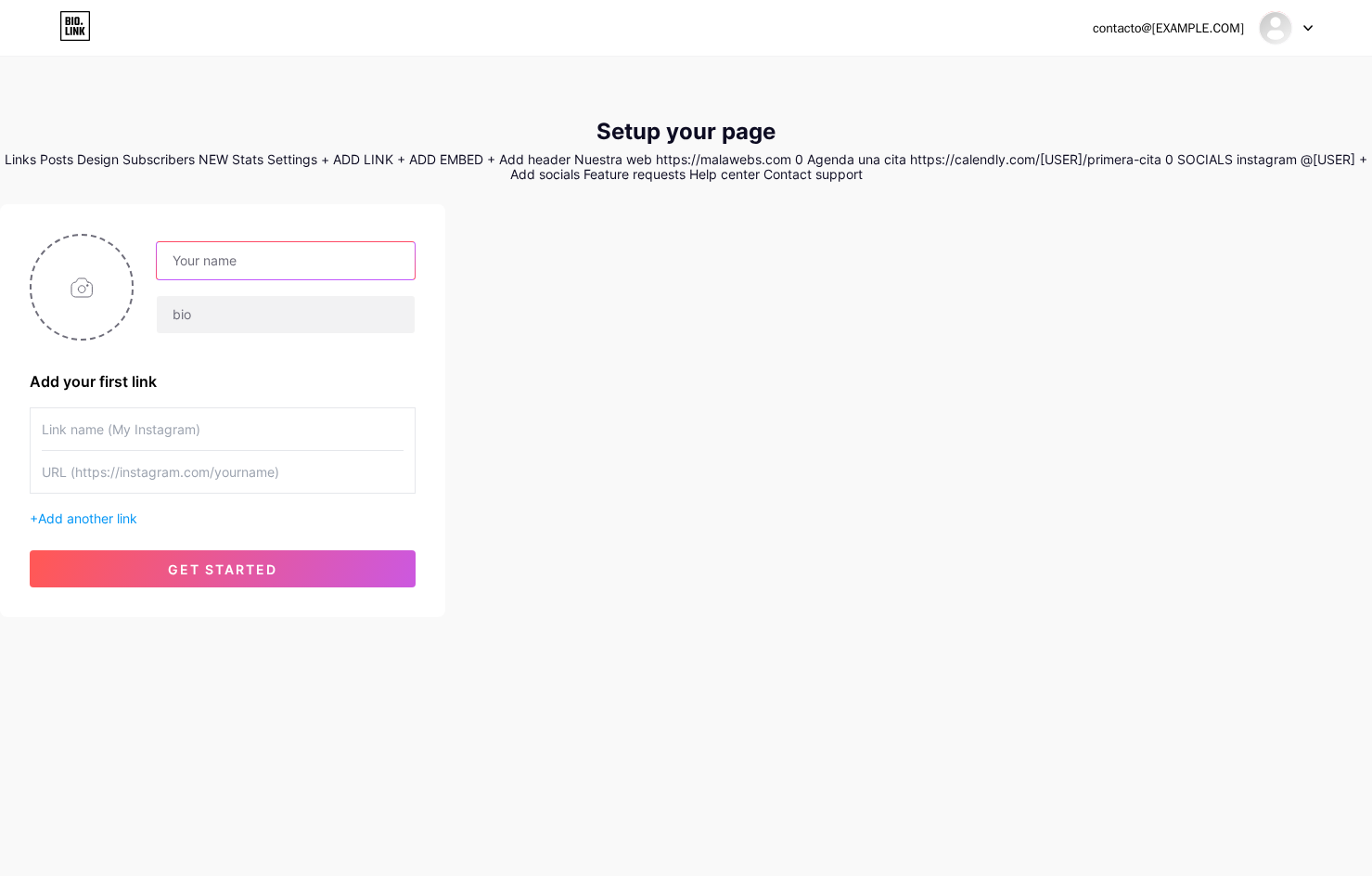 click at bounding box center (286, 261) 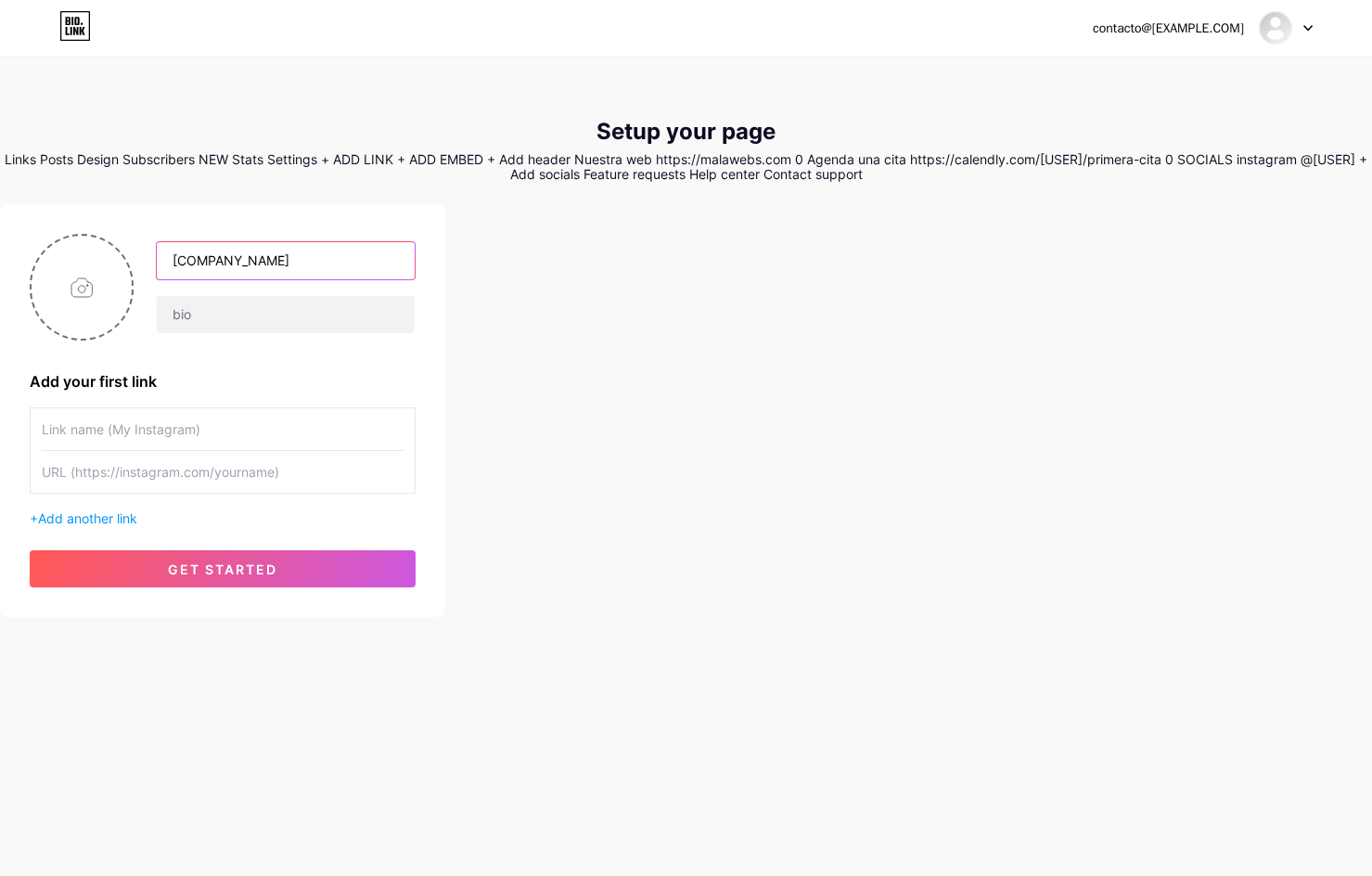 type on "[COMPANY_NAME]" 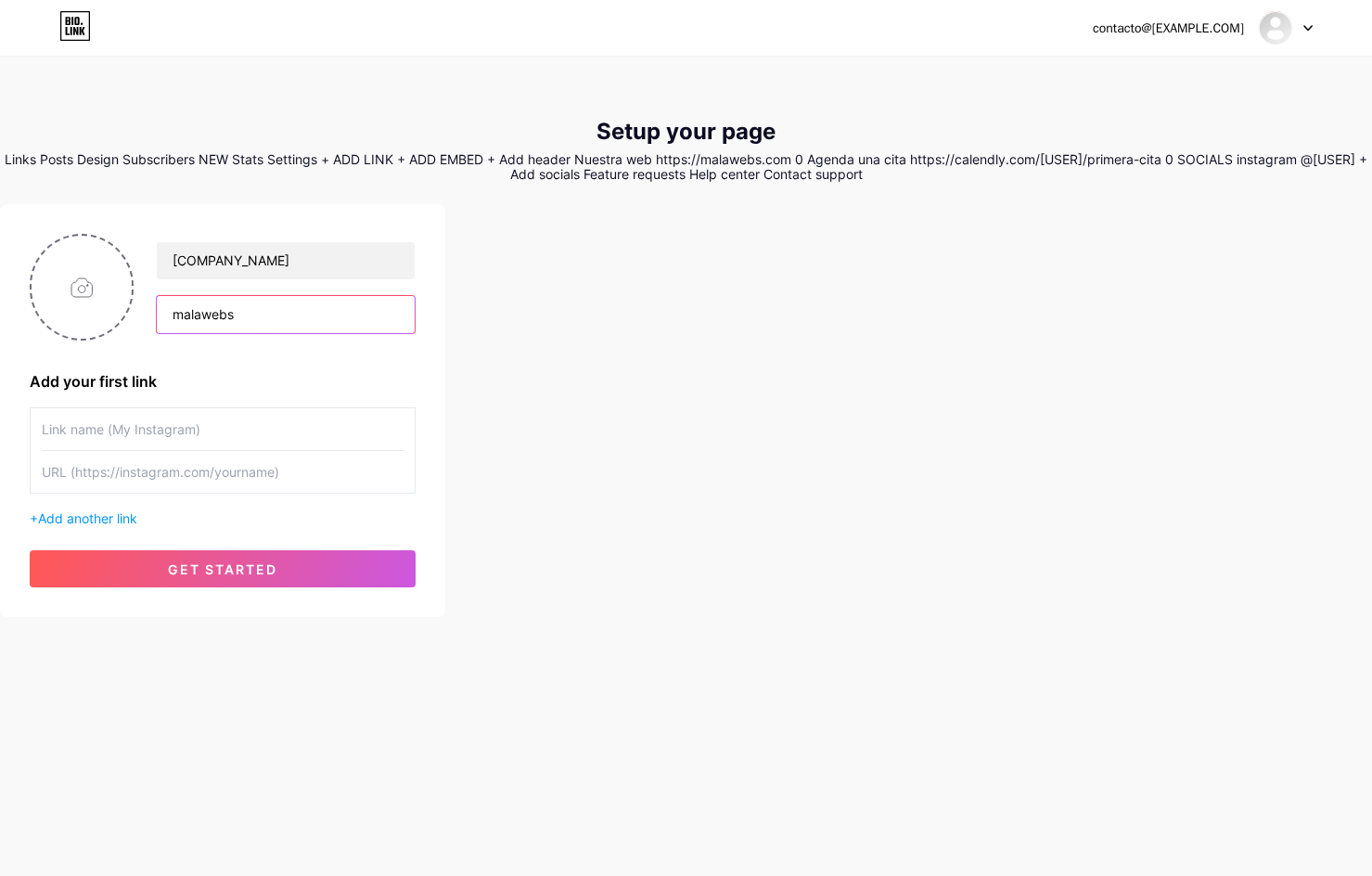 type on "malawebs" 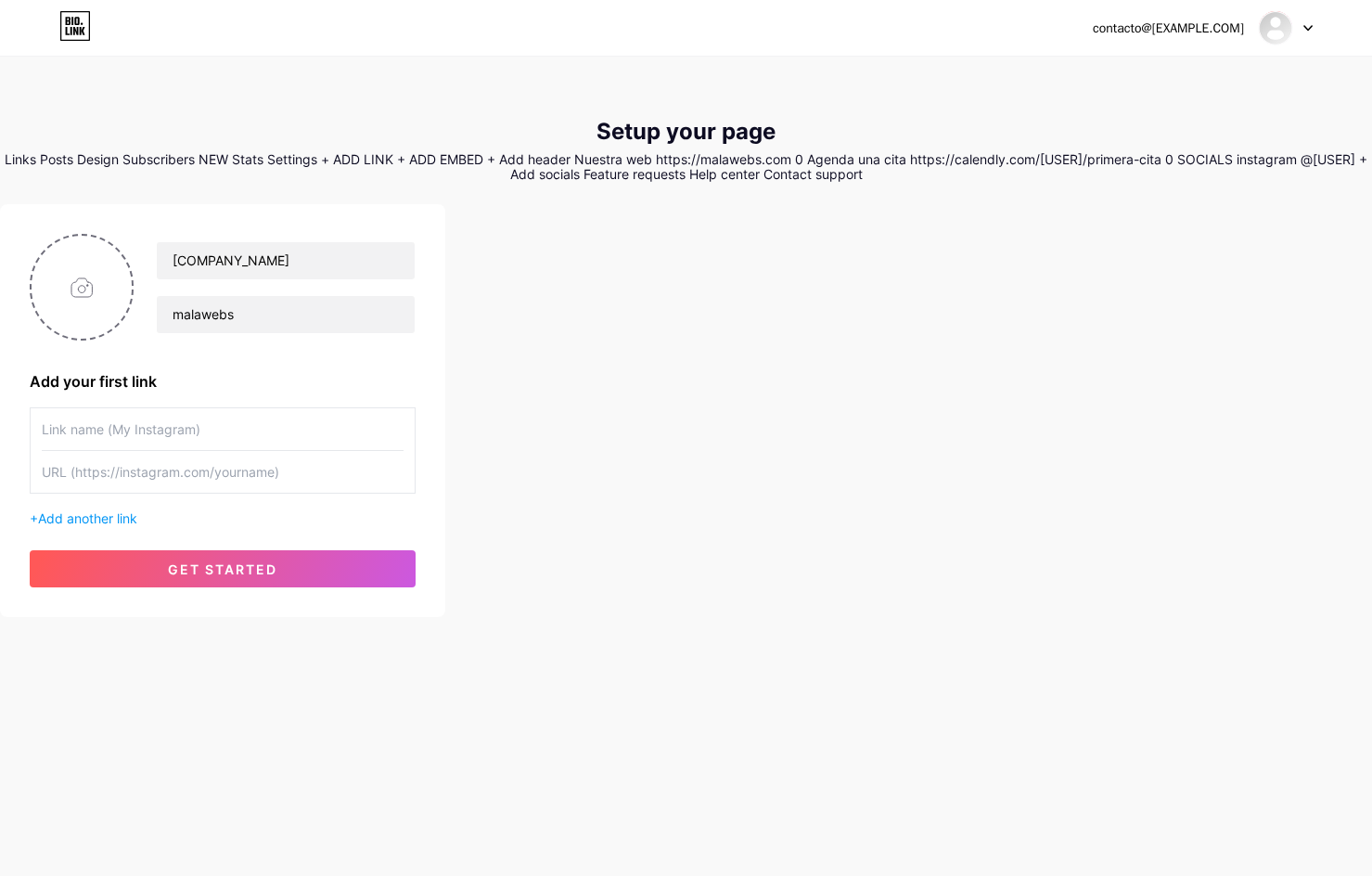 click at bounding box center [223, 429] 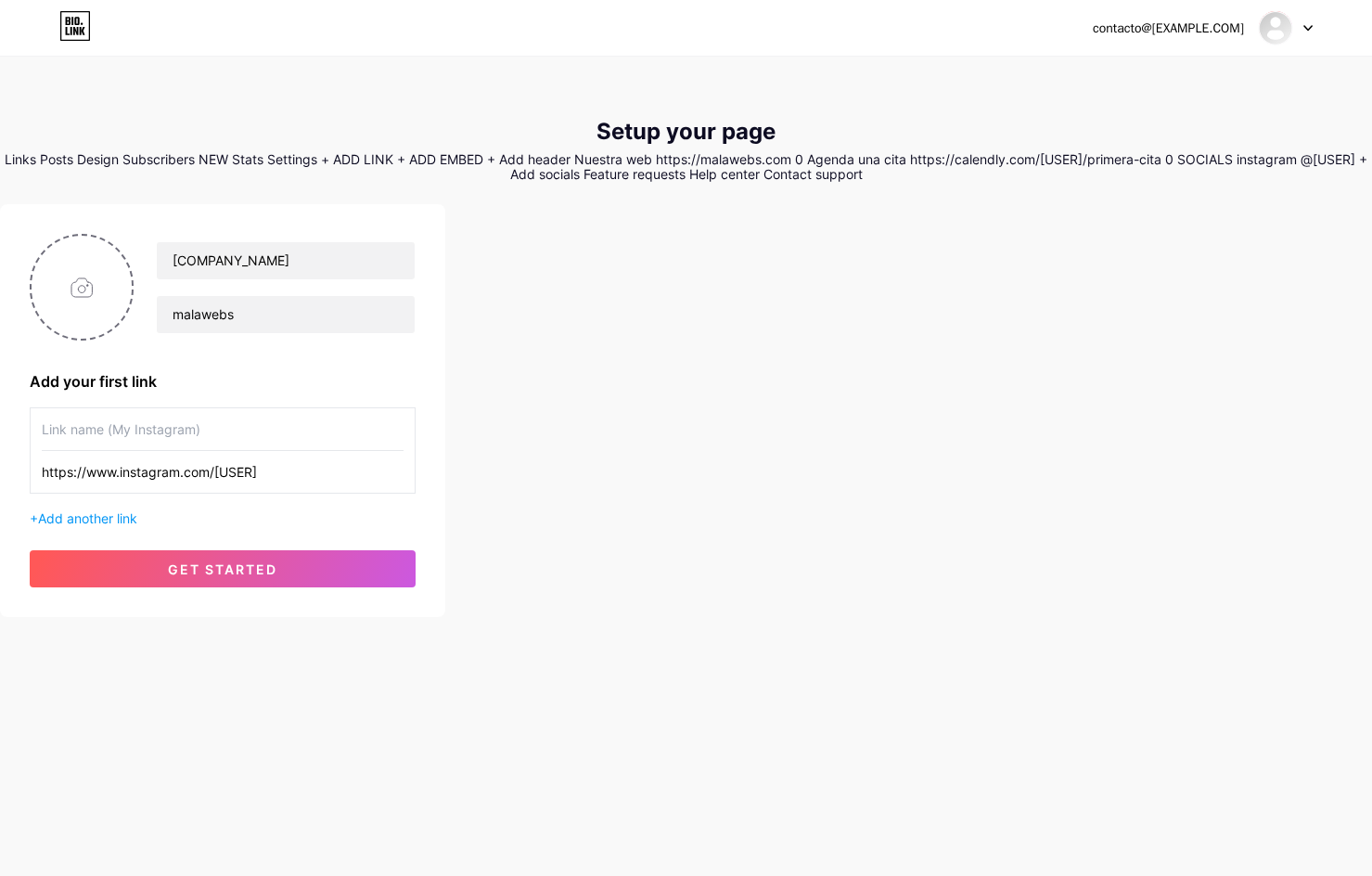 type on "https://www.instagram.com/[USER]" 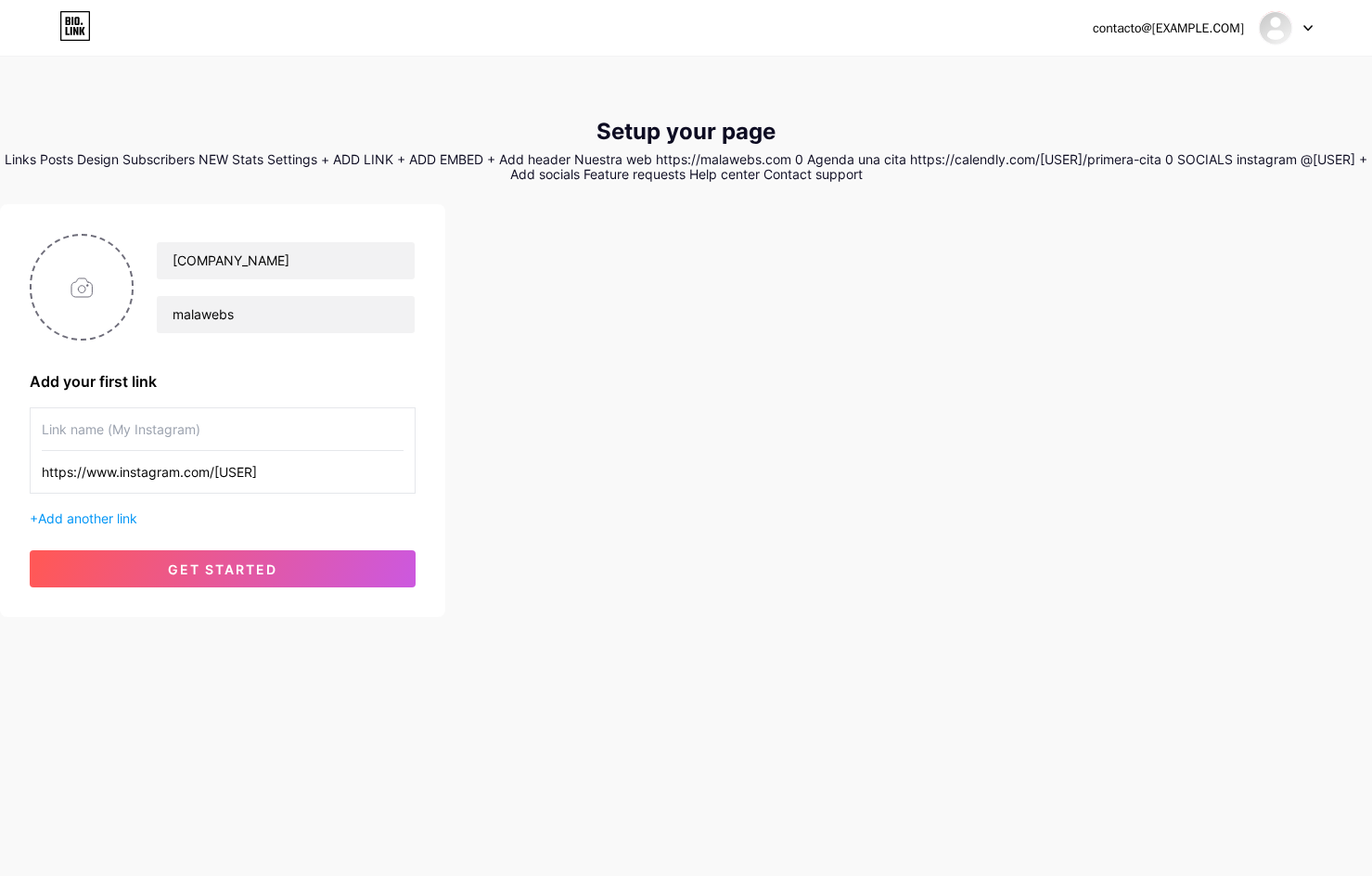 type on "I" 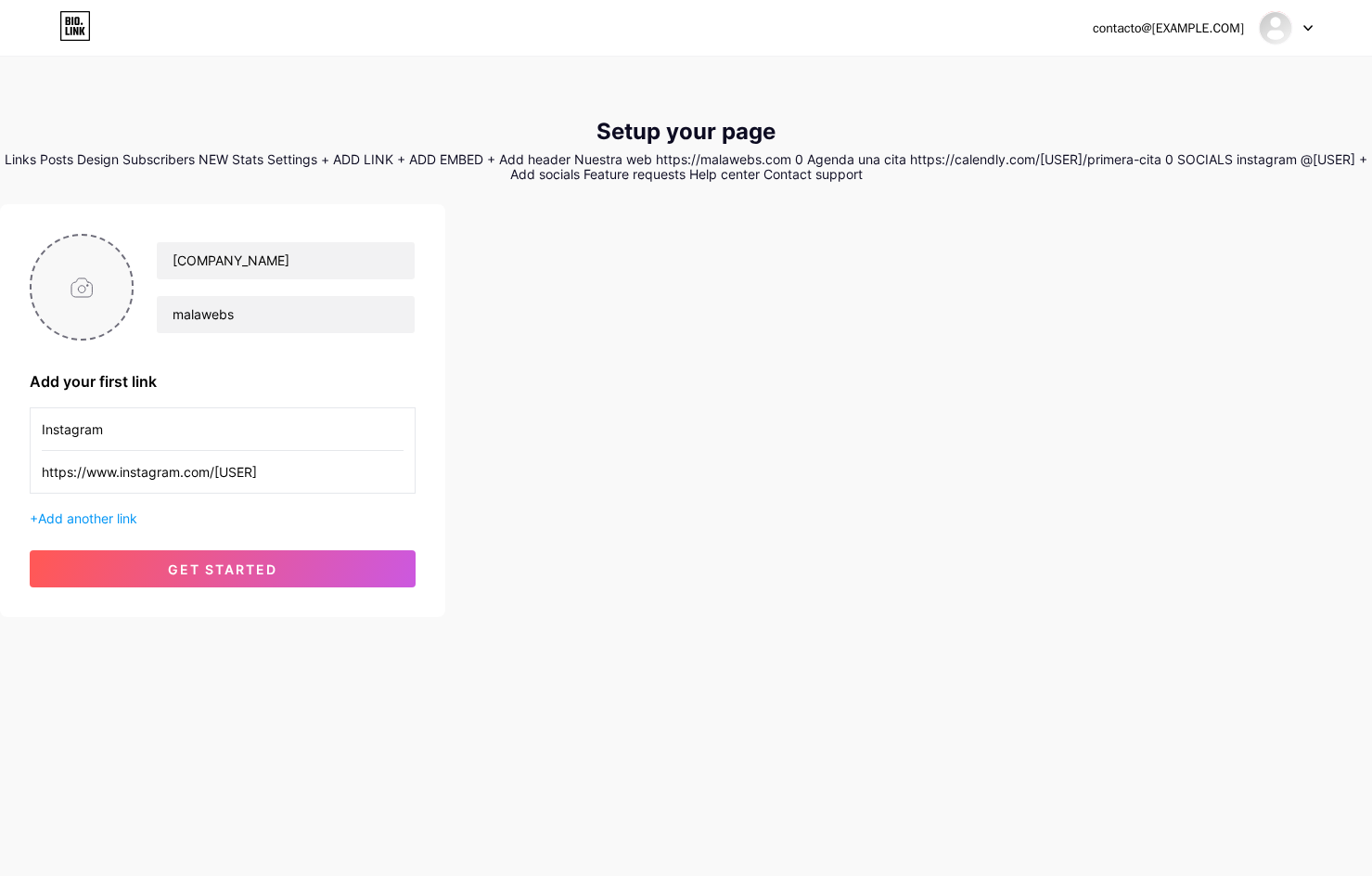 type on "Instagram" 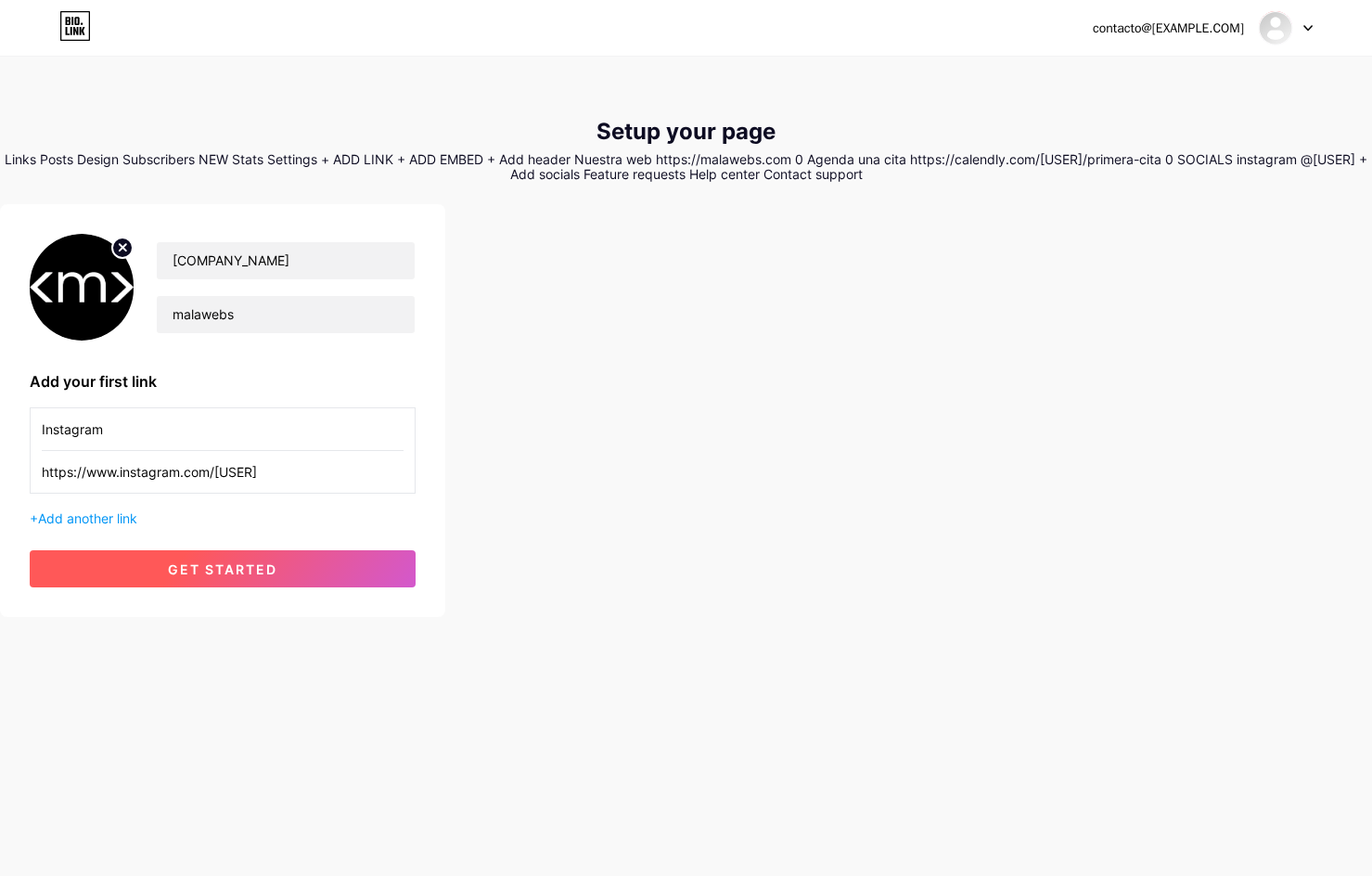 click on "get started" at bounding box center (223, 569) 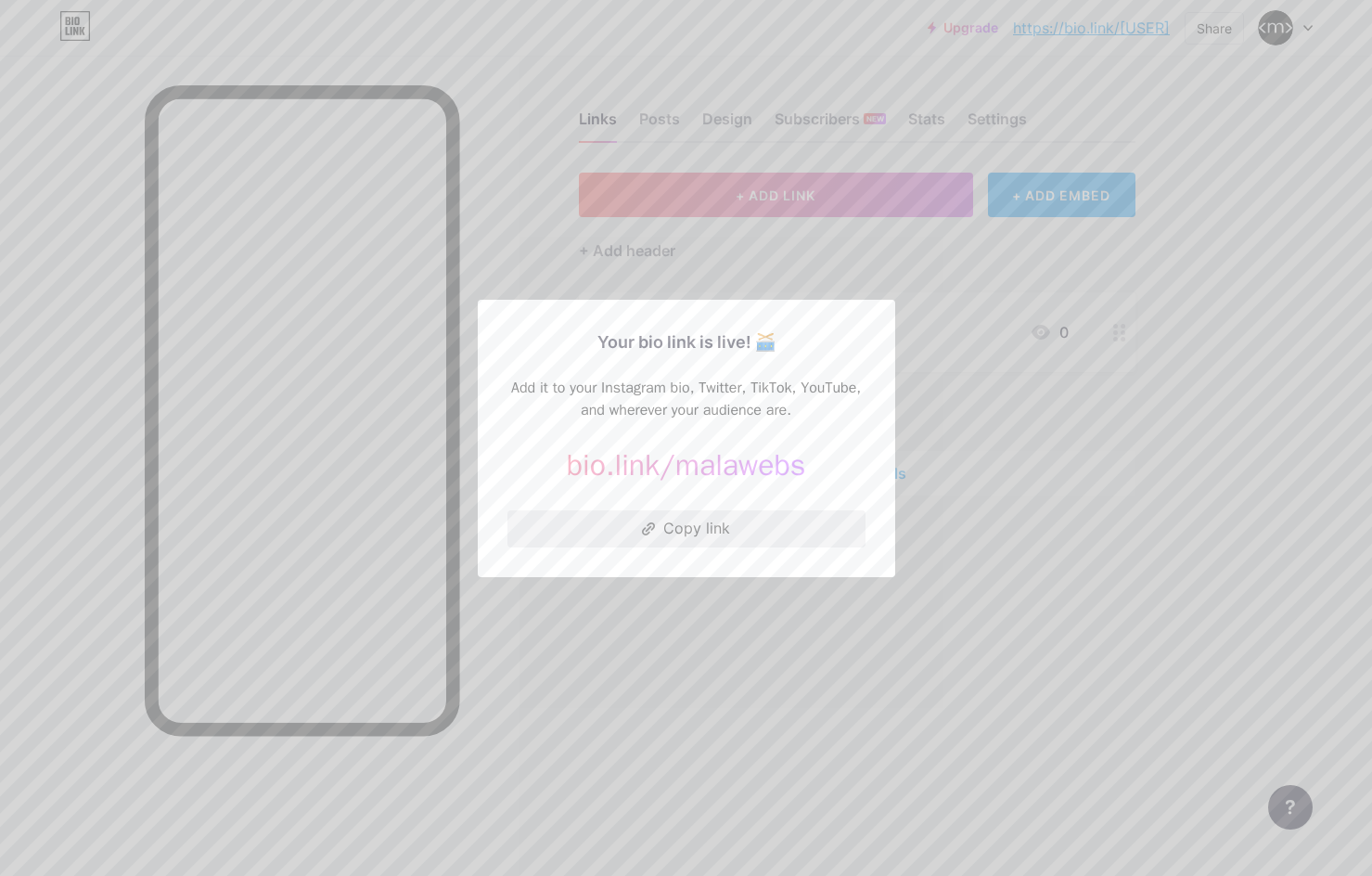 click on "Copy link" at bounding box center [686, 529] 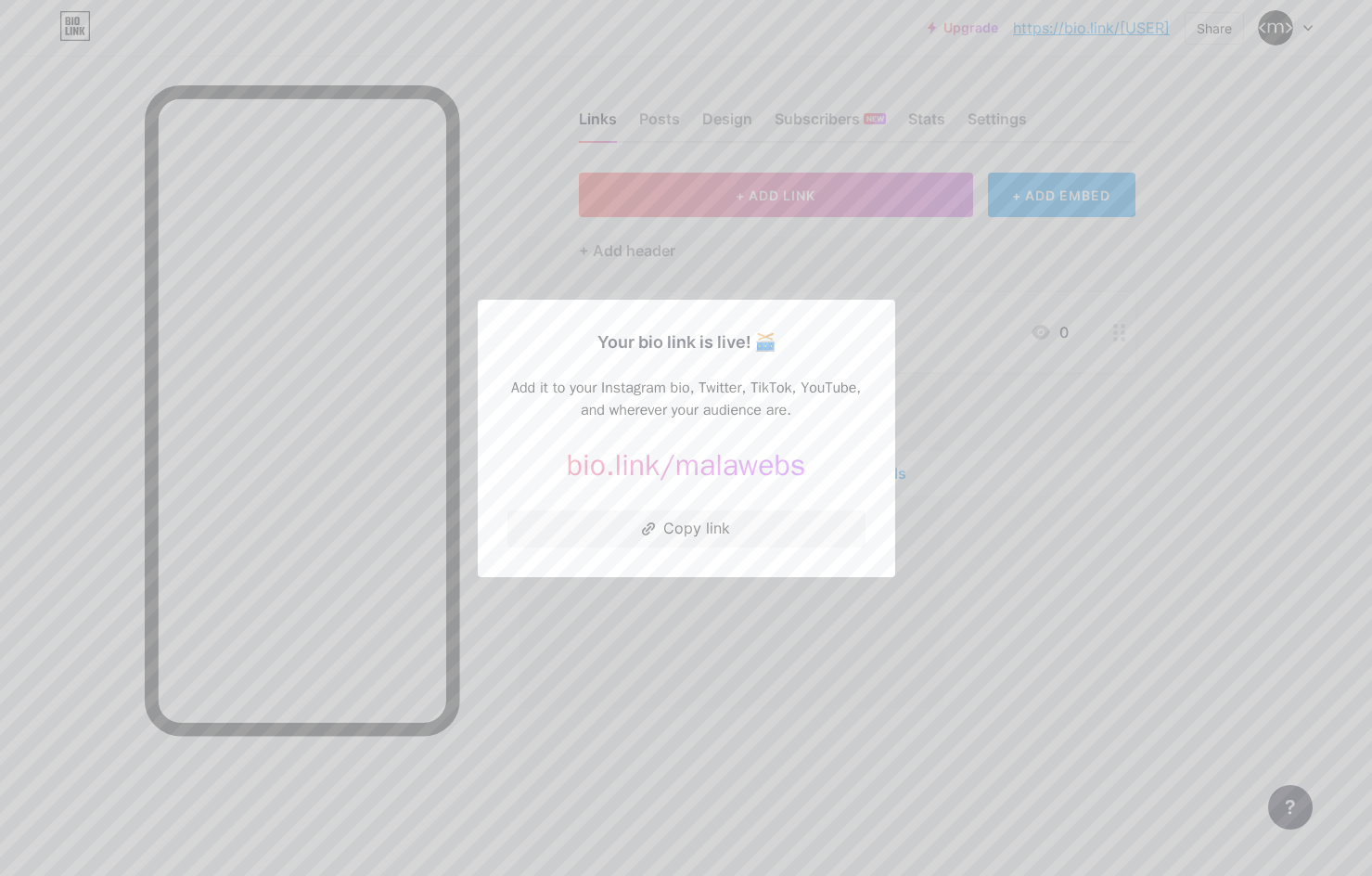 click at bounding box center [686, 438] 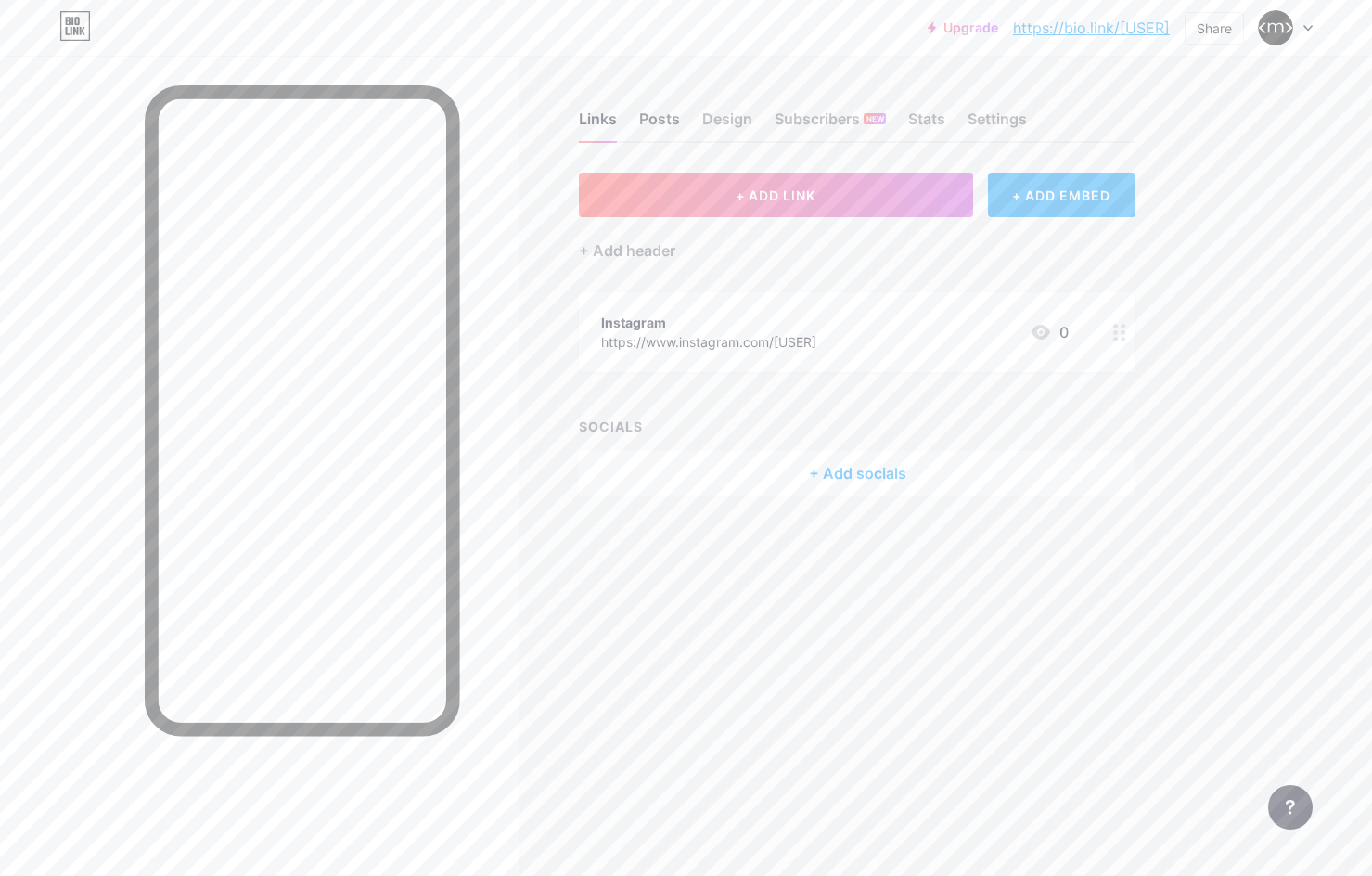 click on "Posts" at bounding box center [660, 124] 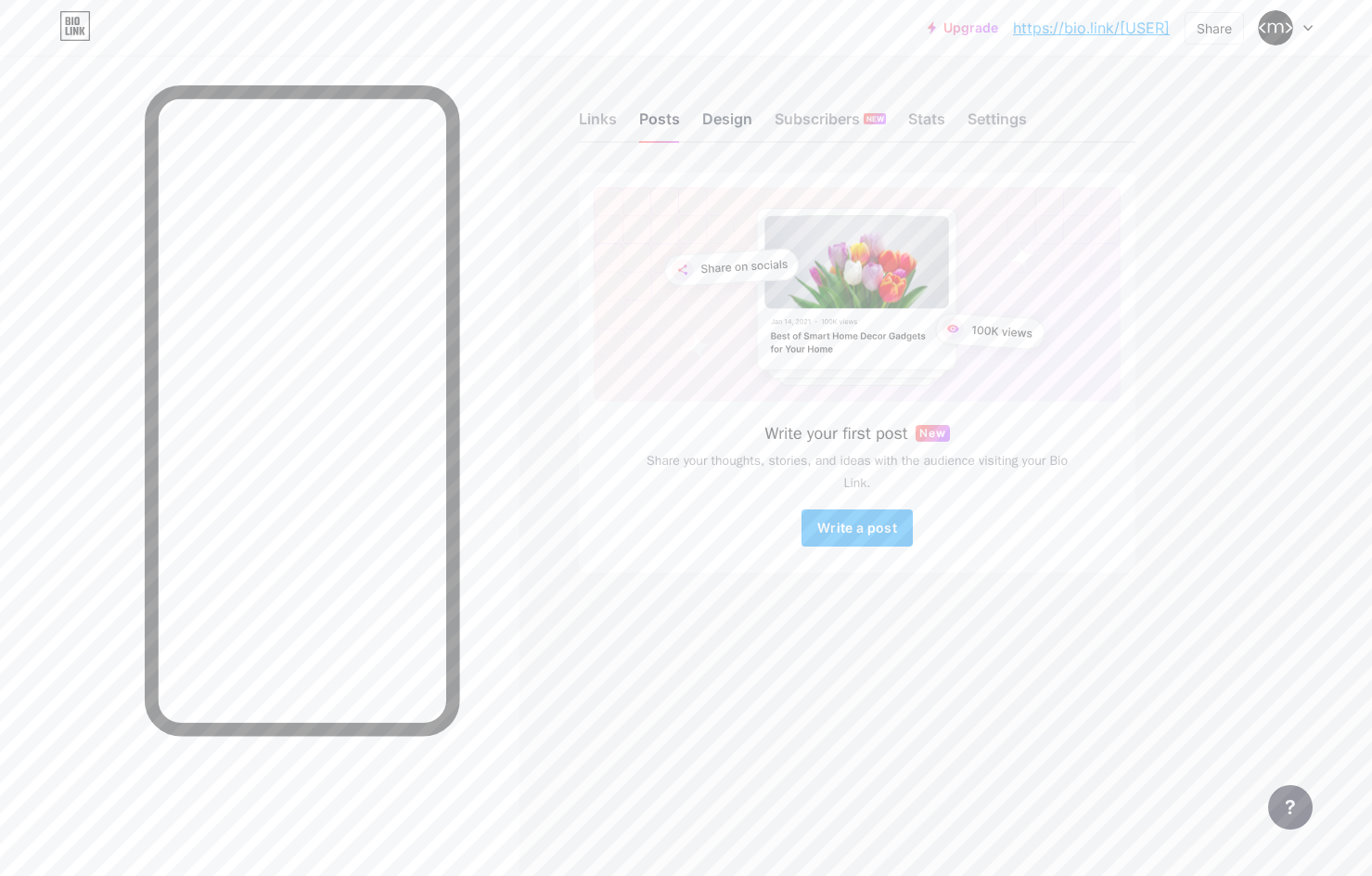 click on "Design" at bounding box center [727, 124] 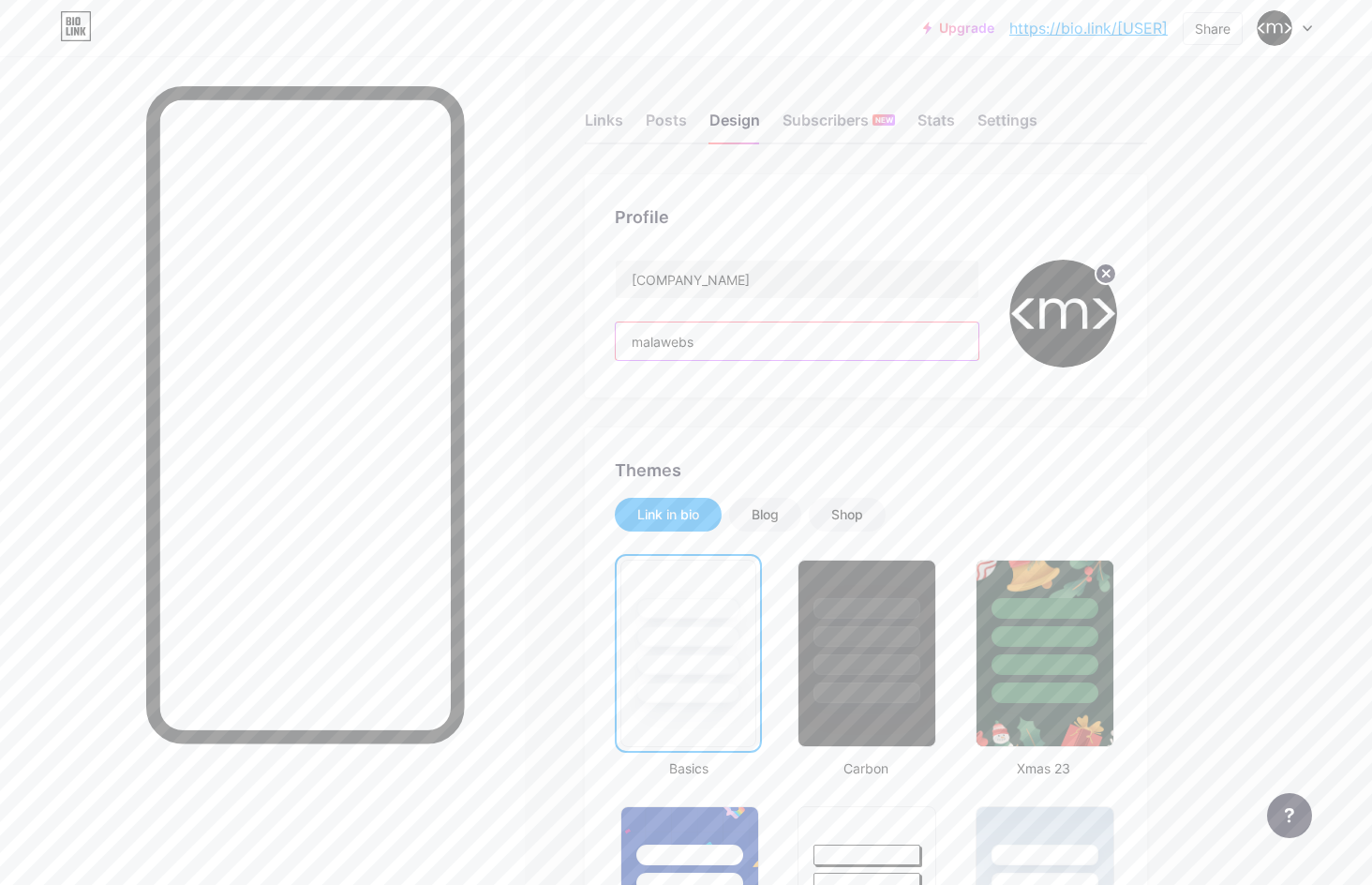 click on "malawebs" at bounding box center [797, 341] 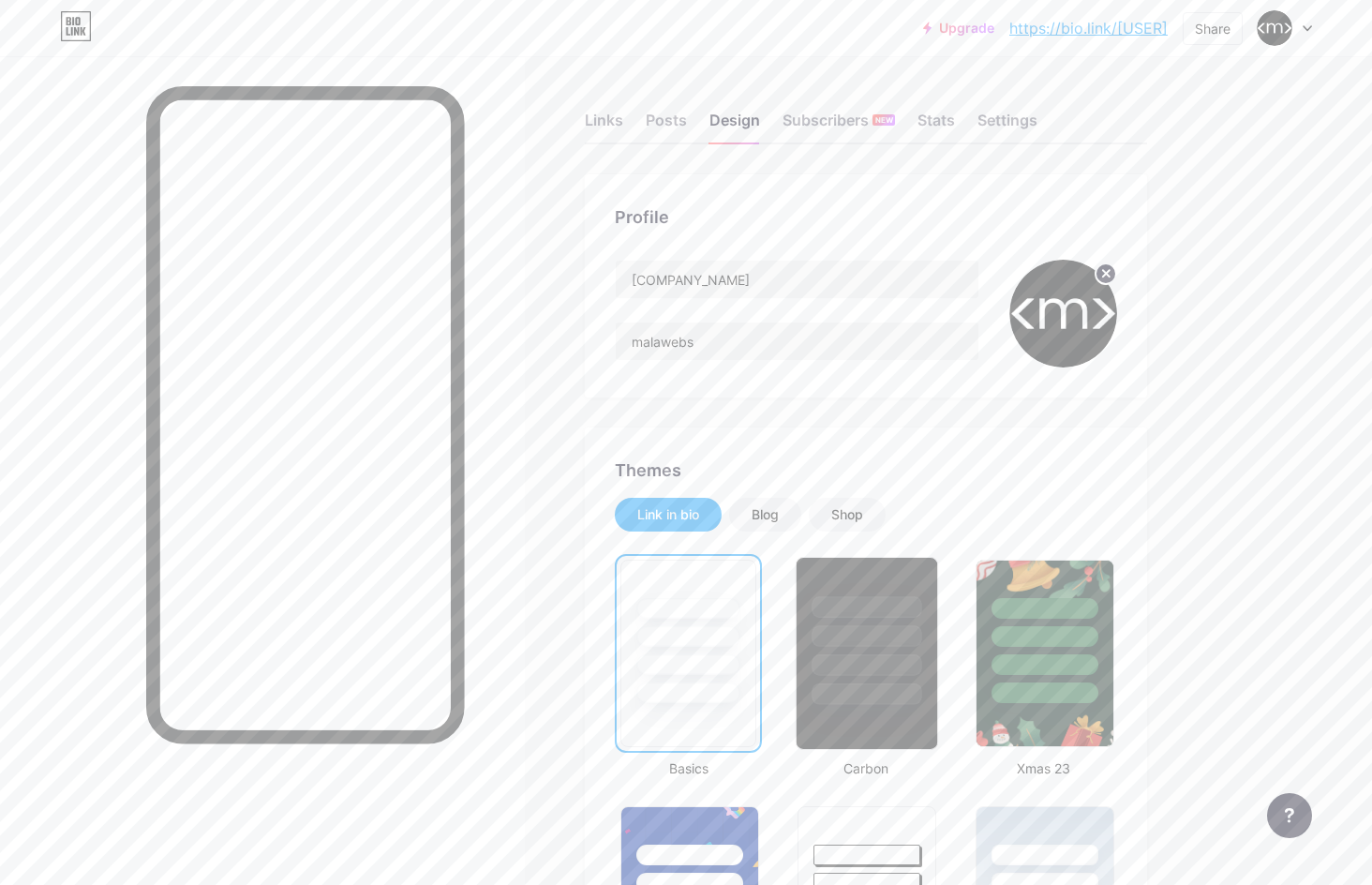 click at bounding box center (867, 636) 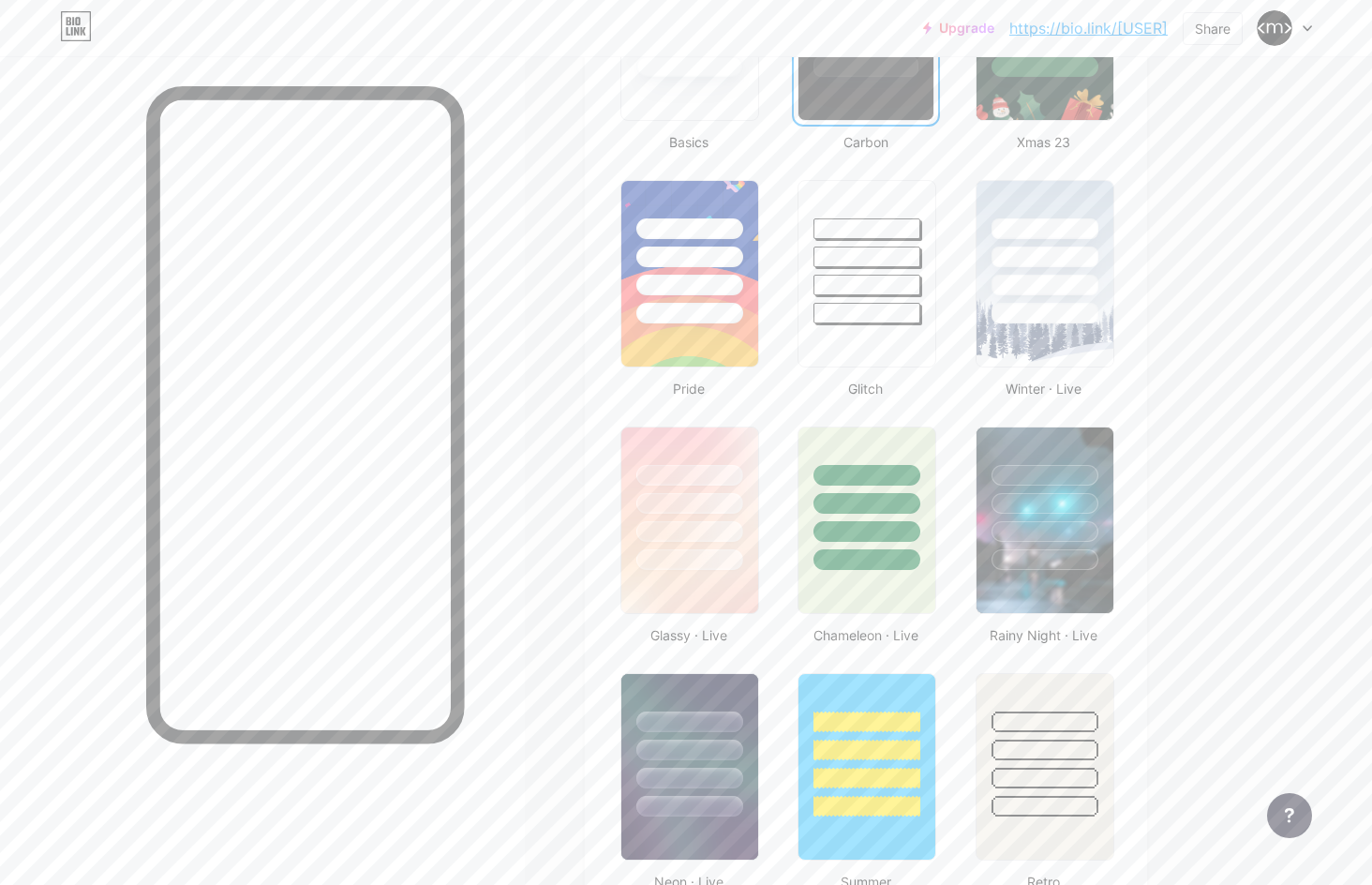 scroll, scrollTop: 1031, scrollLeft: 0, axis: vertical 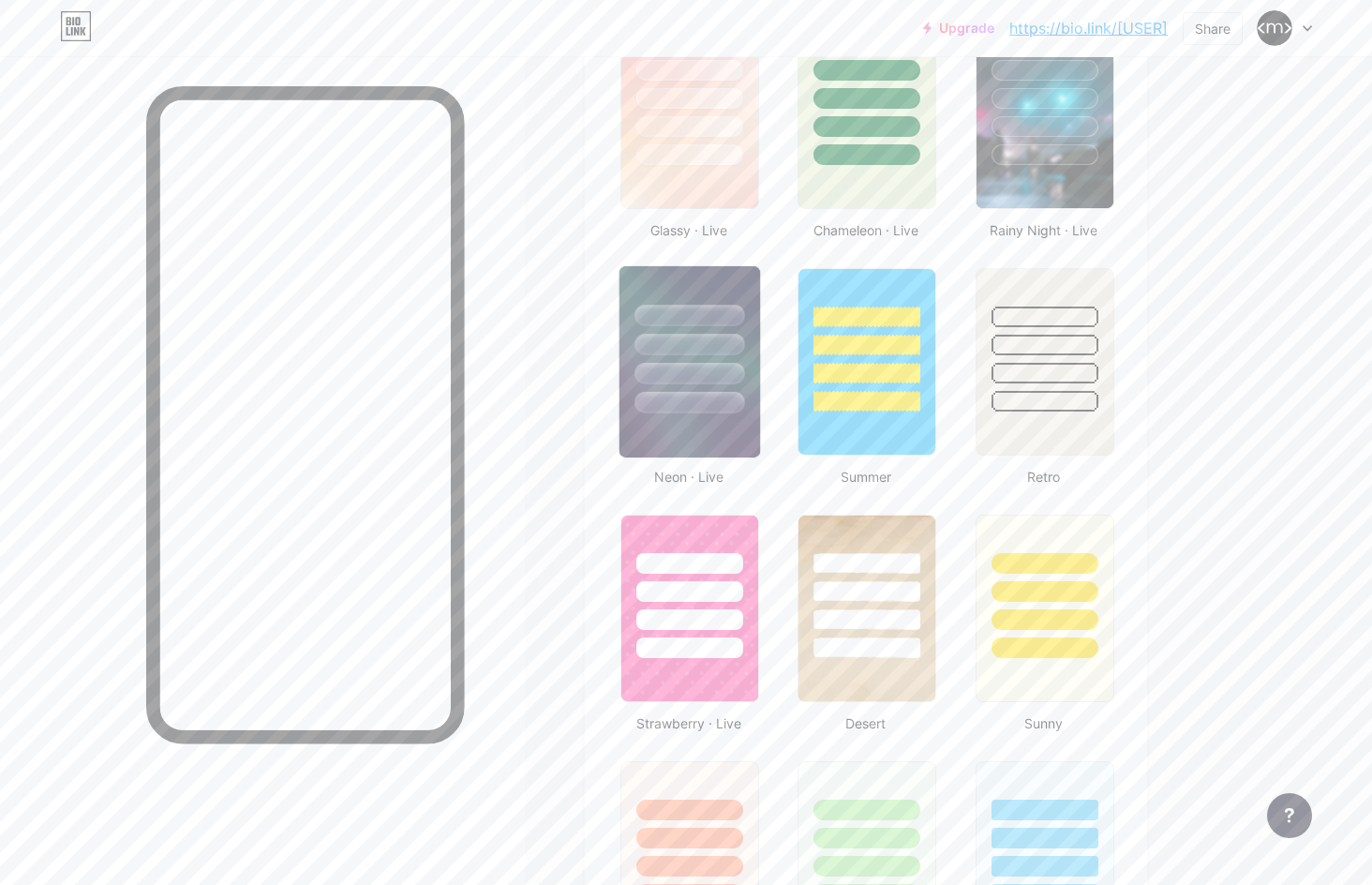 click at bounding box center (689, 402) 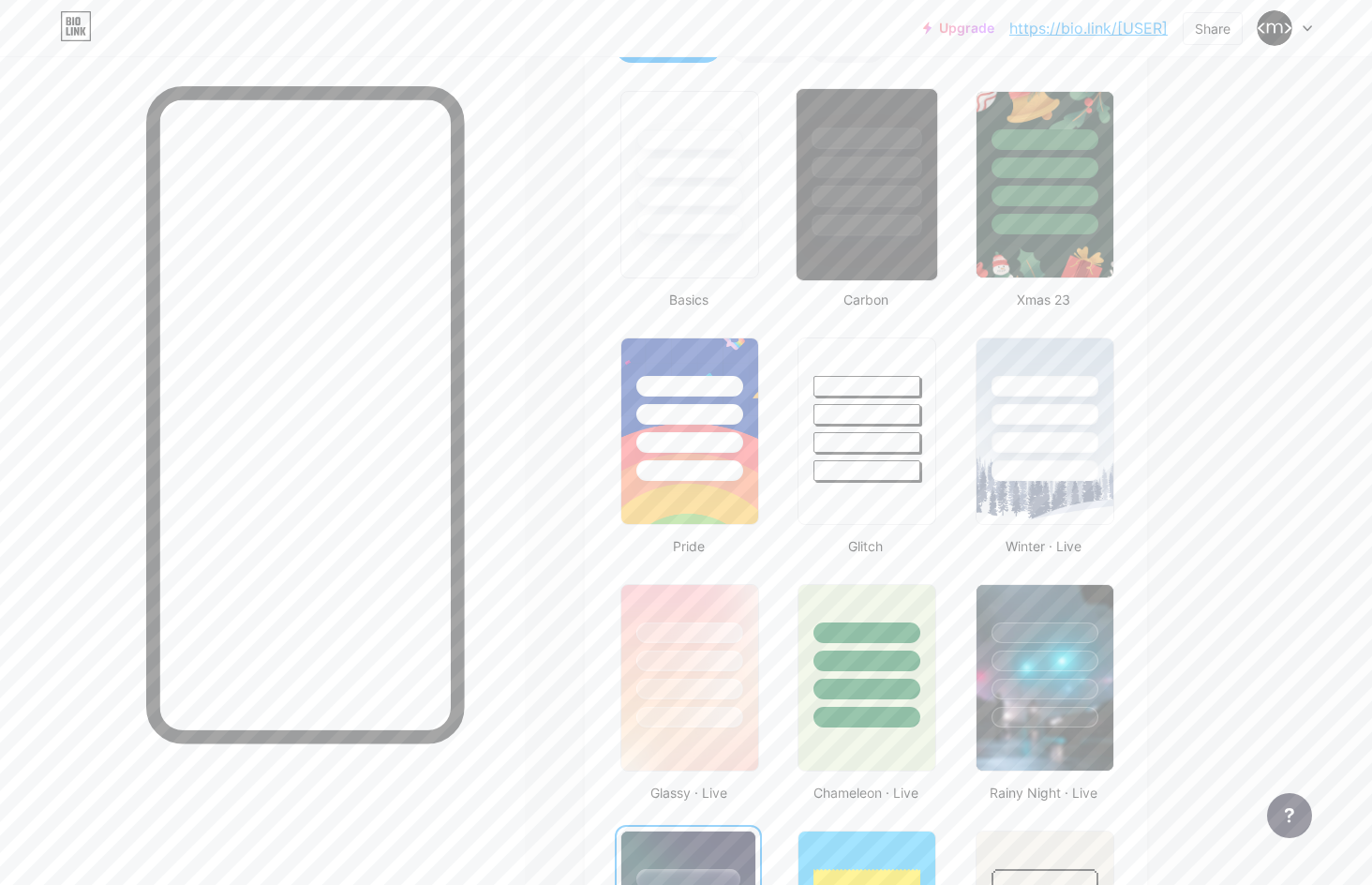click at bounding box center (867, 185) 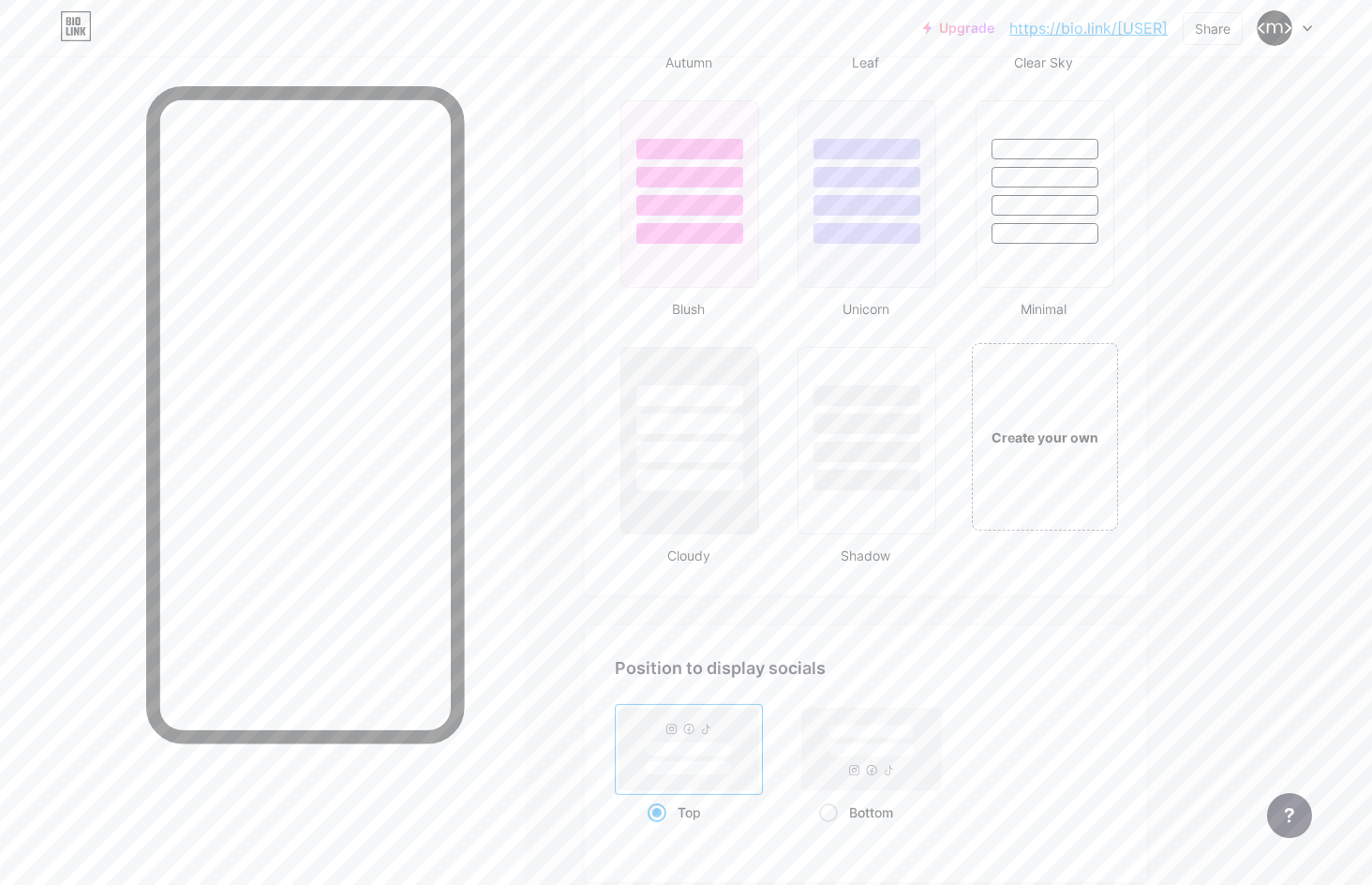 scroll, scrollTop: 2300, scrollLeft: 0, axis: vertical 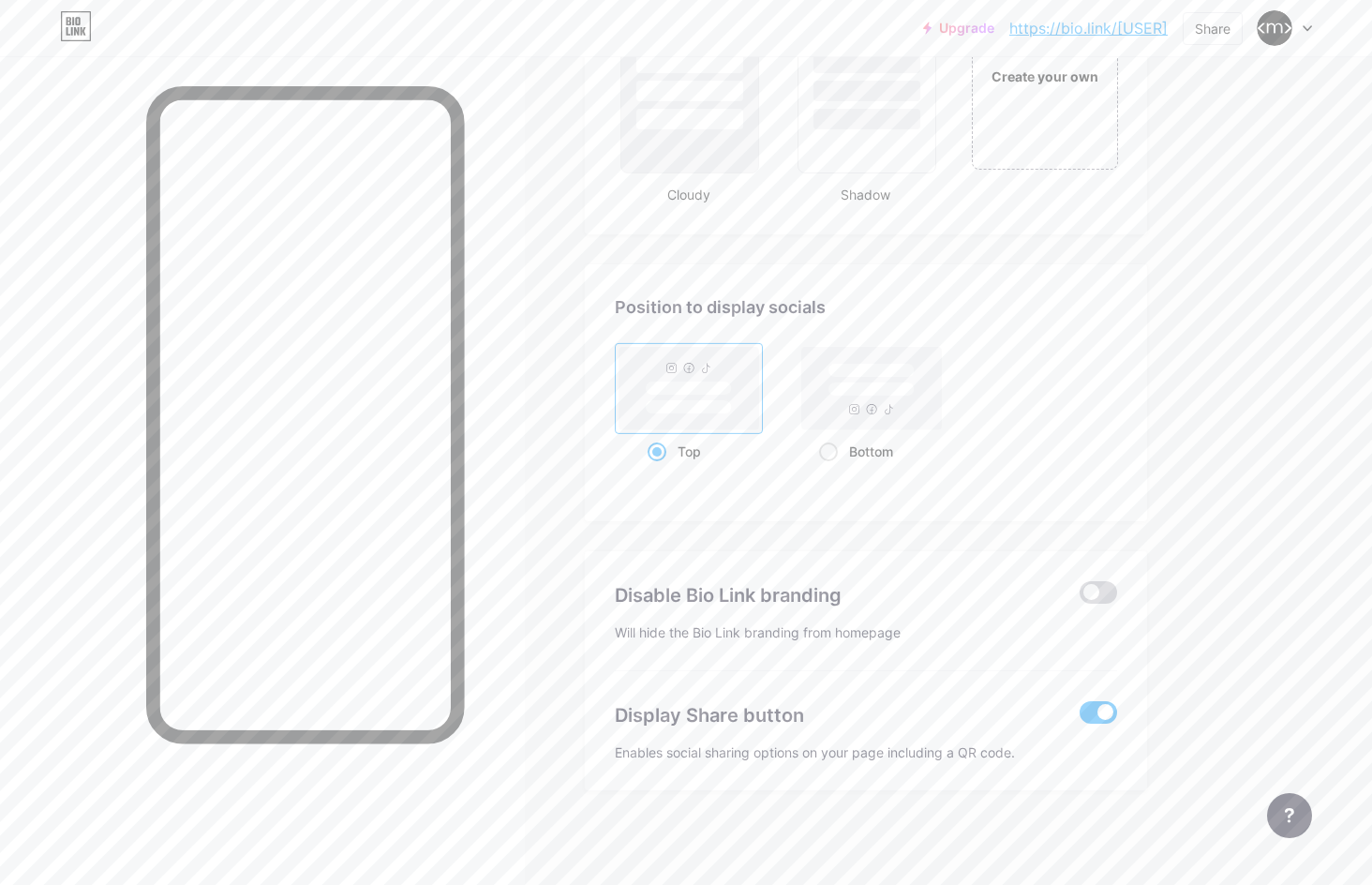 click at bounding box center (1098, 592) 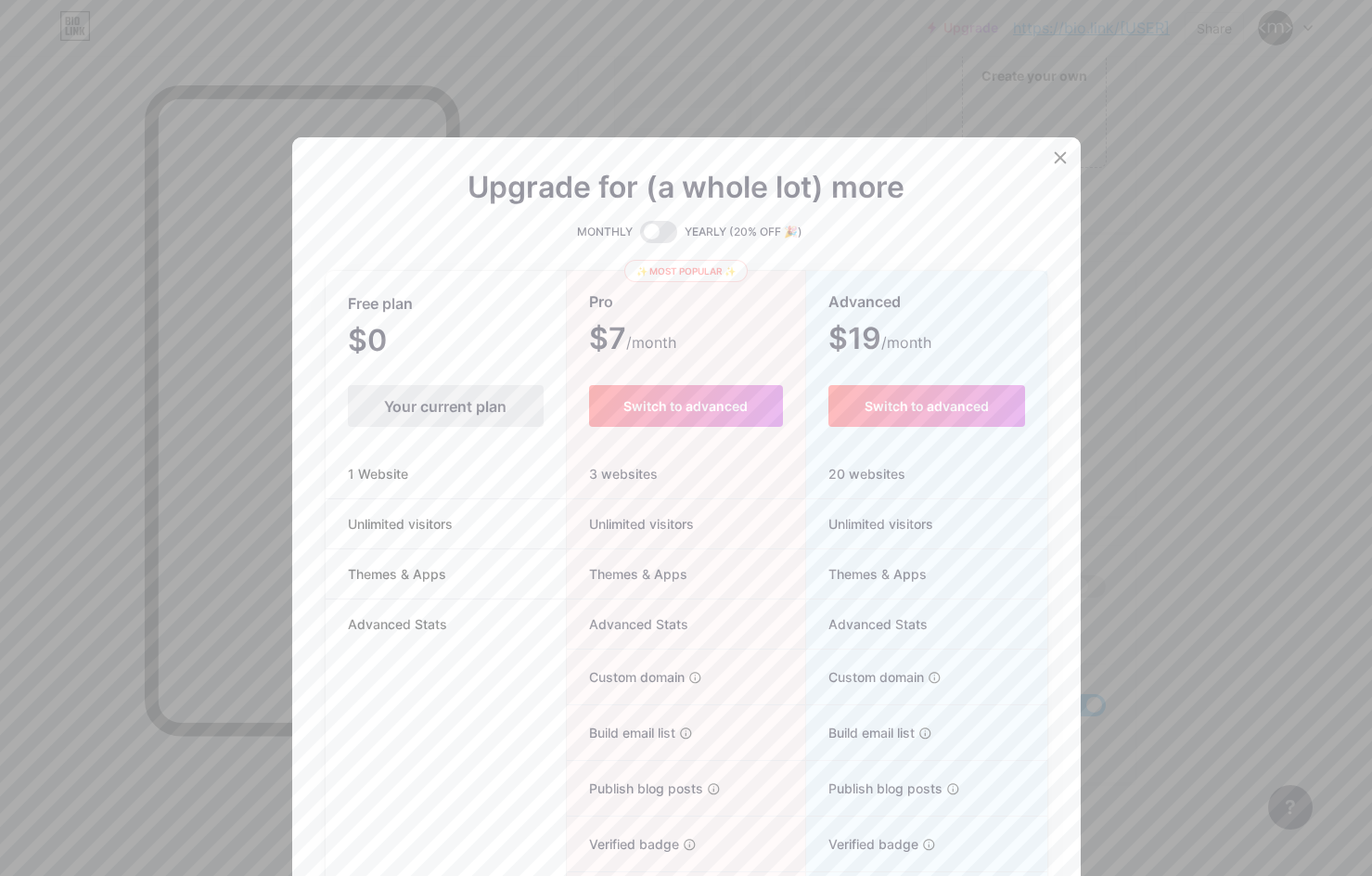 click on "Your current plan" at bounding box center (445, 406) 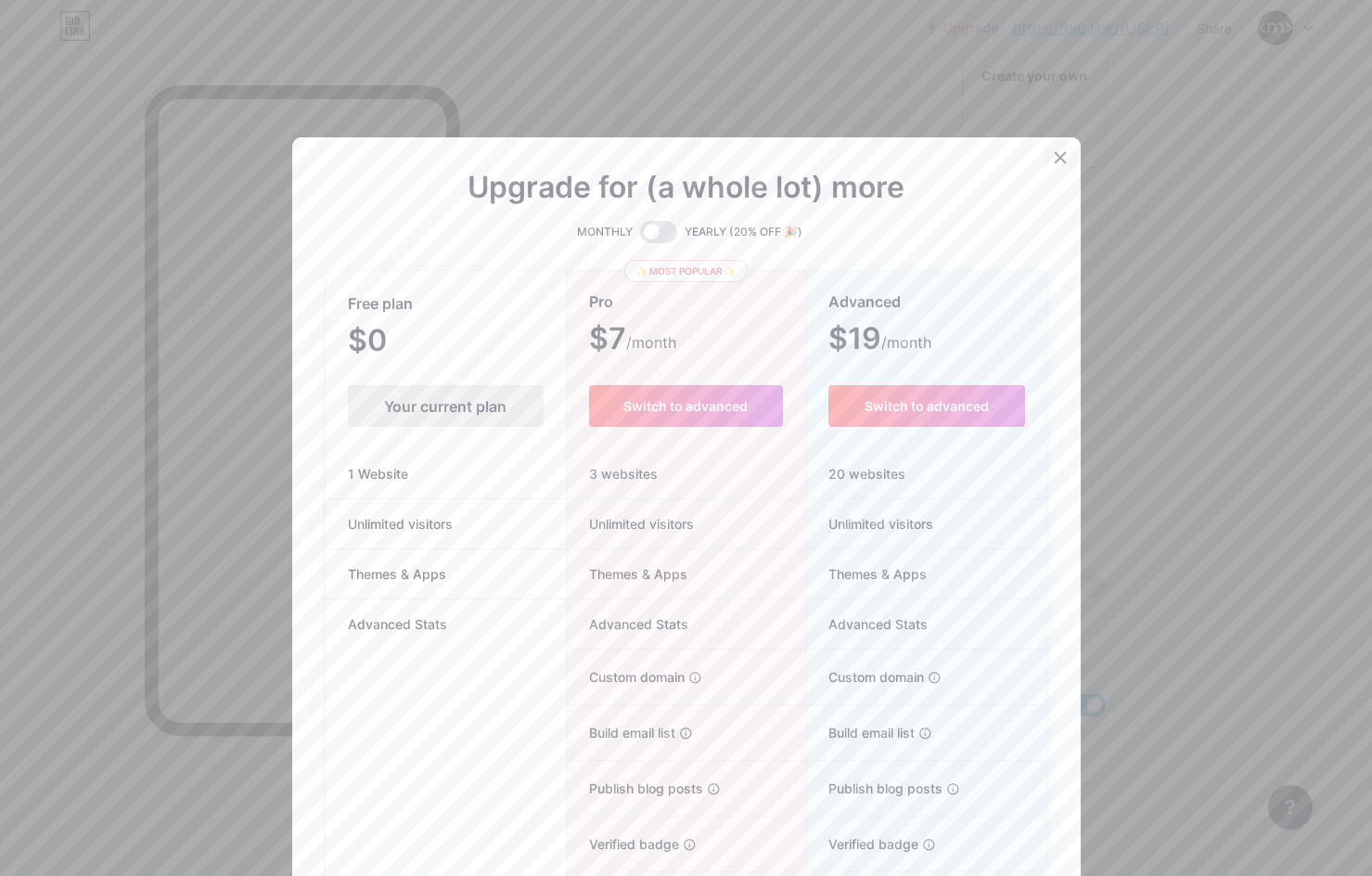click 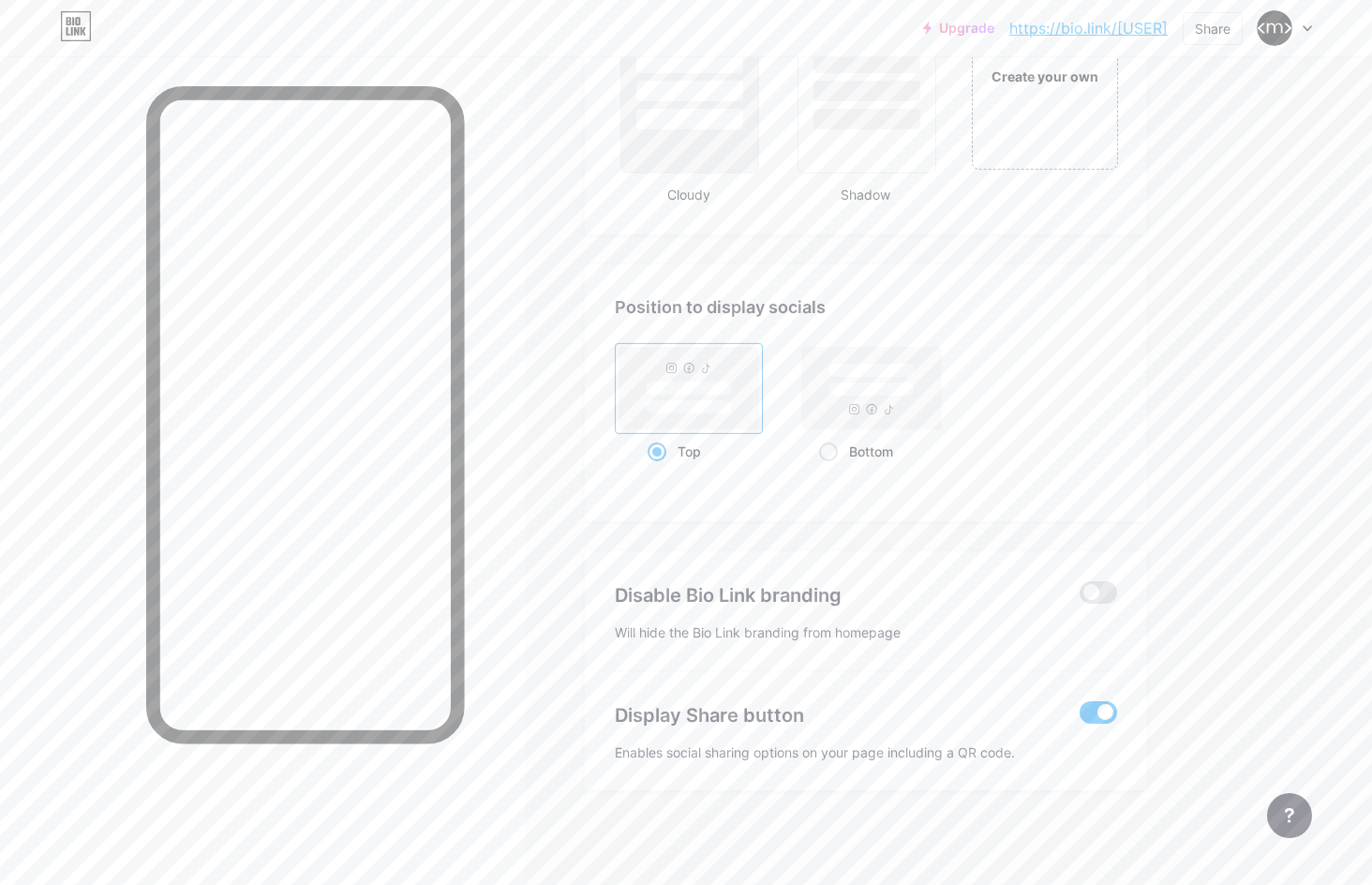 click at bounding box center (1098, 712) 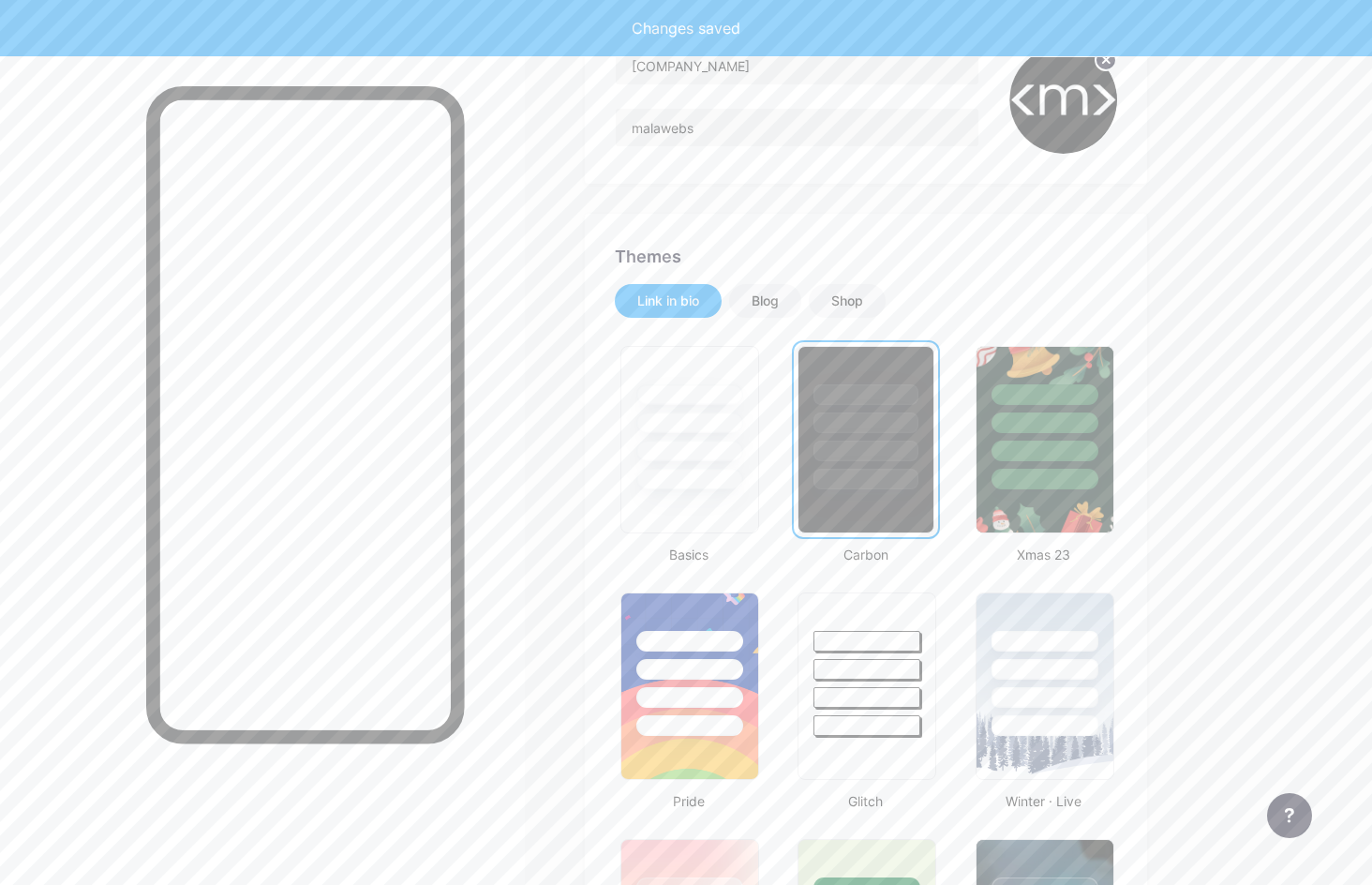 scroll, scrollTop: 0, scrollLeft: 0, axis: both 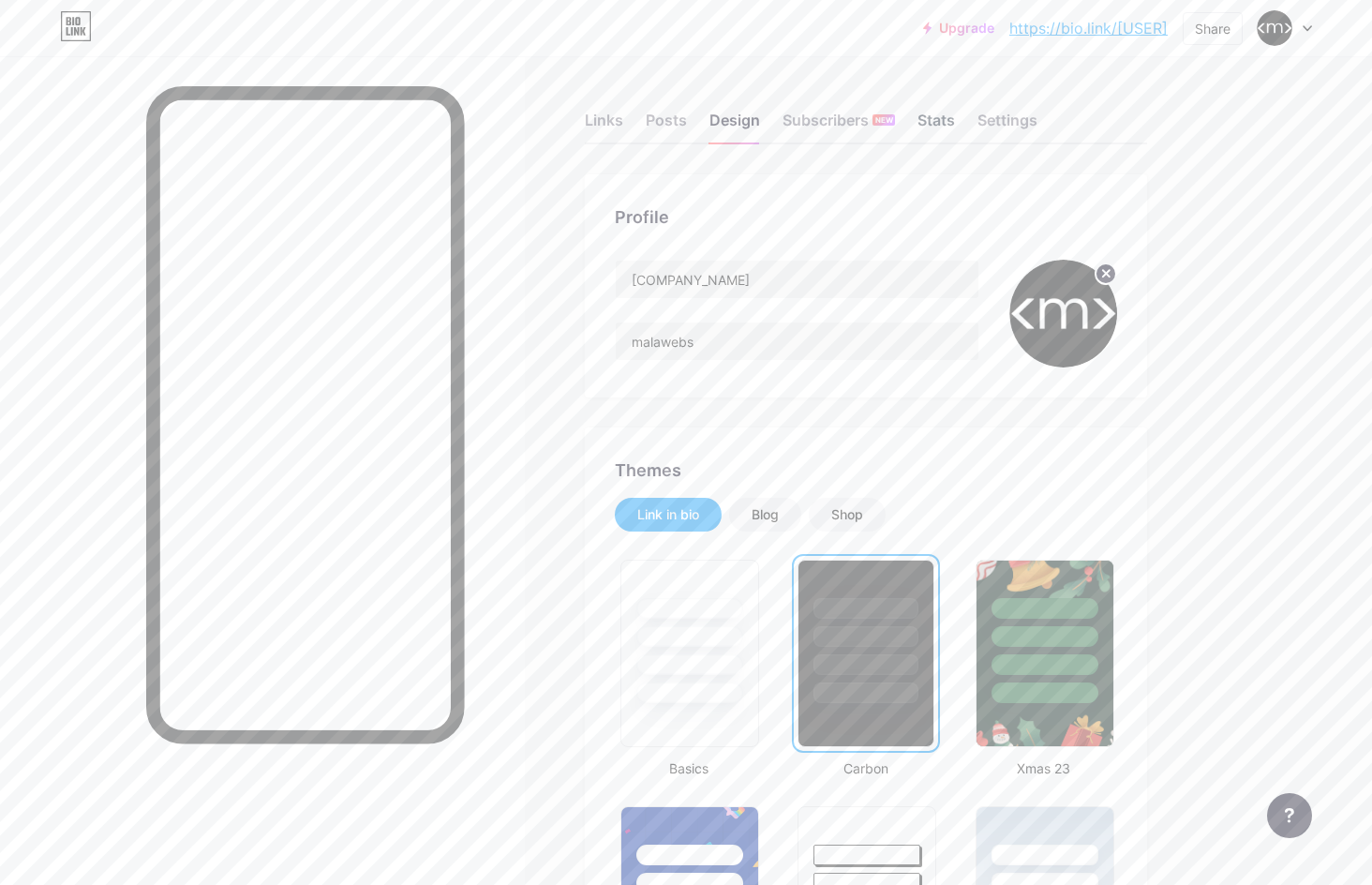 click on "Stats" at bounding box center [936, 126] 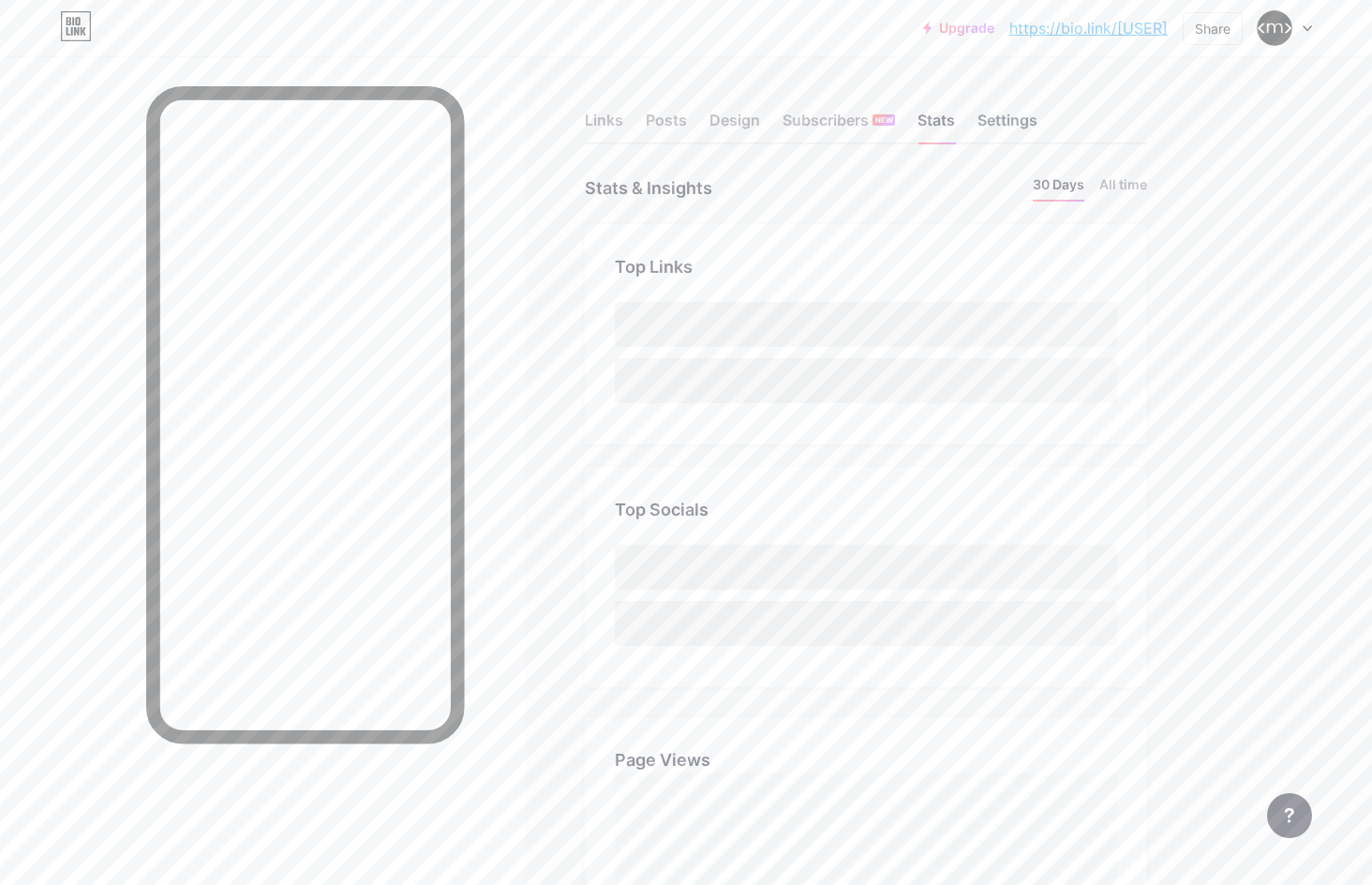 scroll, scrollTop: 936615, scrollLeft: 935786, axis: both 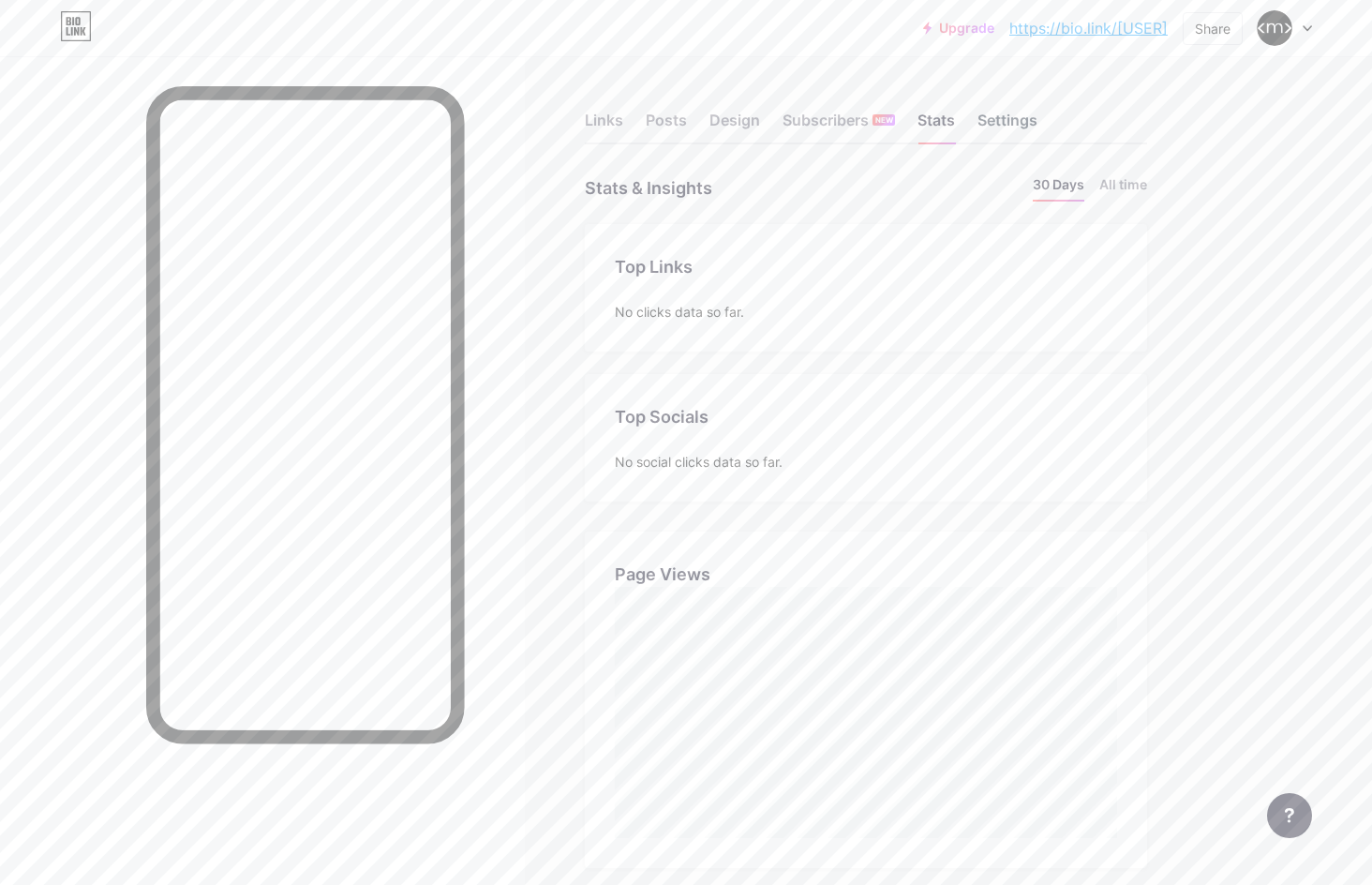 click on "Settings" at bounding box center (1007, 126) 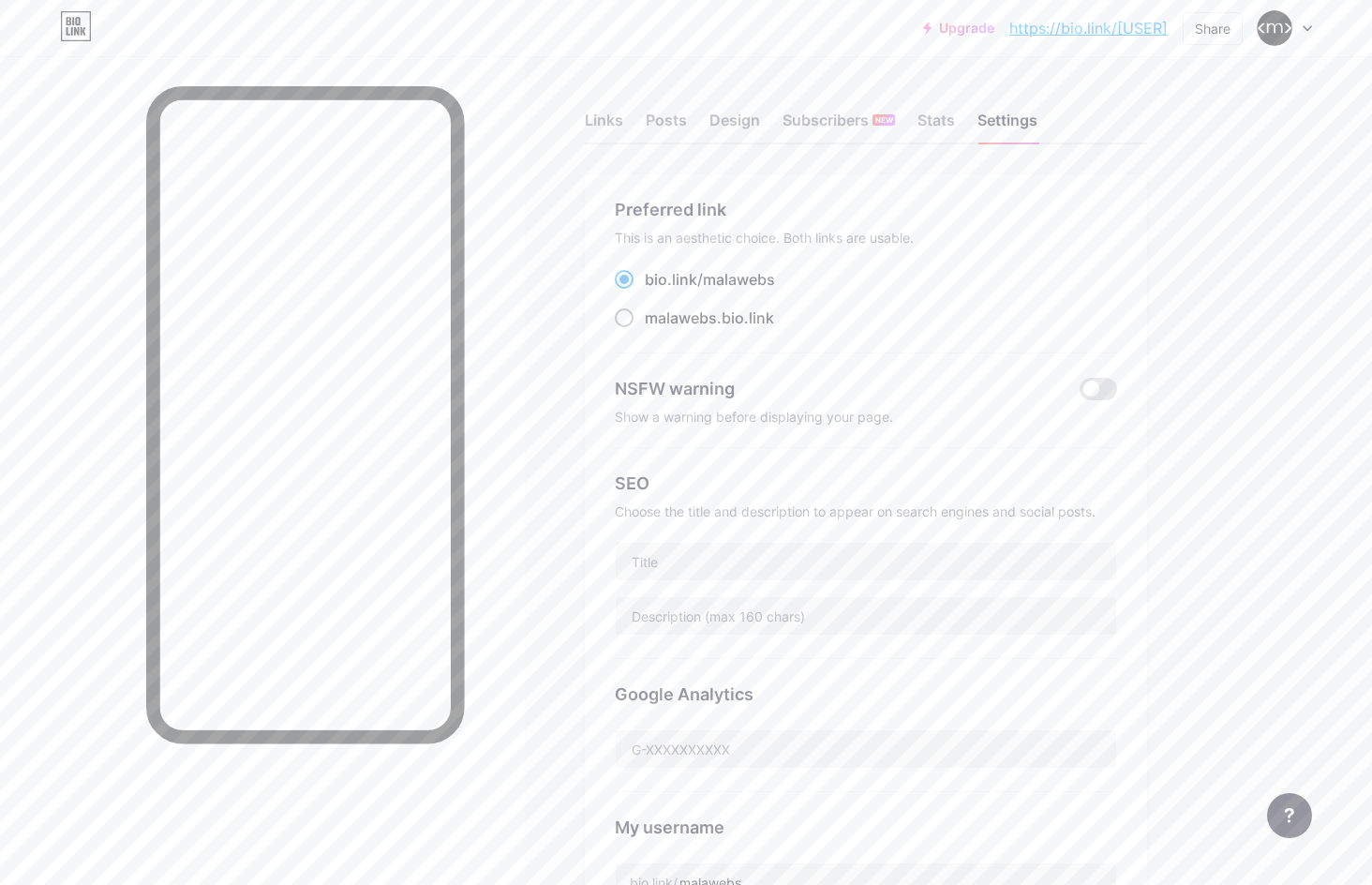click on "[USER] .bio.link" at bounding box center [709, 318] 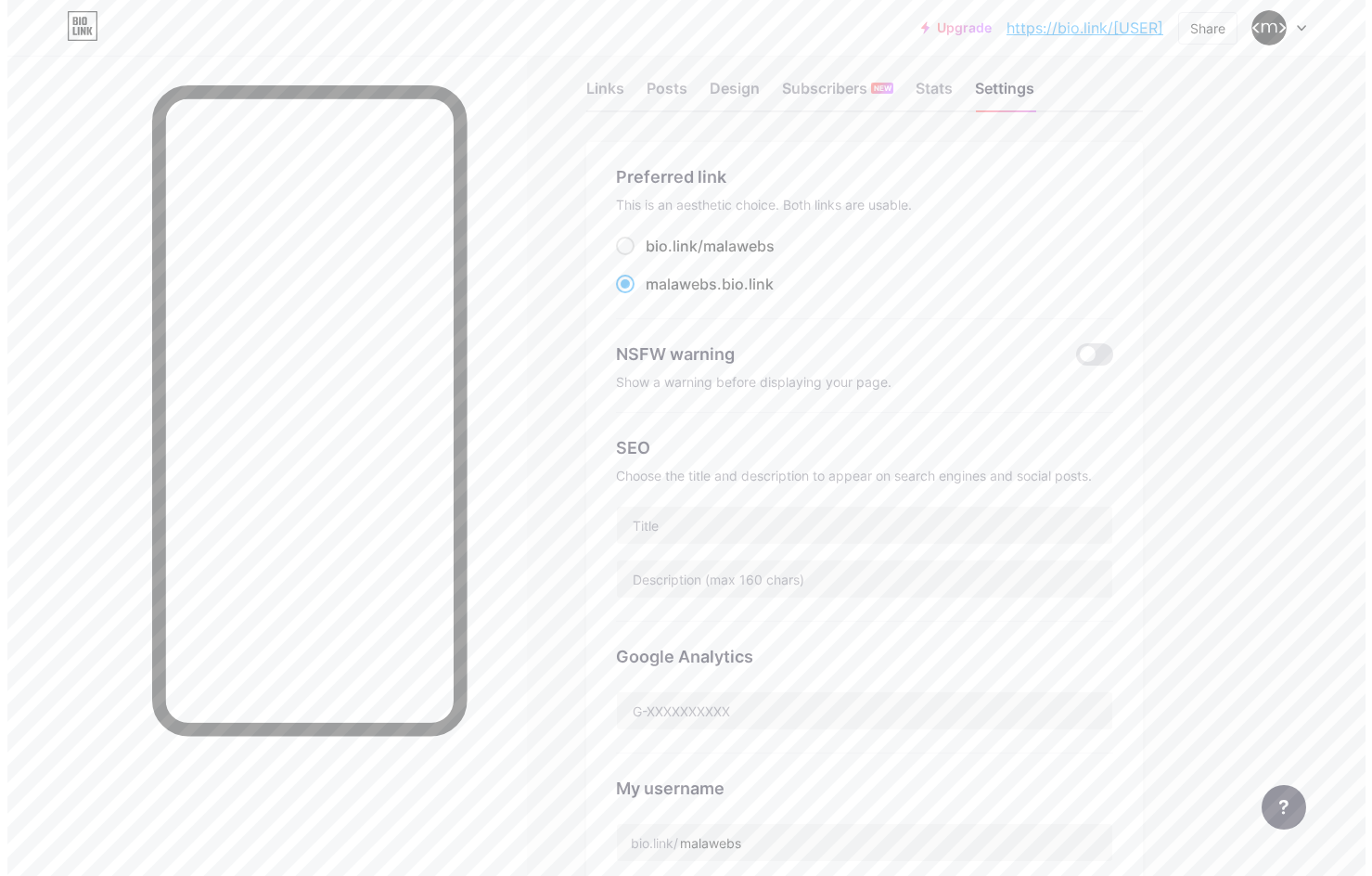 scroll, scrollTop: 0, scrollLeft: 0, axis: both 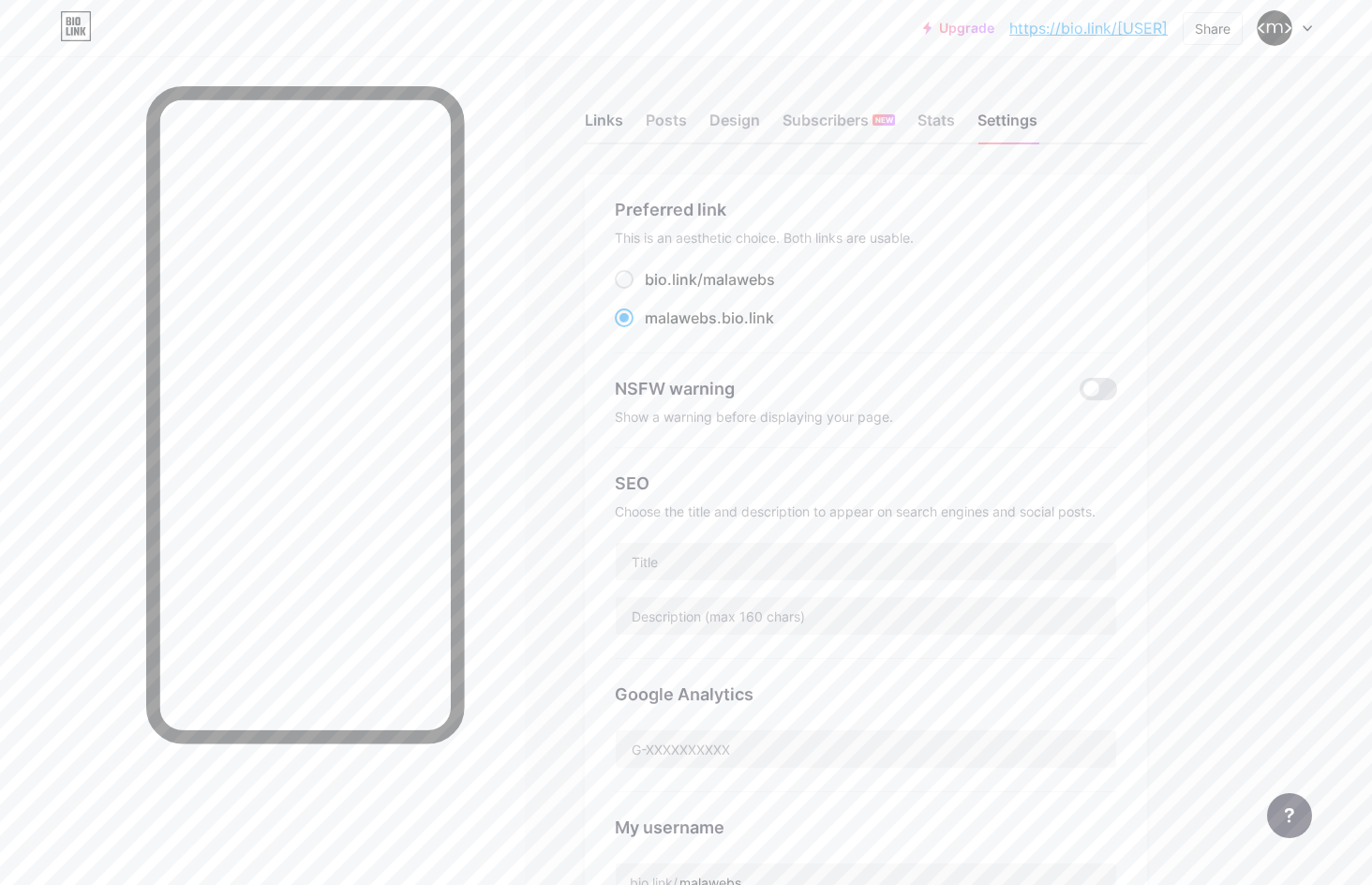 click on "Links" at bounding box center (604, 126) 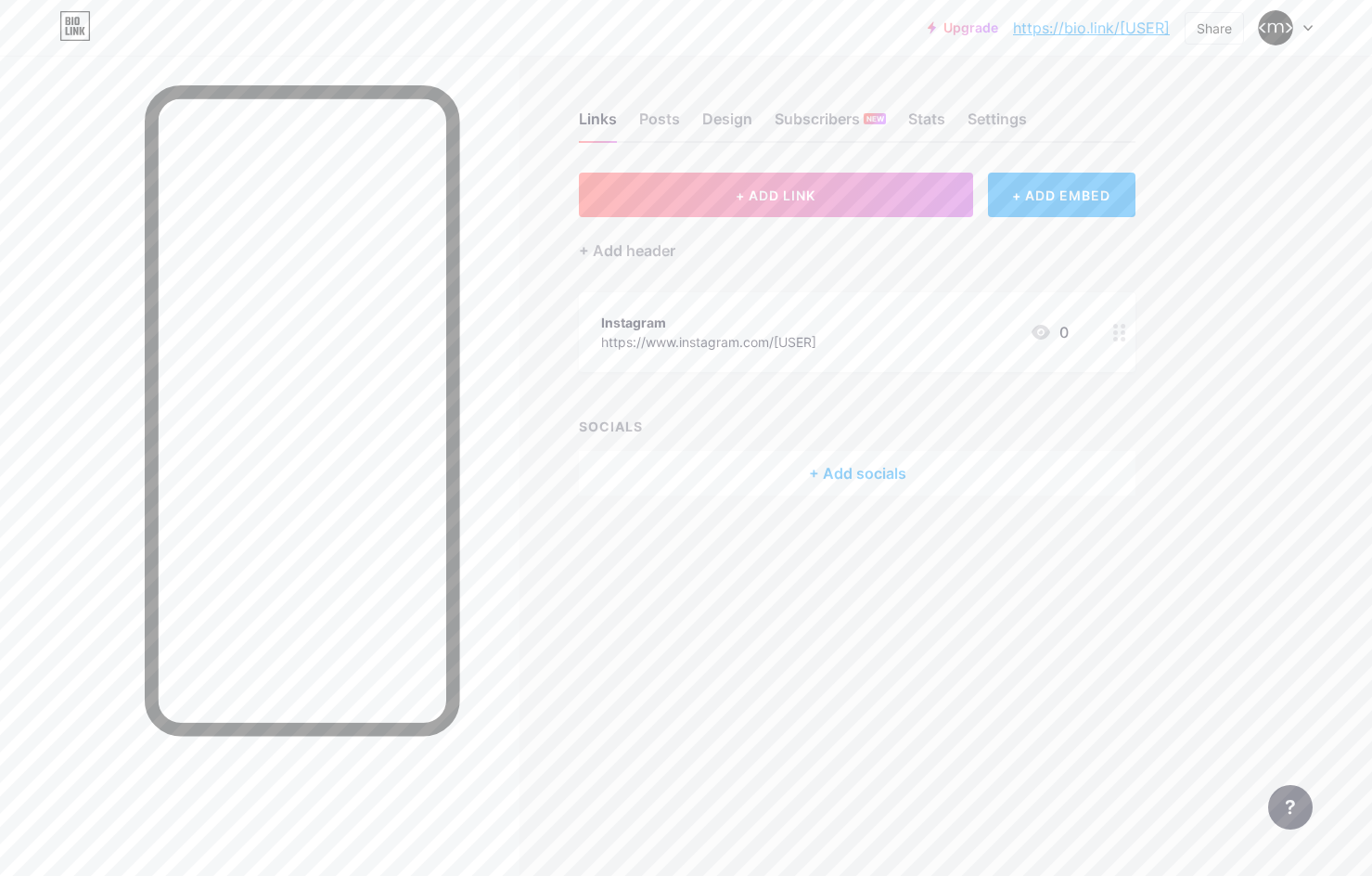 click on "+ Add socials" at bounding box center [857, 473] 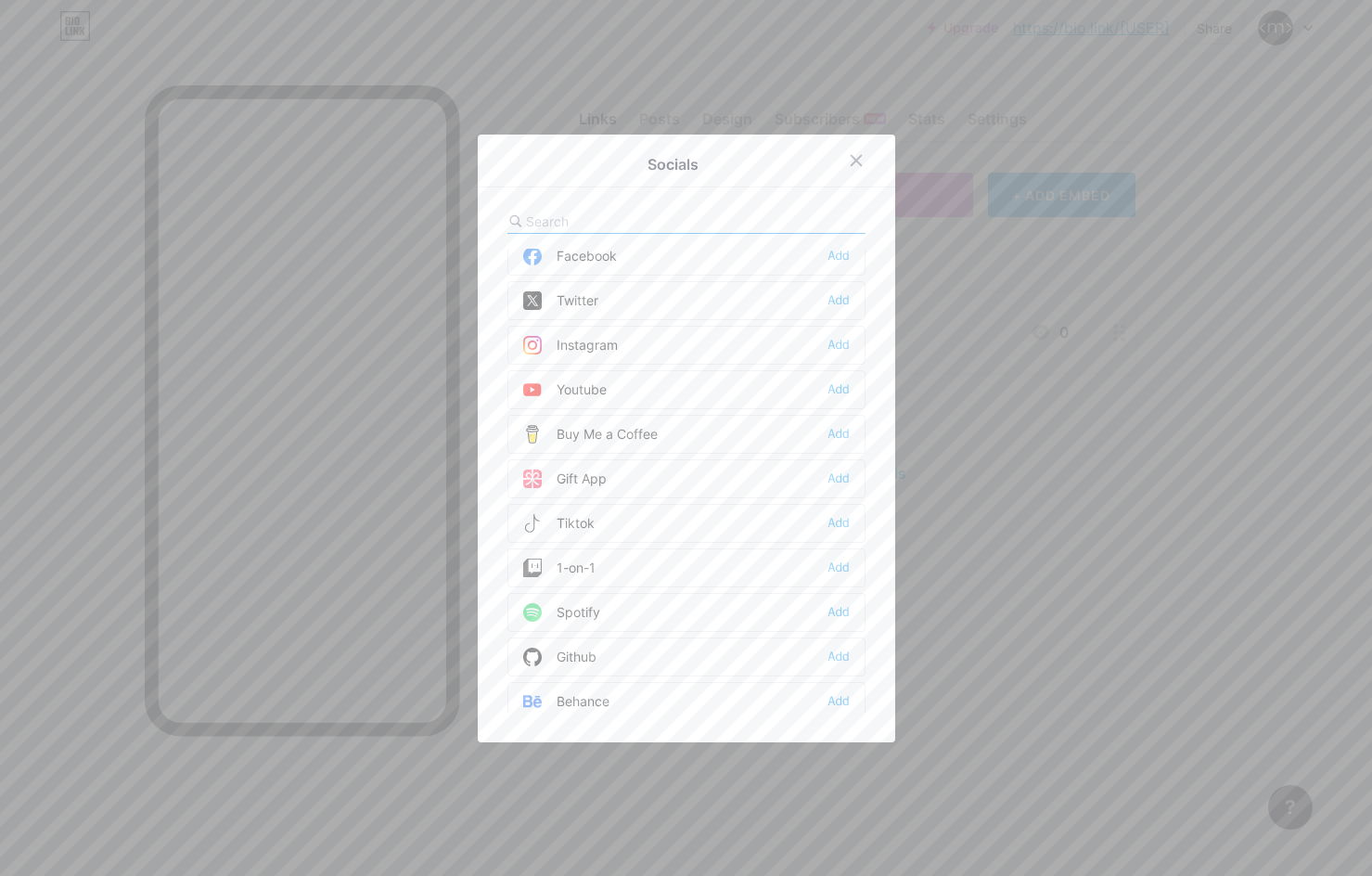 scroll, scrollTop: 0, scrollLeft: 0, axis: both 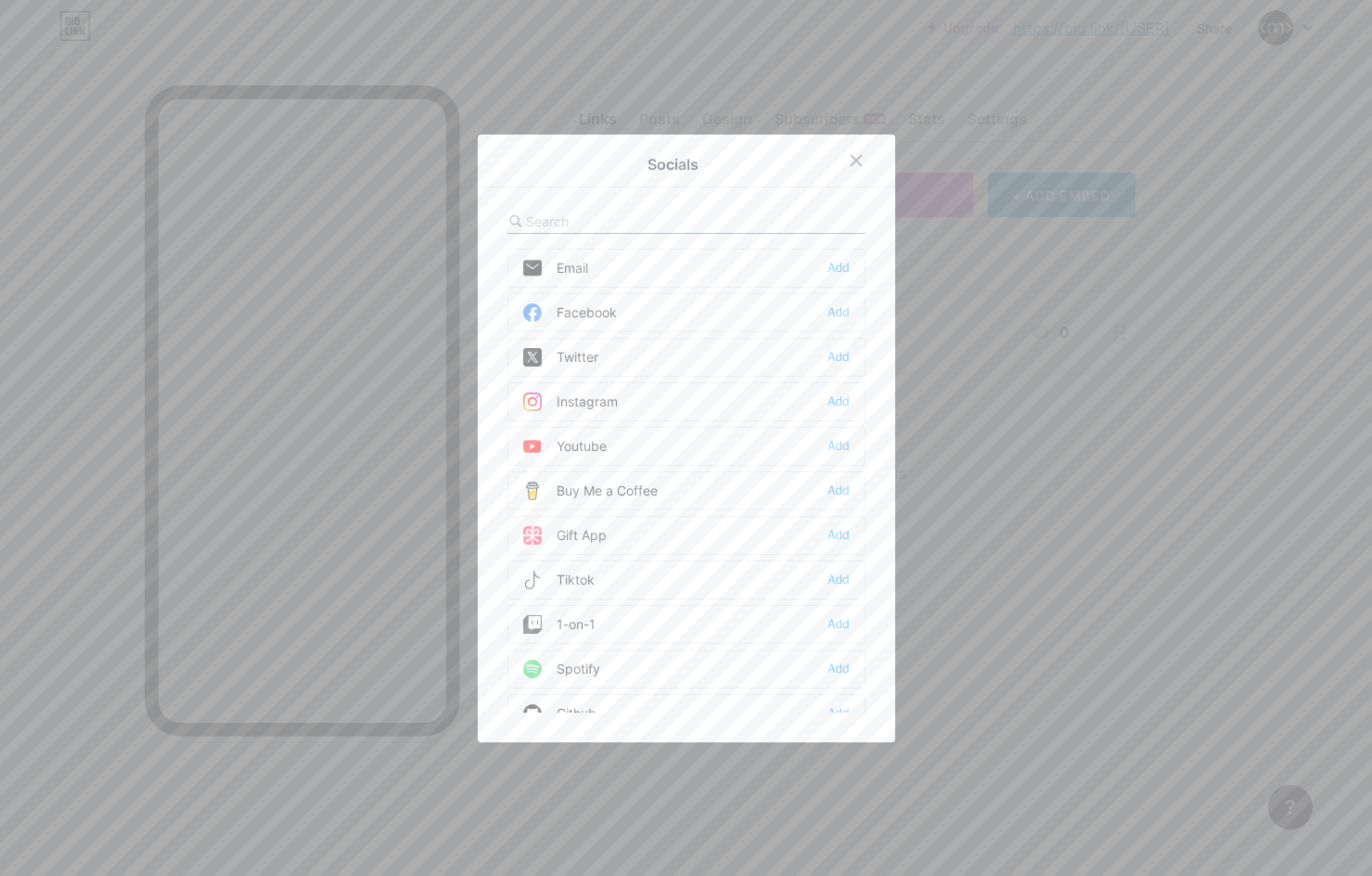 click on "Instagram" at bounding box center (571, 402) 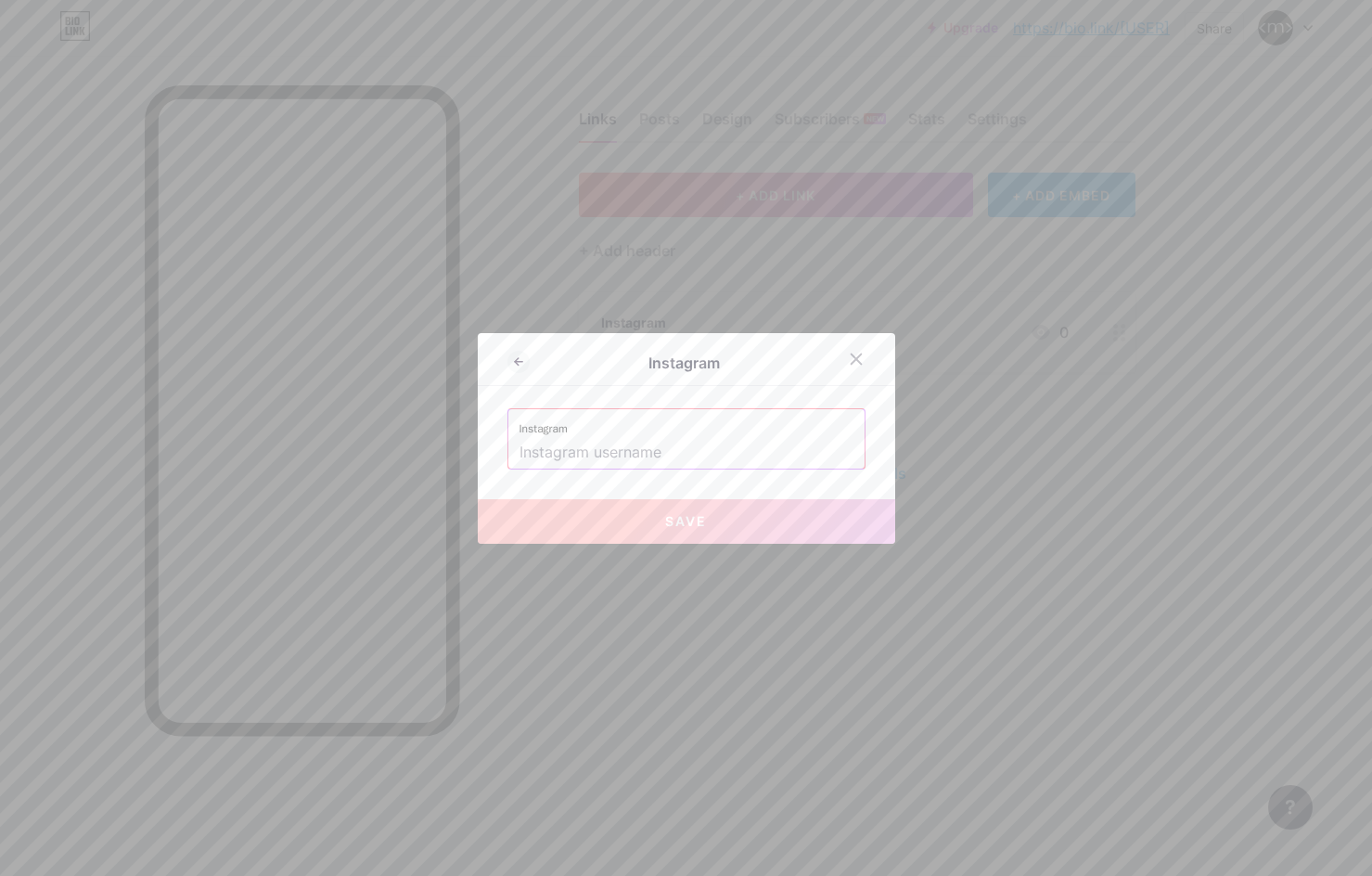 click at bounding box center (686, 453) 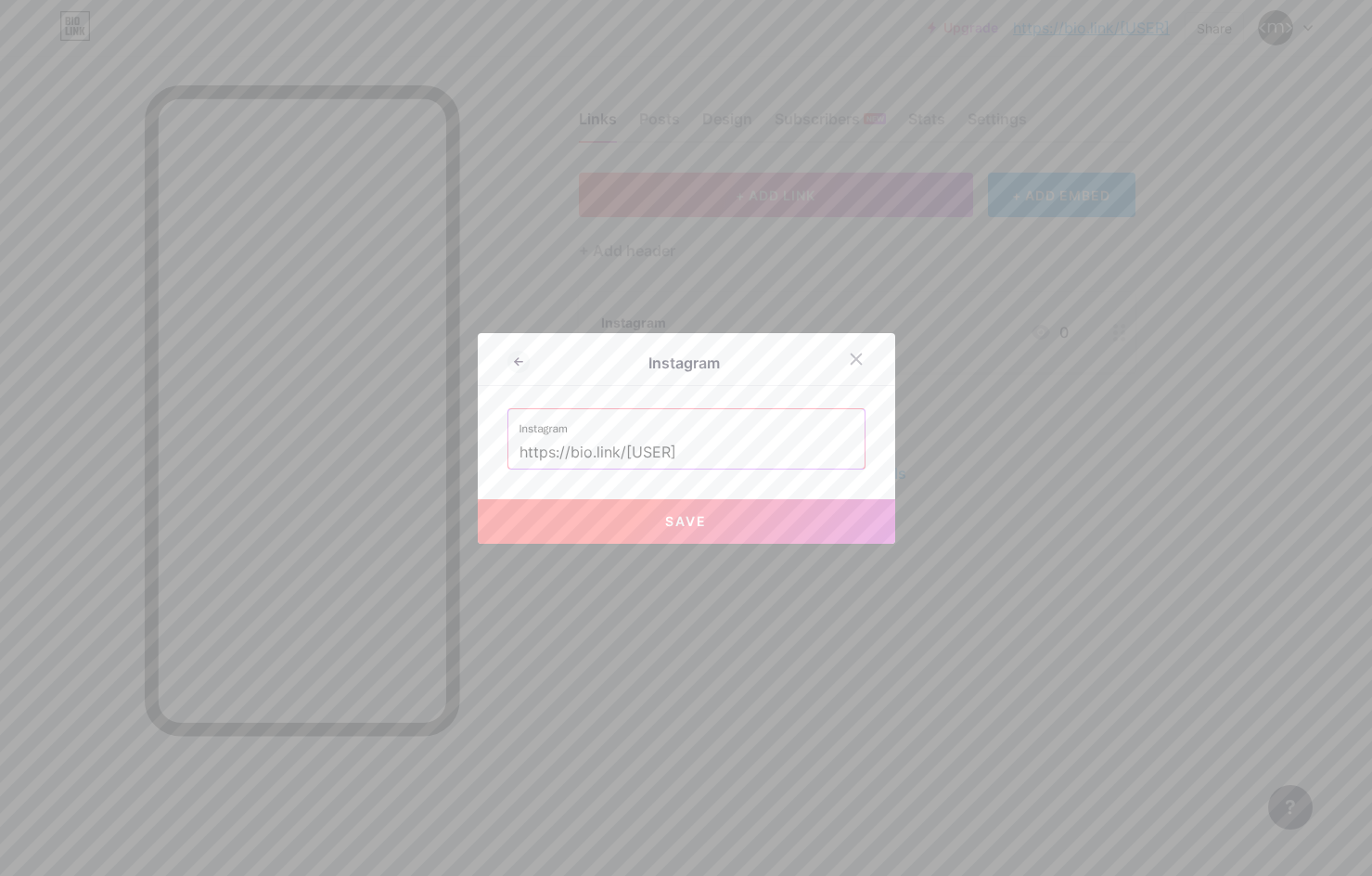 click on "https://bio.link/[USER]" at bounding box center [686, 453] 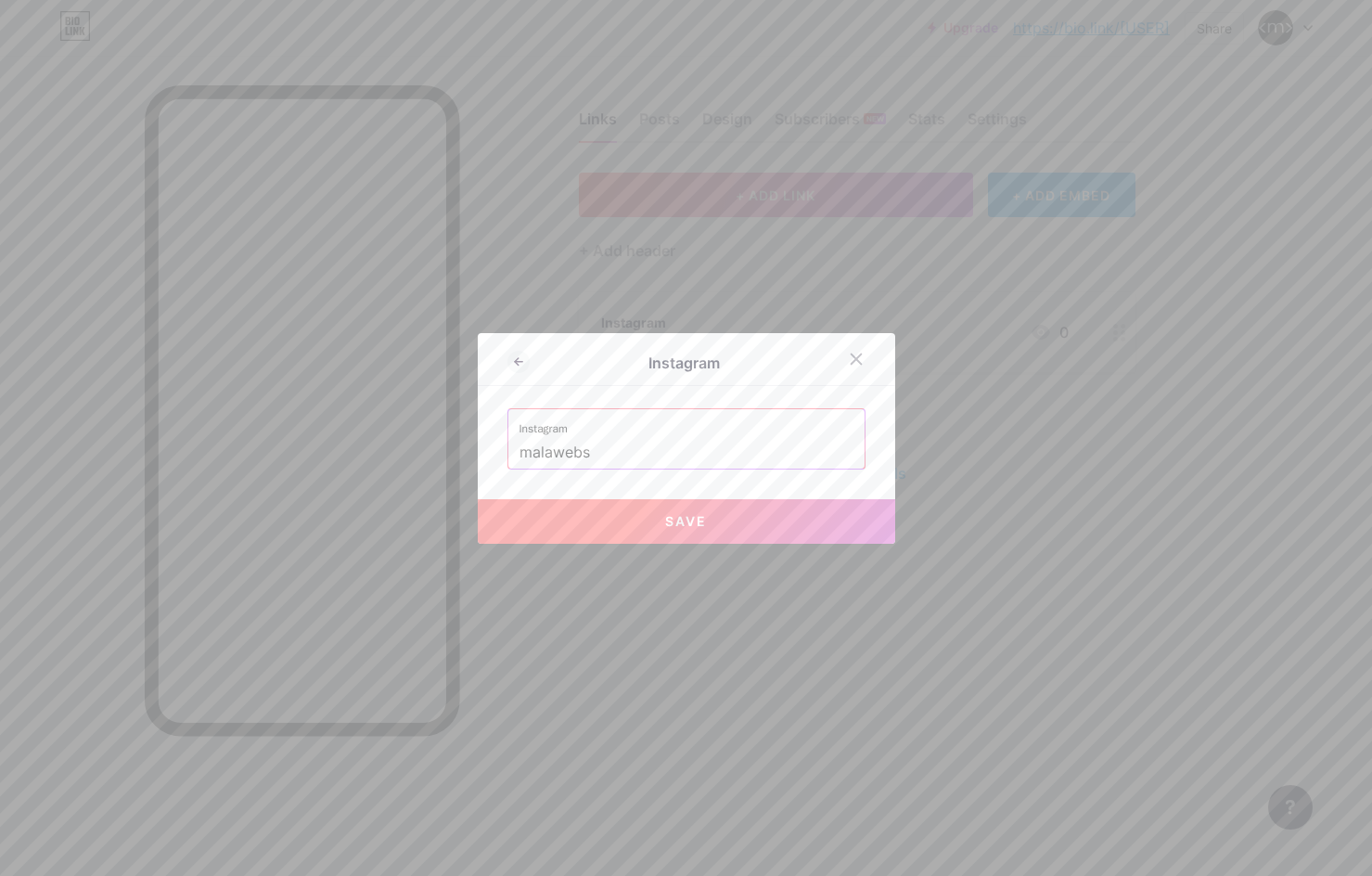 click on "Save" at bounding box center (686, 522) 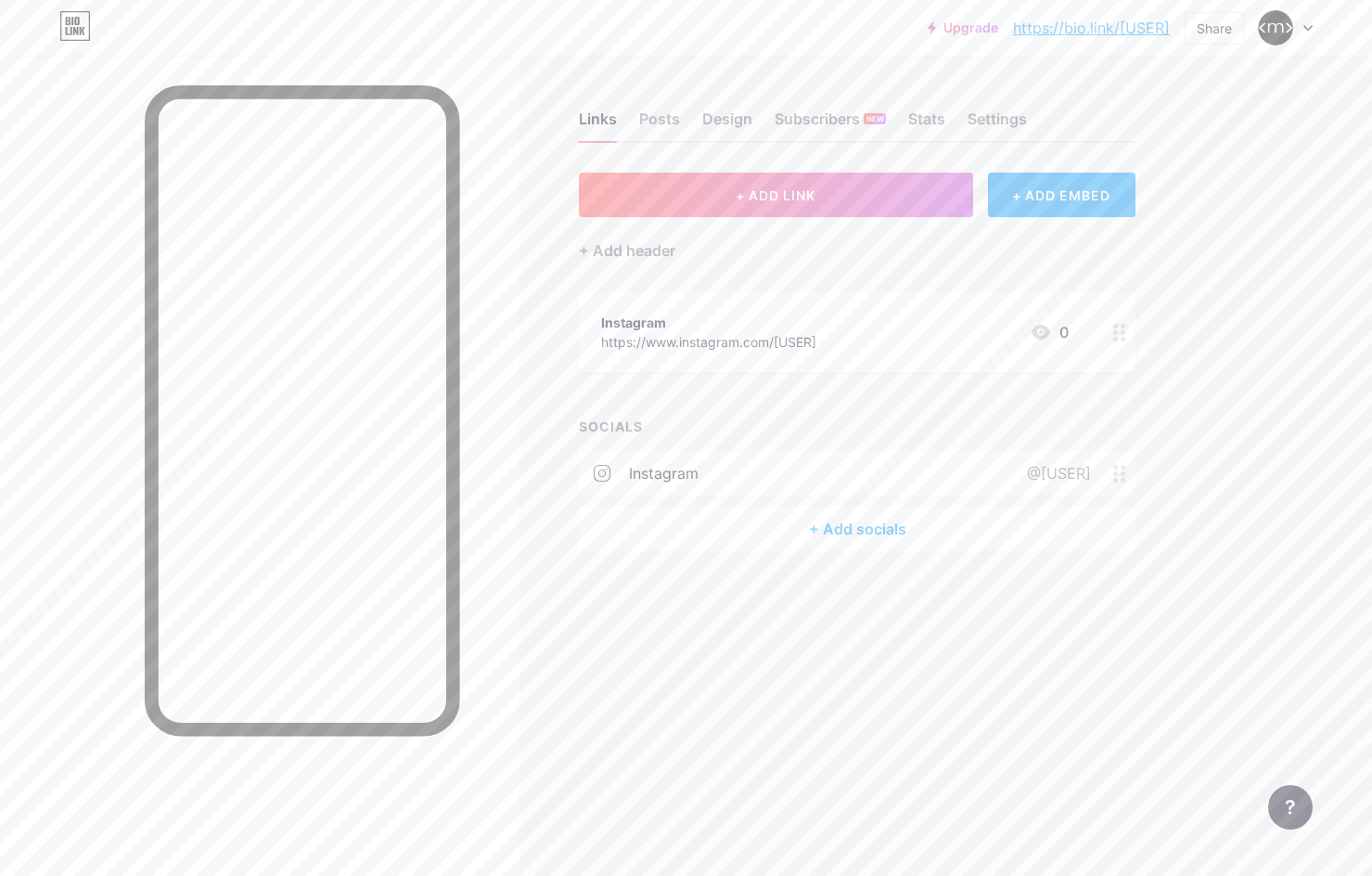click on "https://www.instagram.com/[USER]" at bounding box center (709, 341) 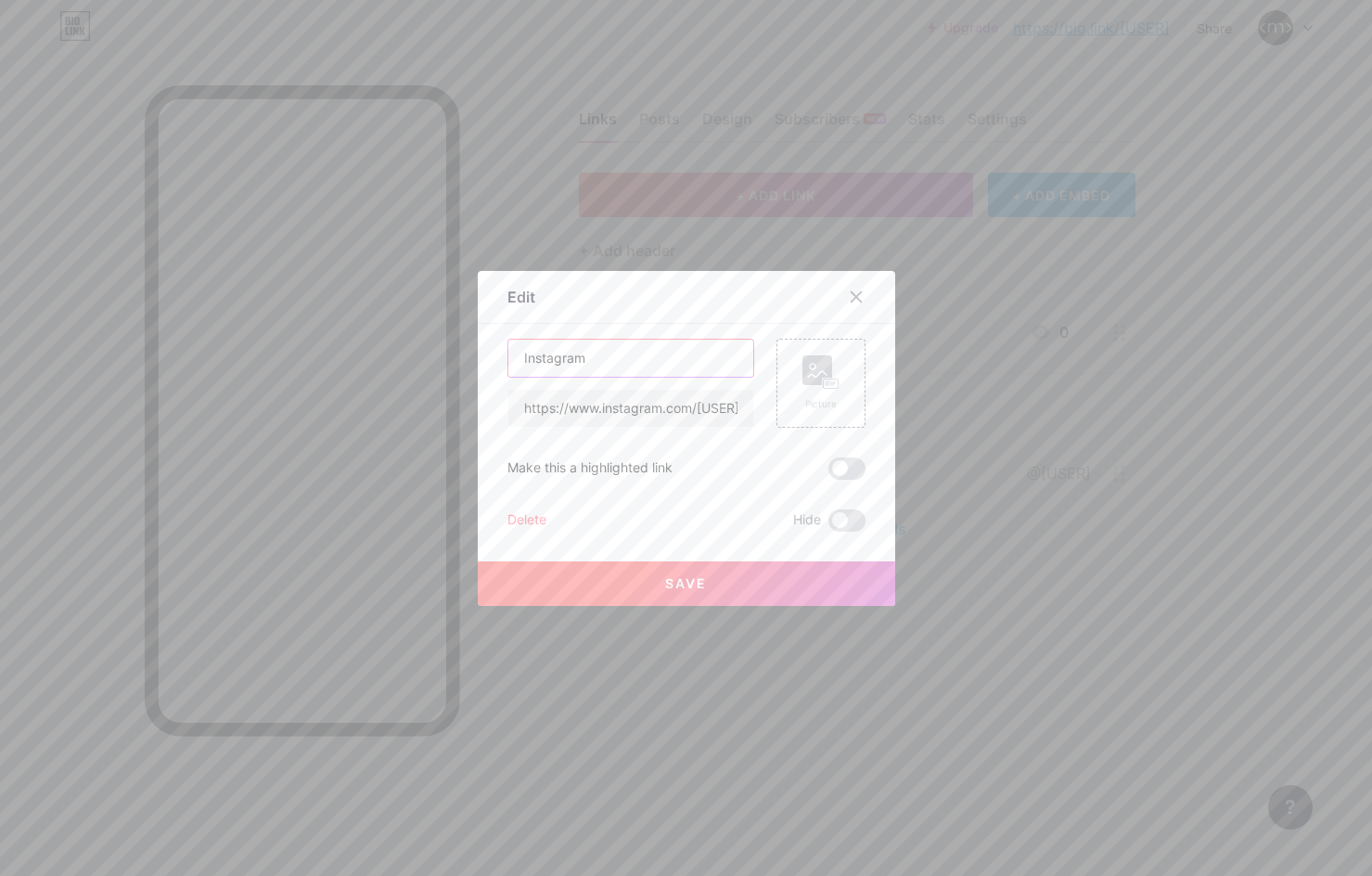 click on "Instagram" at bounding box center [631, 358] 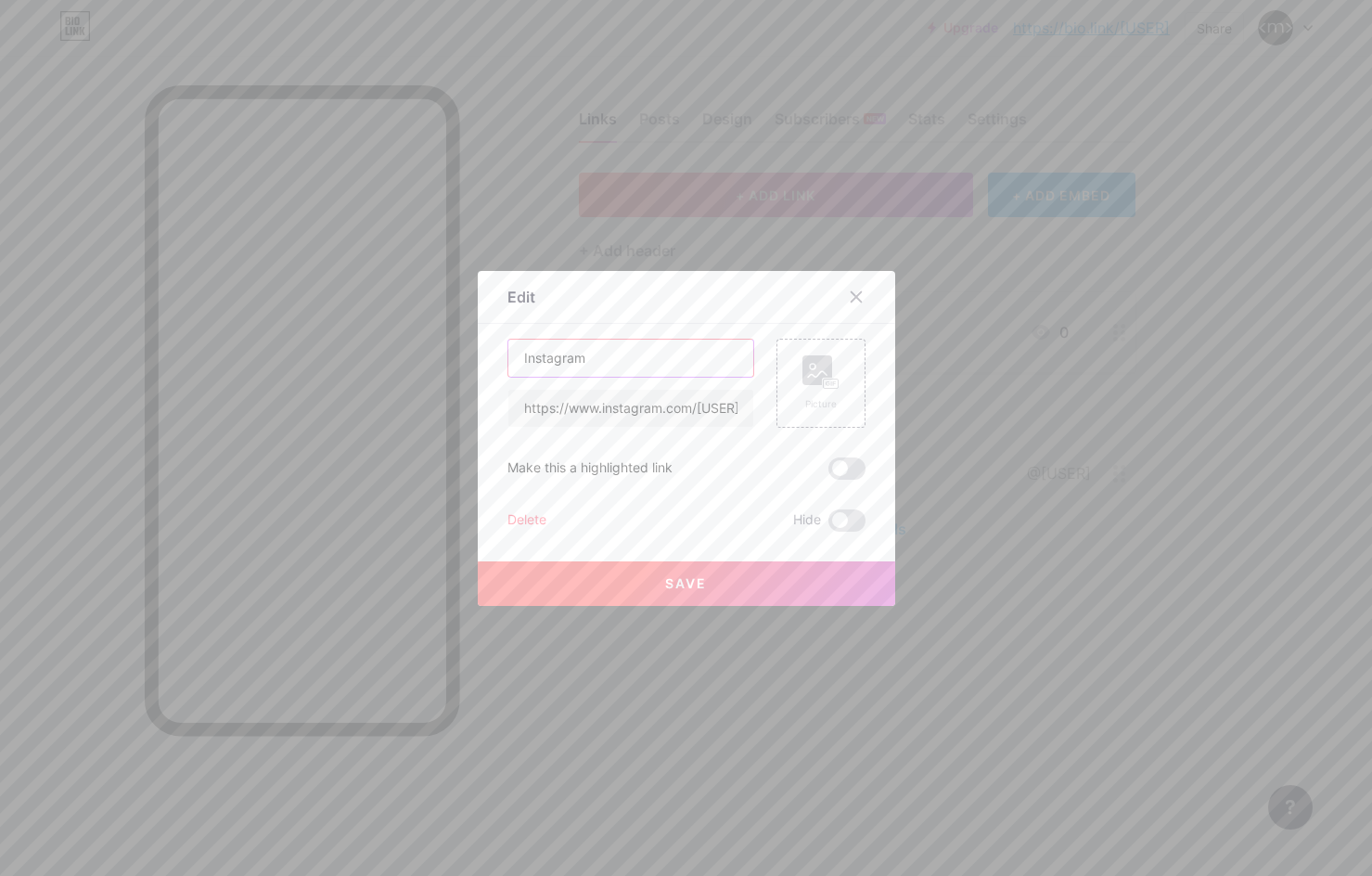 click on "Instagram" at bounding box center [631, 358] 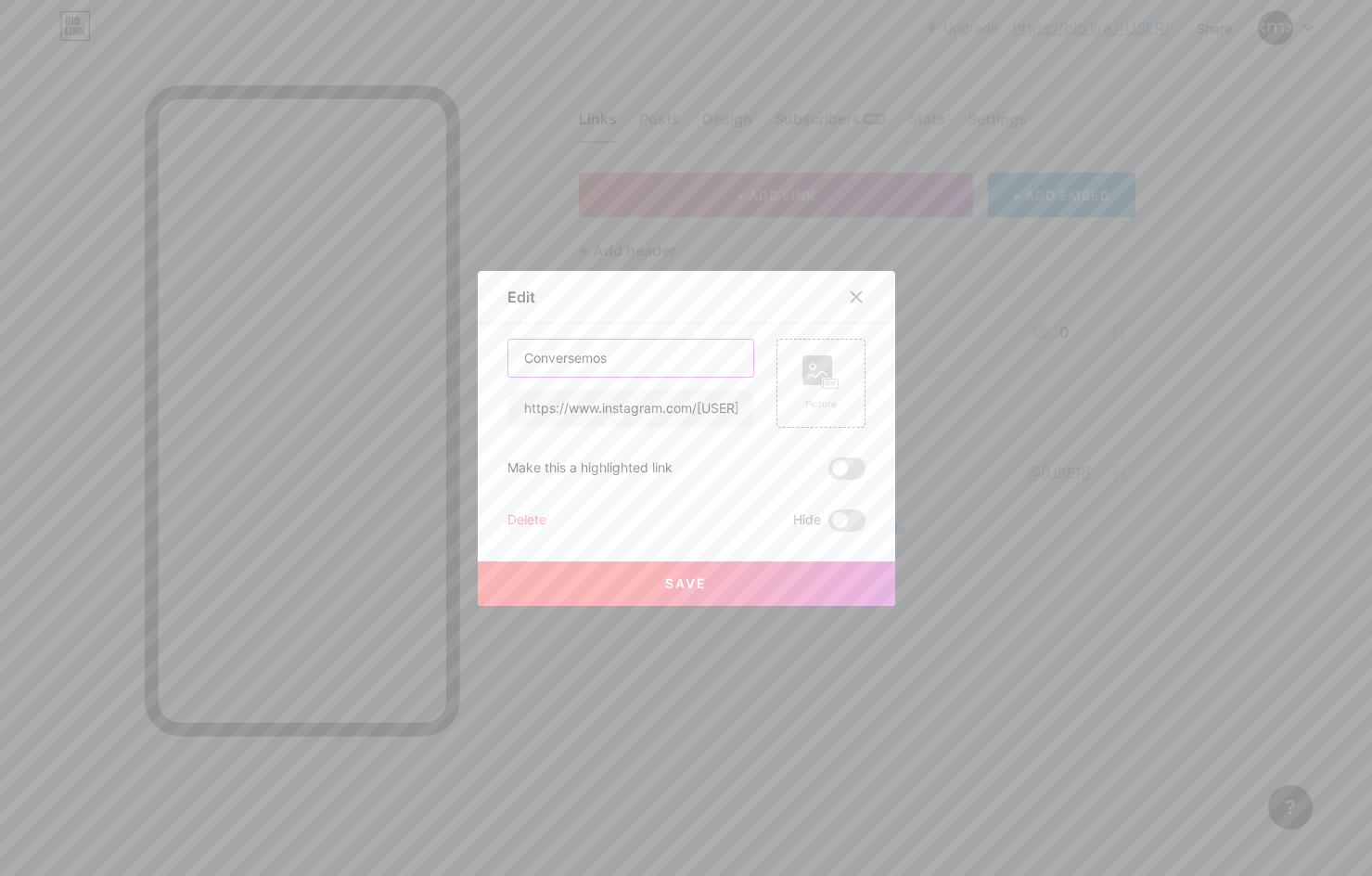type on "Conversemos" 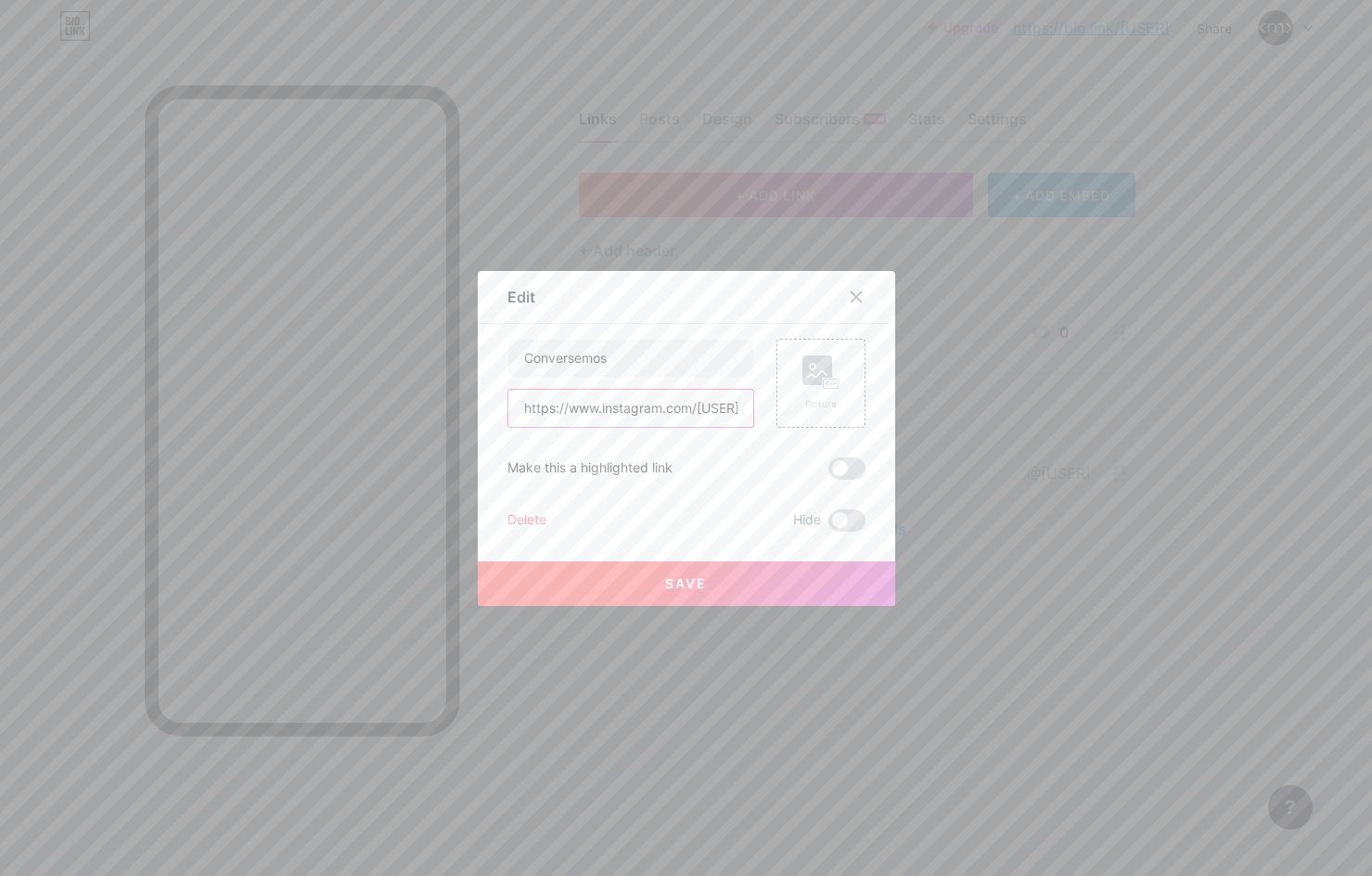 click on "https://www.instagram.com/[USER]" at bounding box center [631, 408] 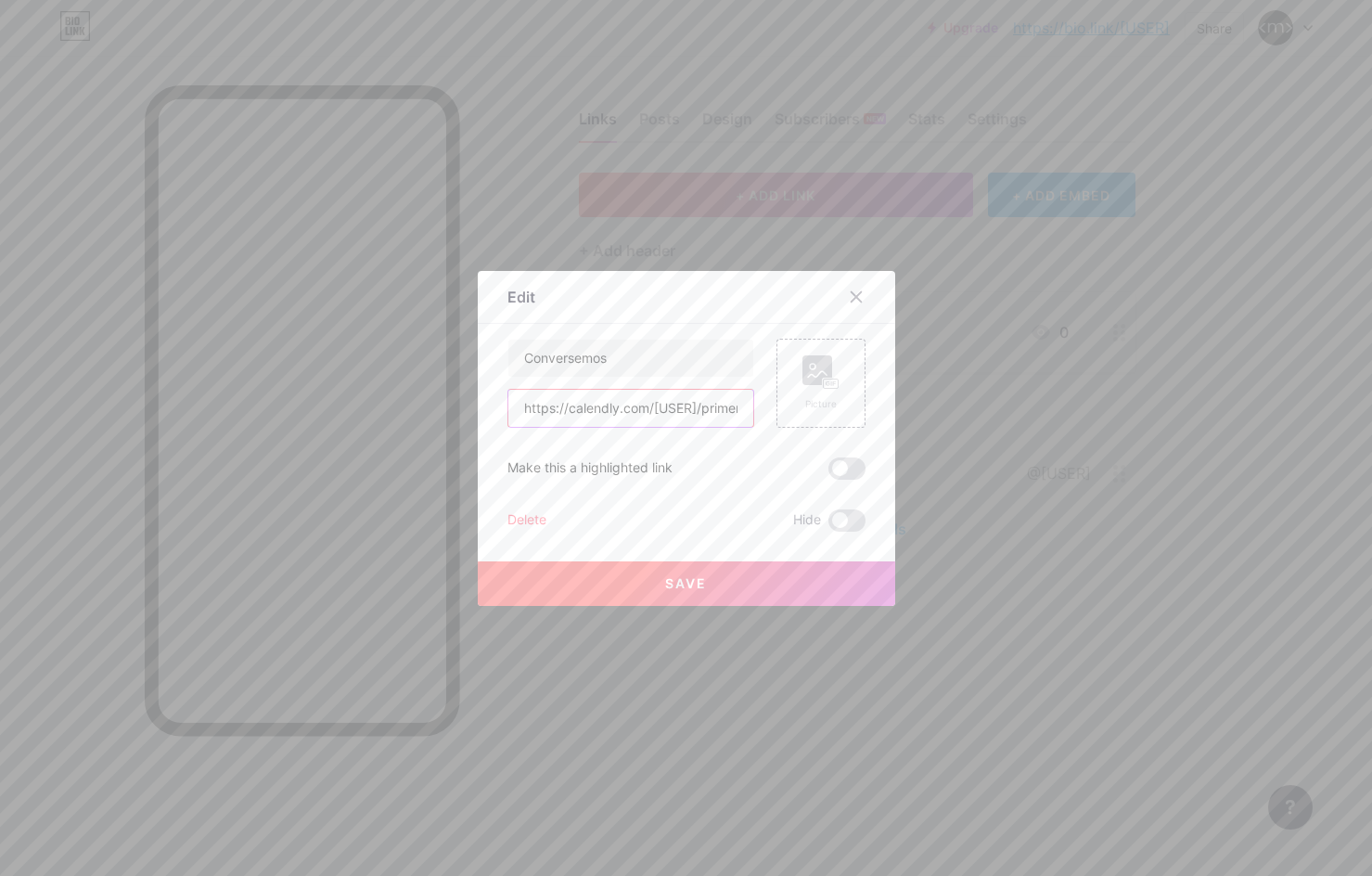 scroll, scrollTop: 0, scrollLeft: 58, axis: horizontal 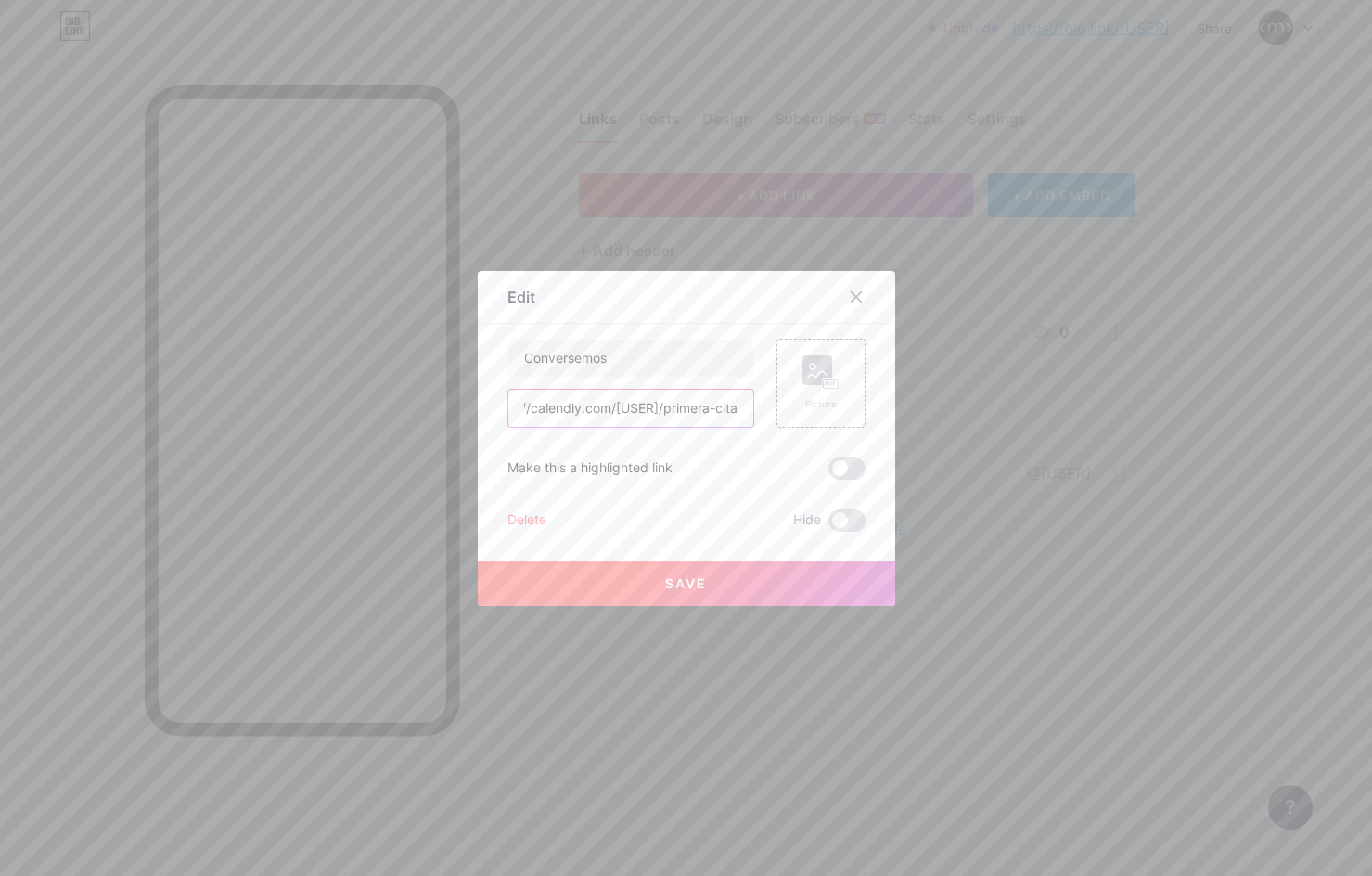 type on "https://calendly.com/[USER]/primera-cita" 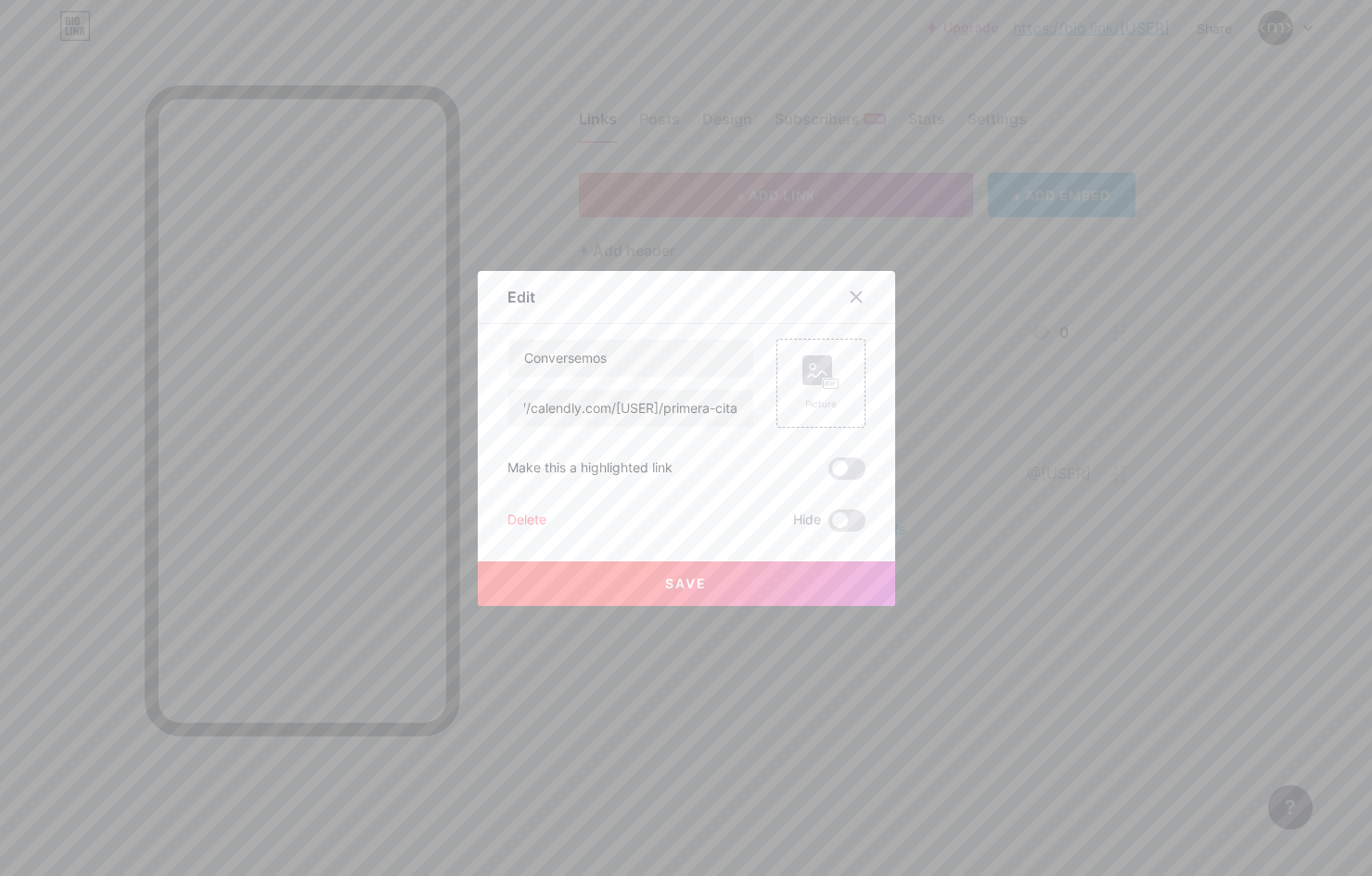 click on "Save" at bounding box center (686, 584) 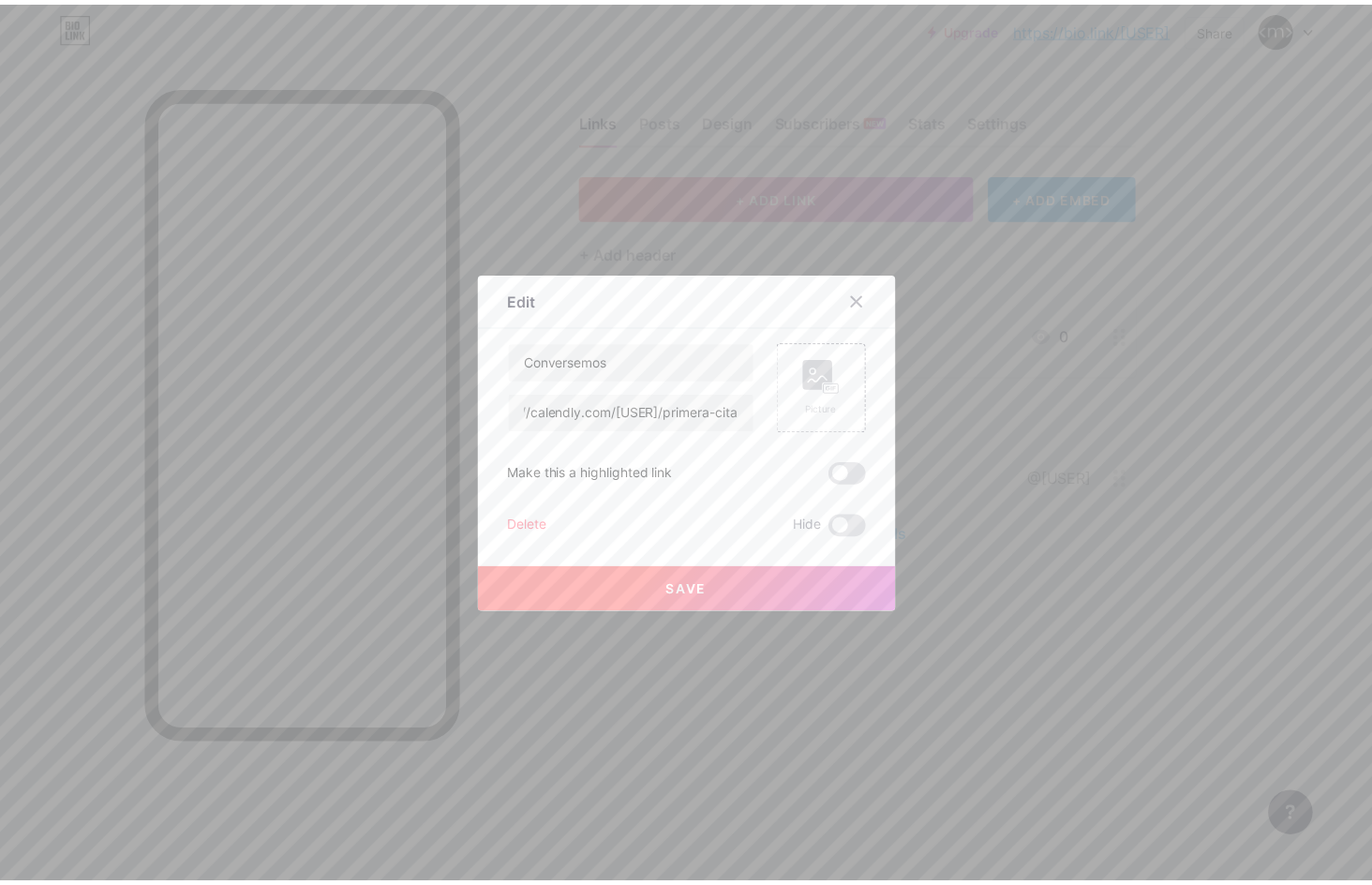scroll, scrollTop: 0, scrollLeft: 0, axis: both 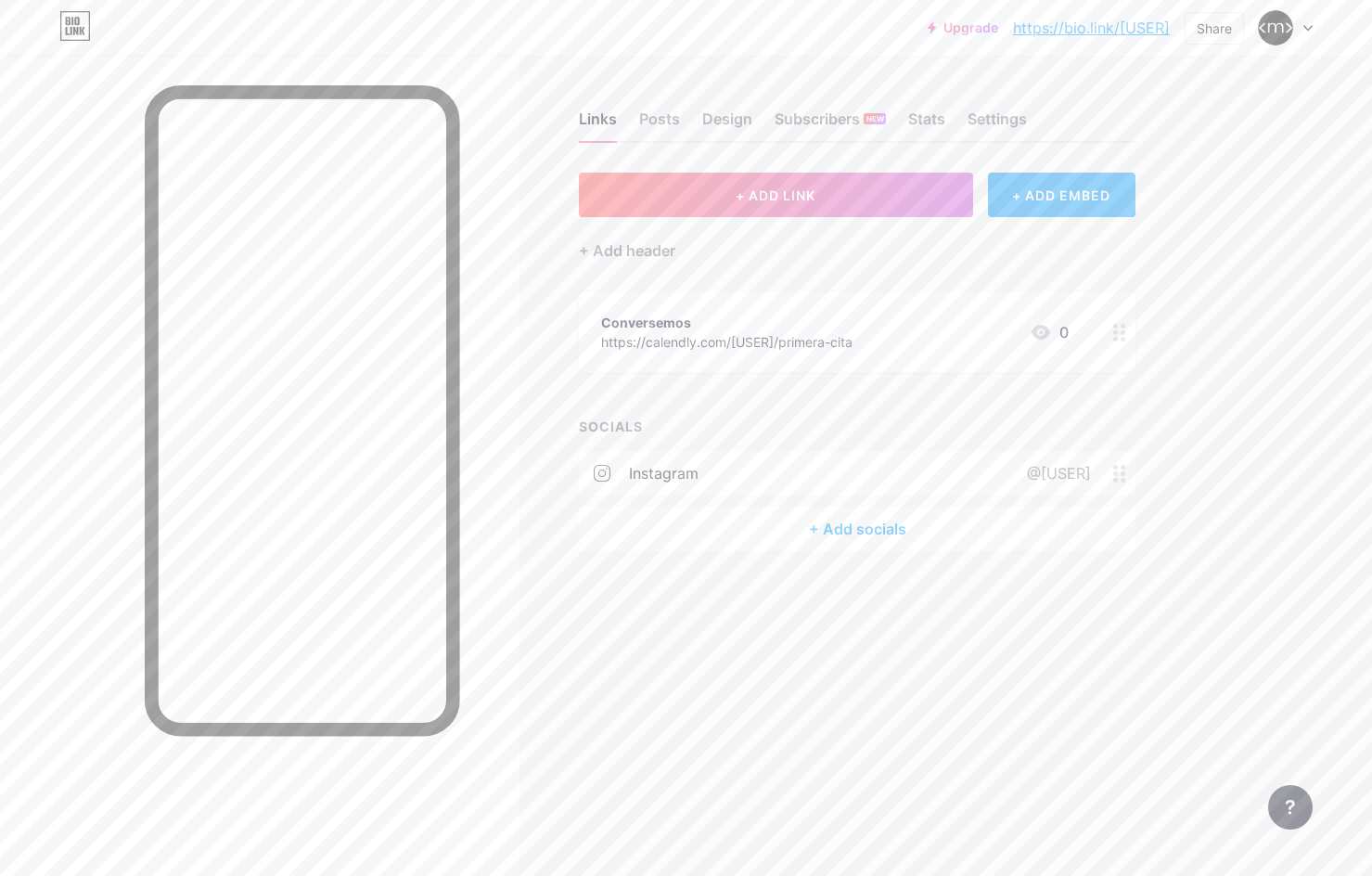 click on "Conversemos" at bounding box center (726, 322) 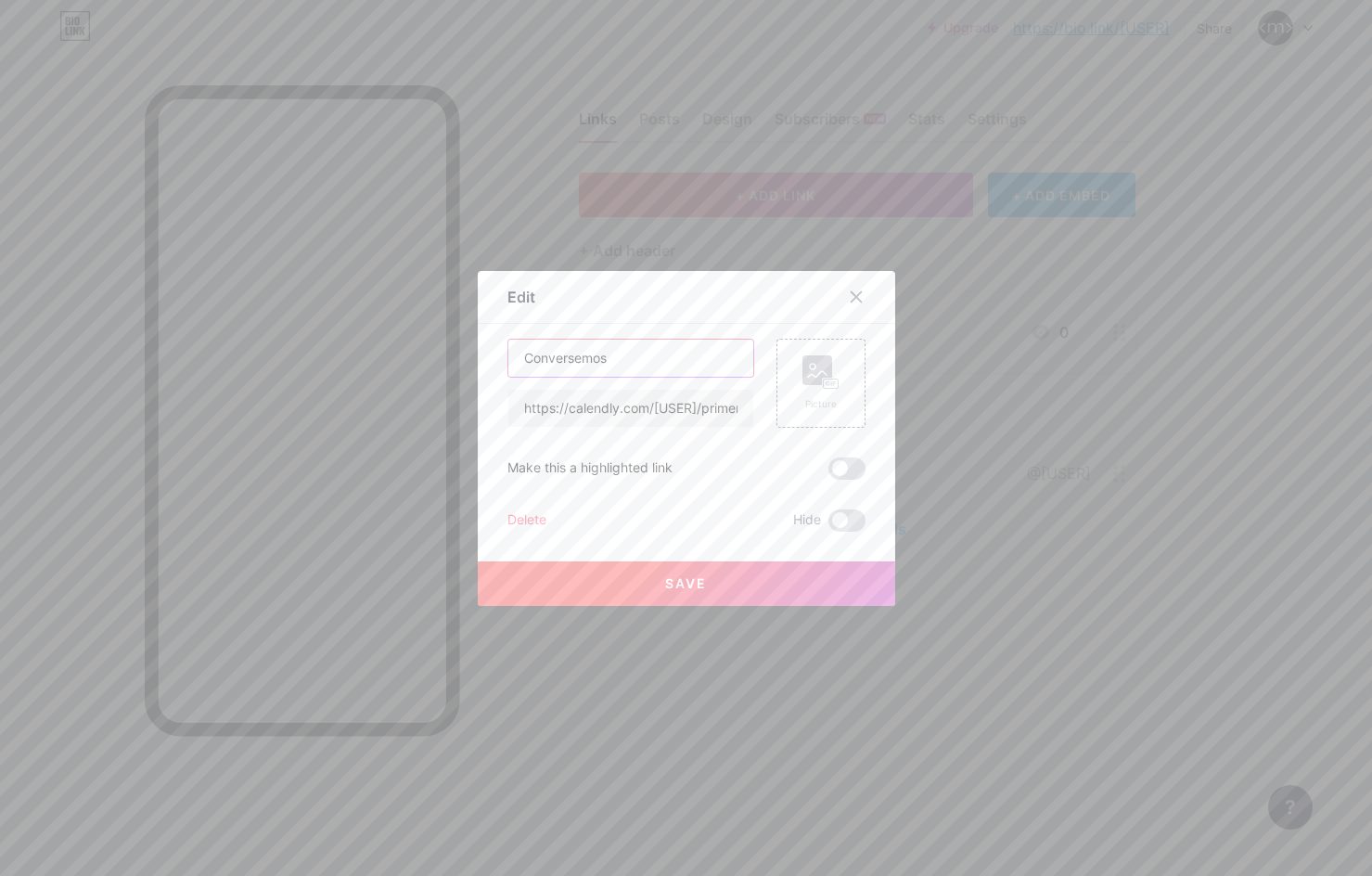 click on "Conversemos" at bounding box center [631, 358] 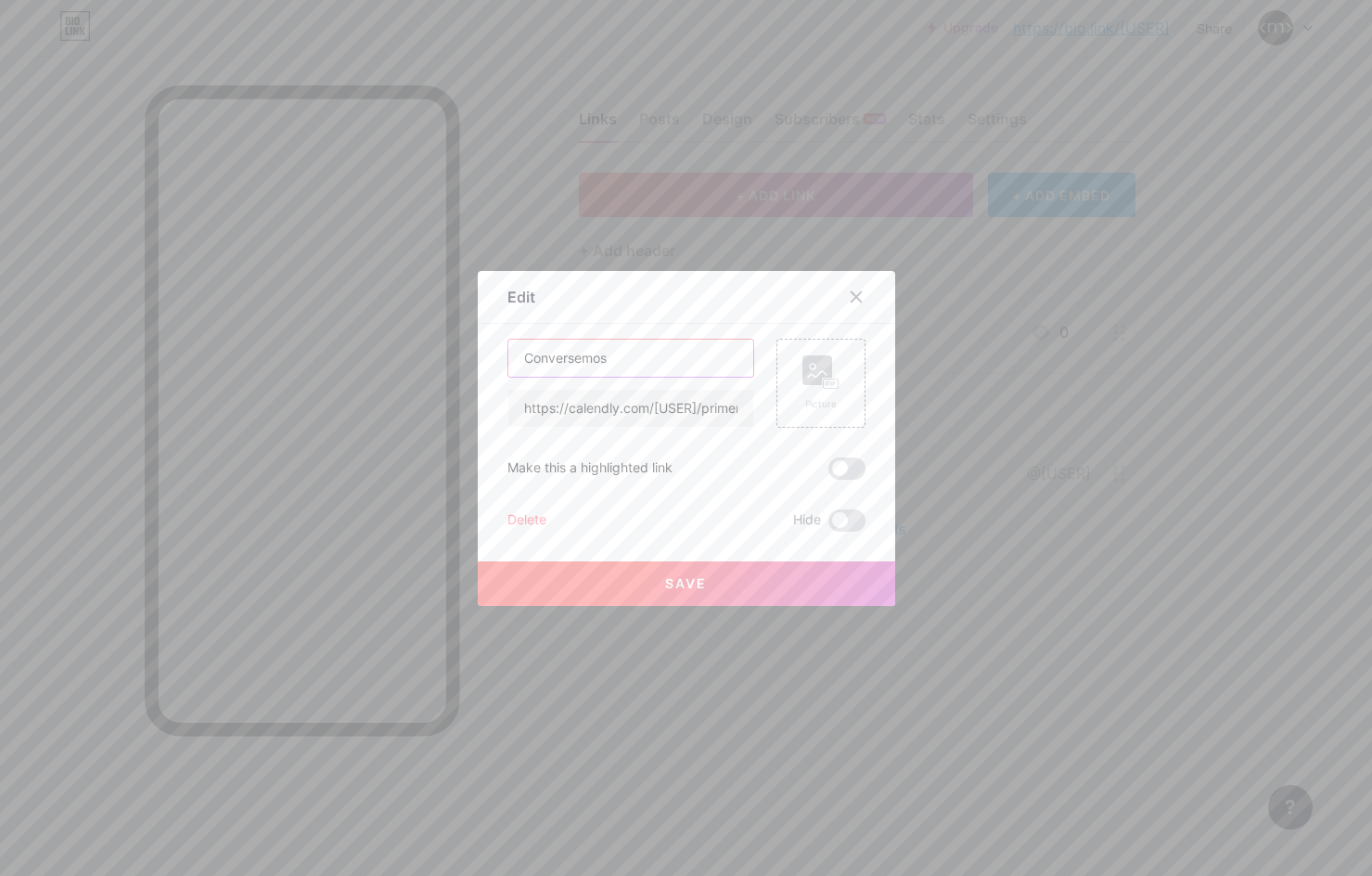 click on "Conversemos" at bounding box center (631, 358) 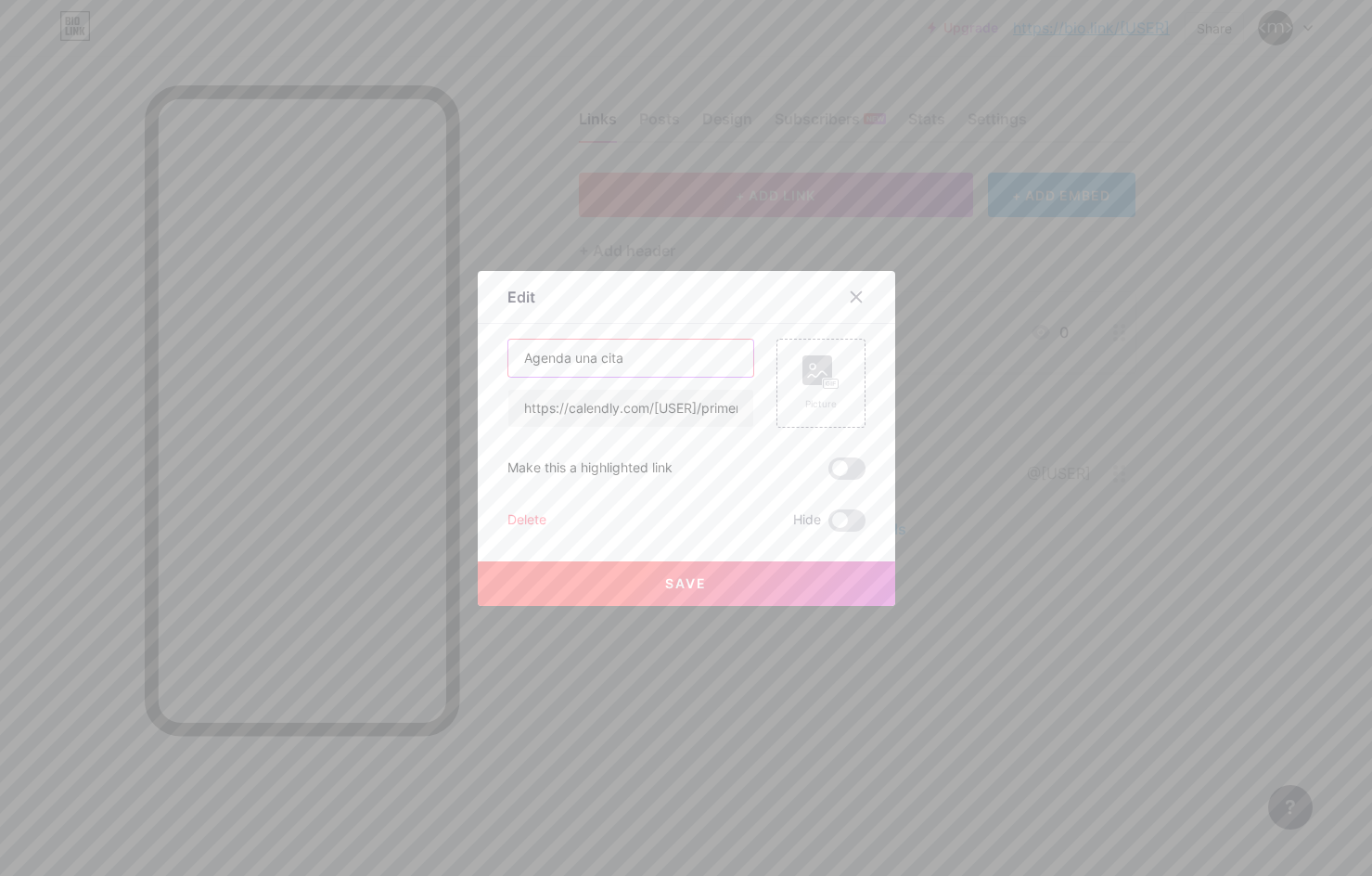 type on "Agenda una cita" 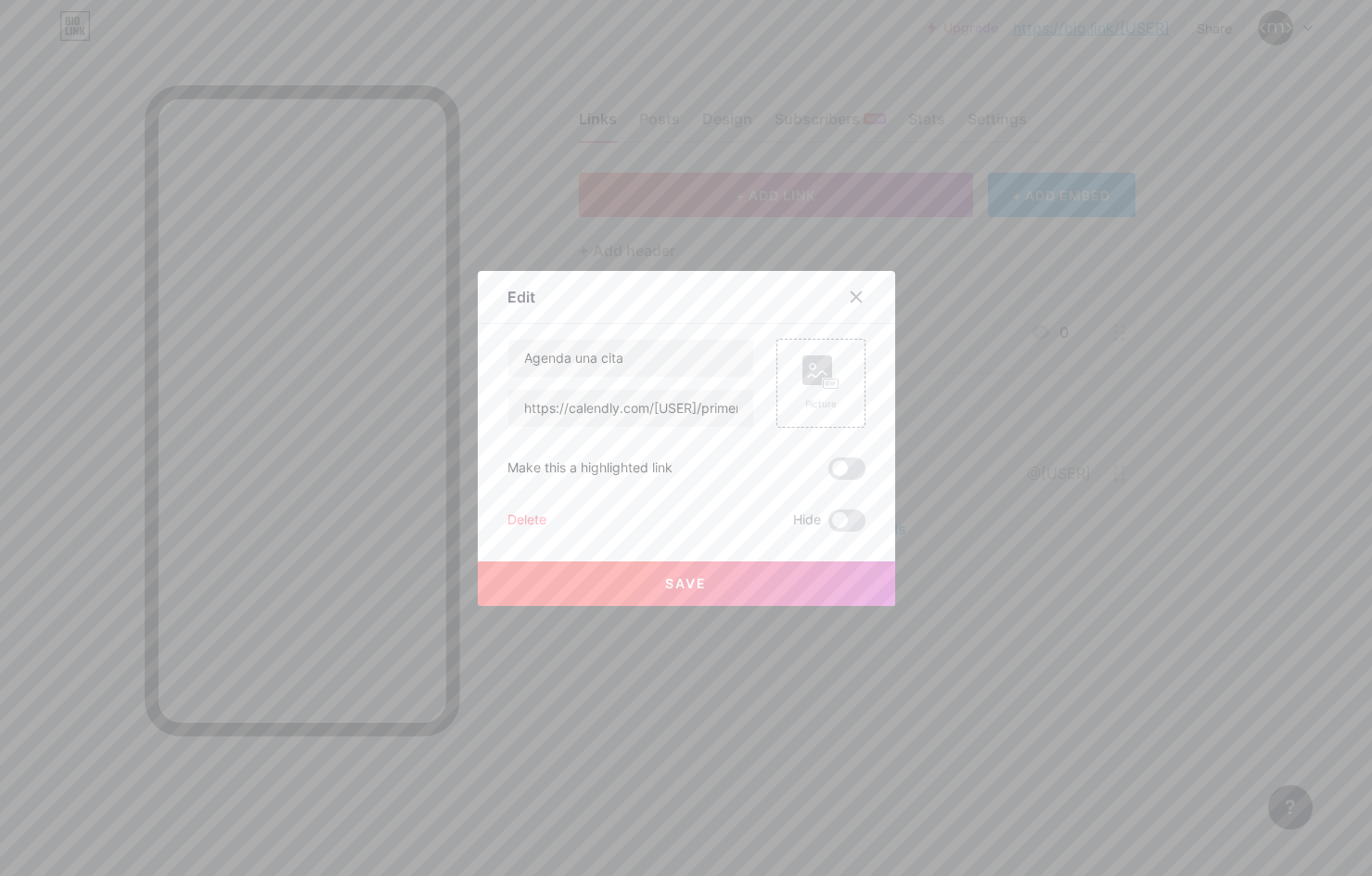click on "Save" at bounding box center (686, 583) 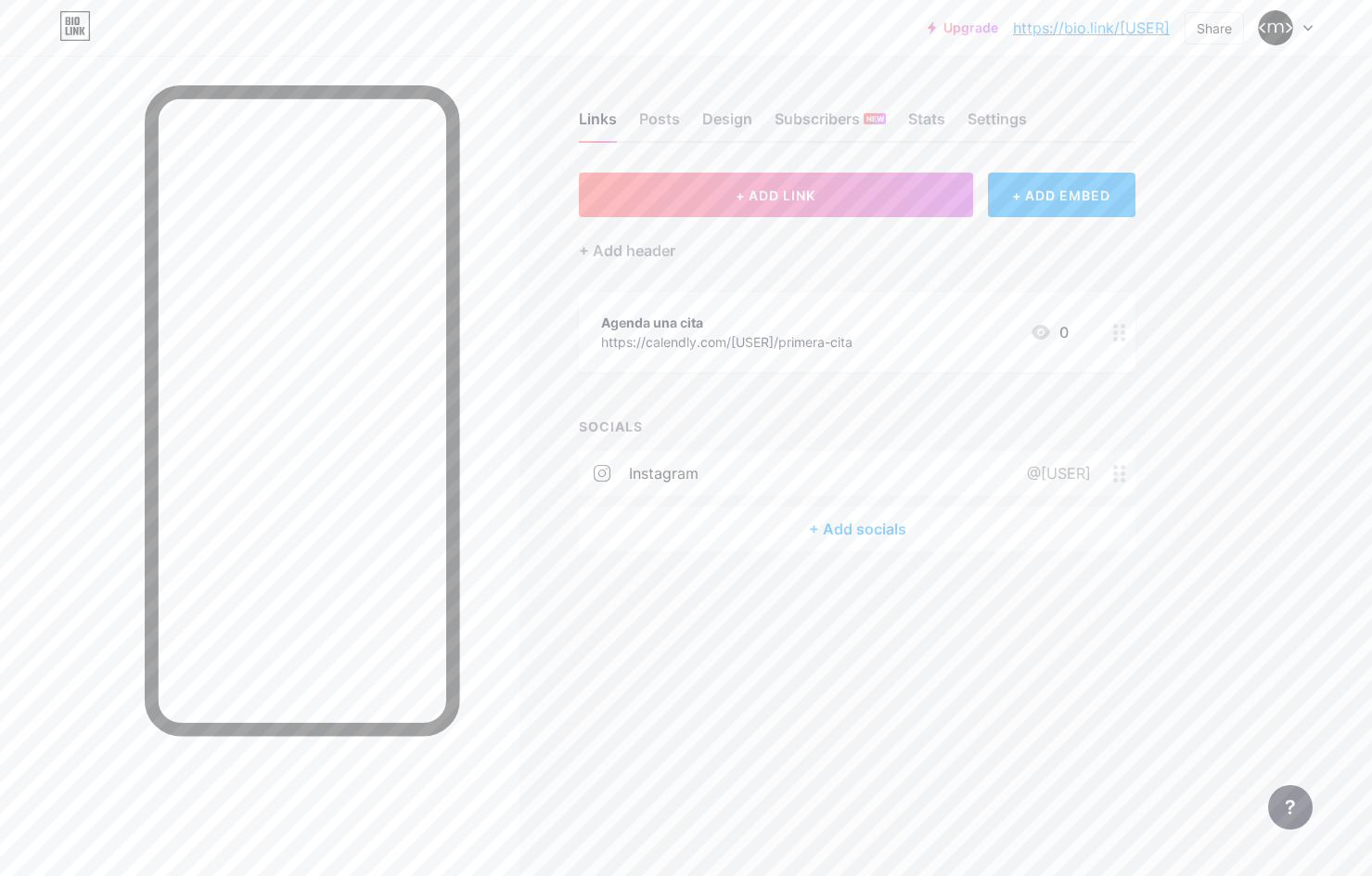 click on "Links
Posts
Design
Subscribers
NEW
Stats
Settings" at bounding box center (857, 110) 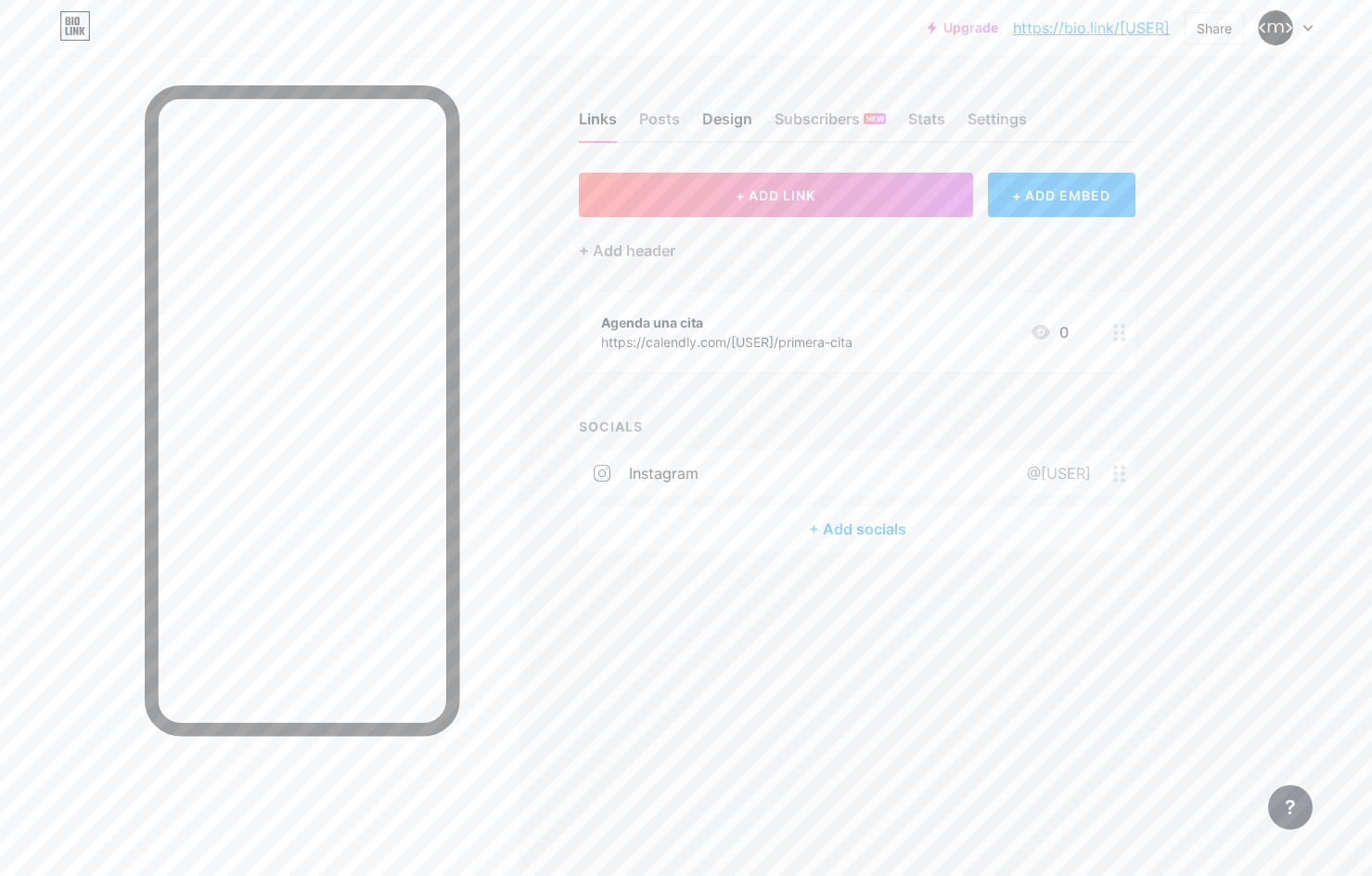 click on "Design" at bounding box center (727, 124) 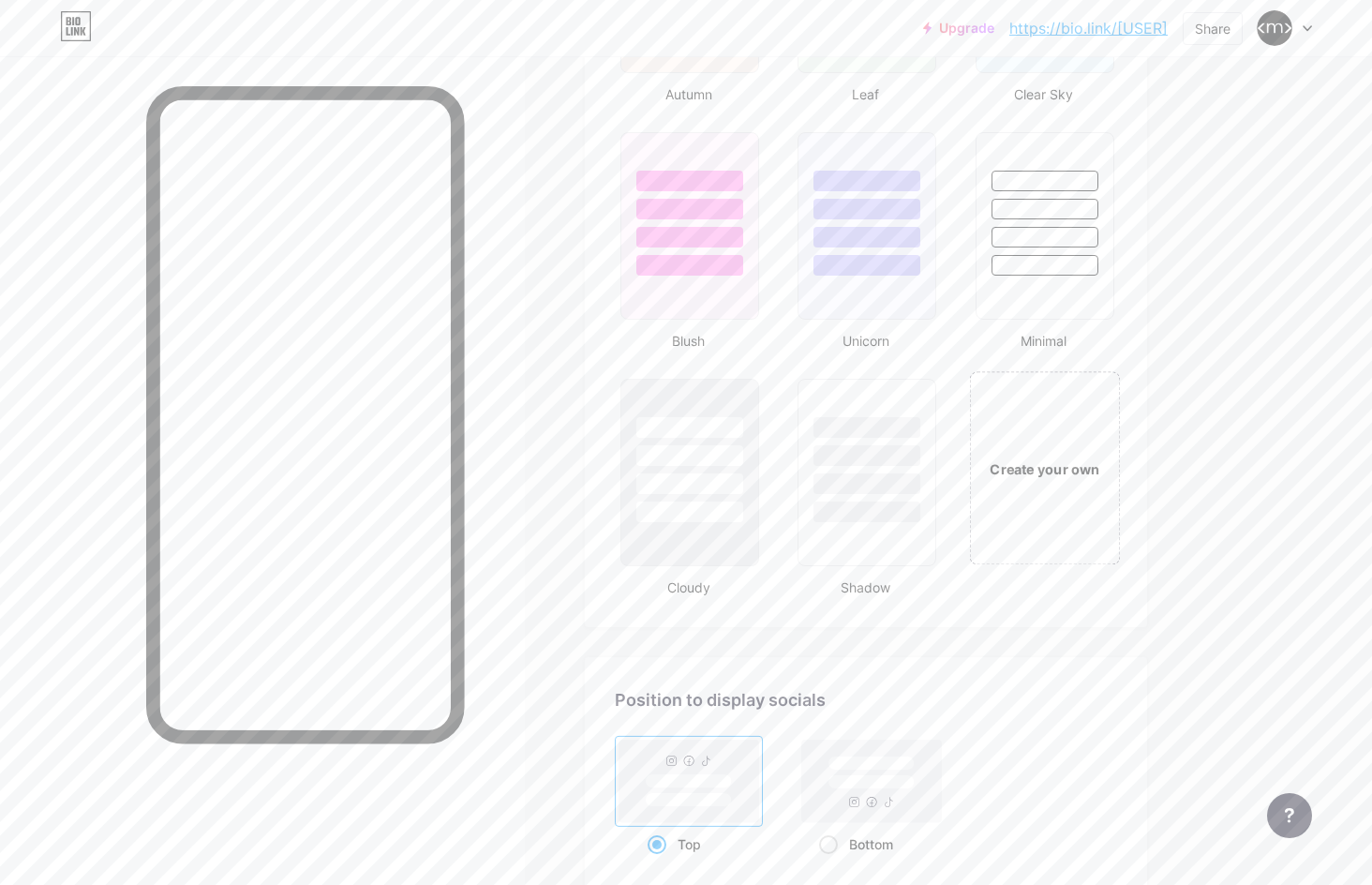 scroll, scrollTop: 1737, scrollLeft: 0, axis: vertical 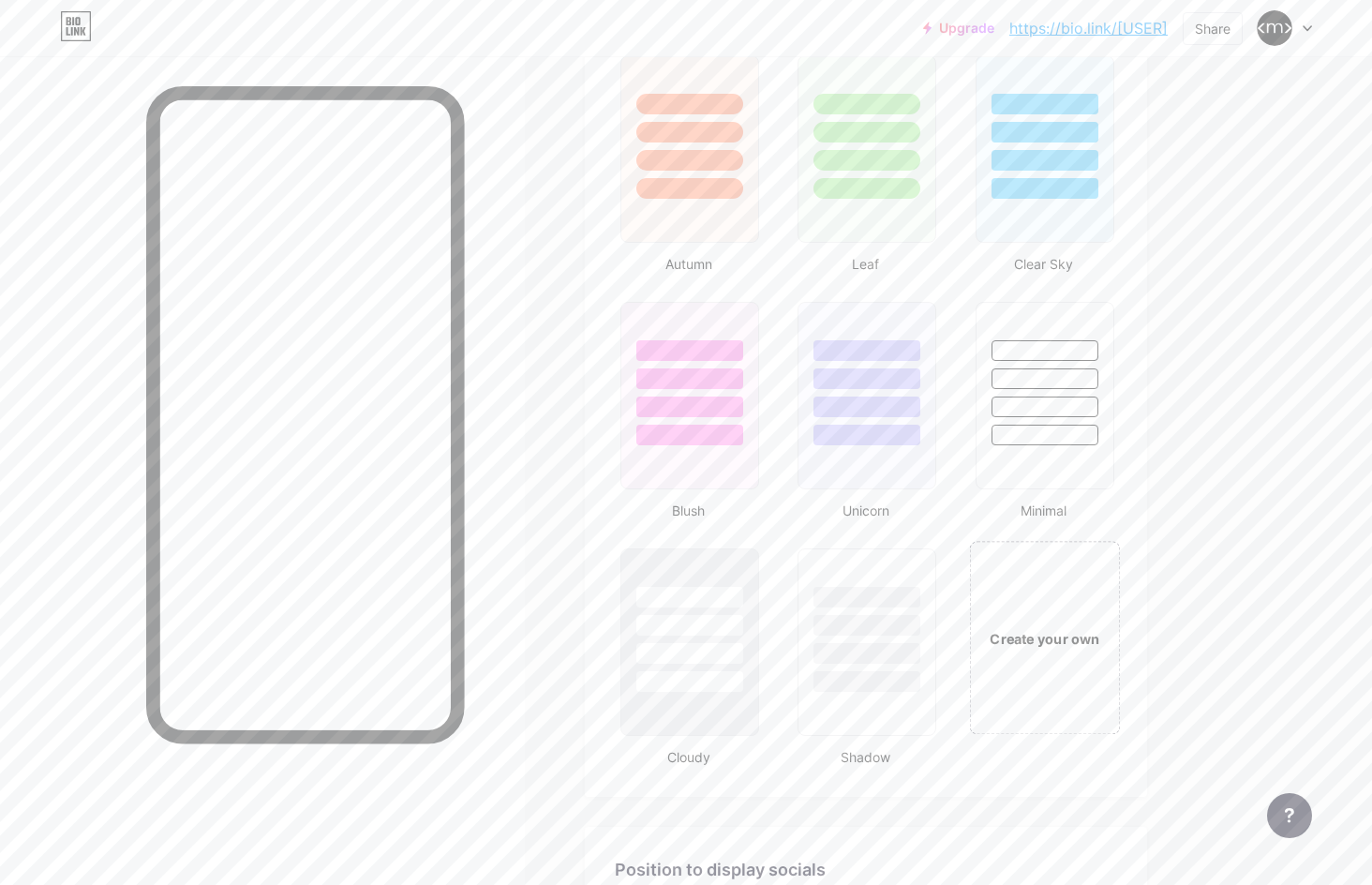 click on "Create your own" at bounding box center (1044, 638) 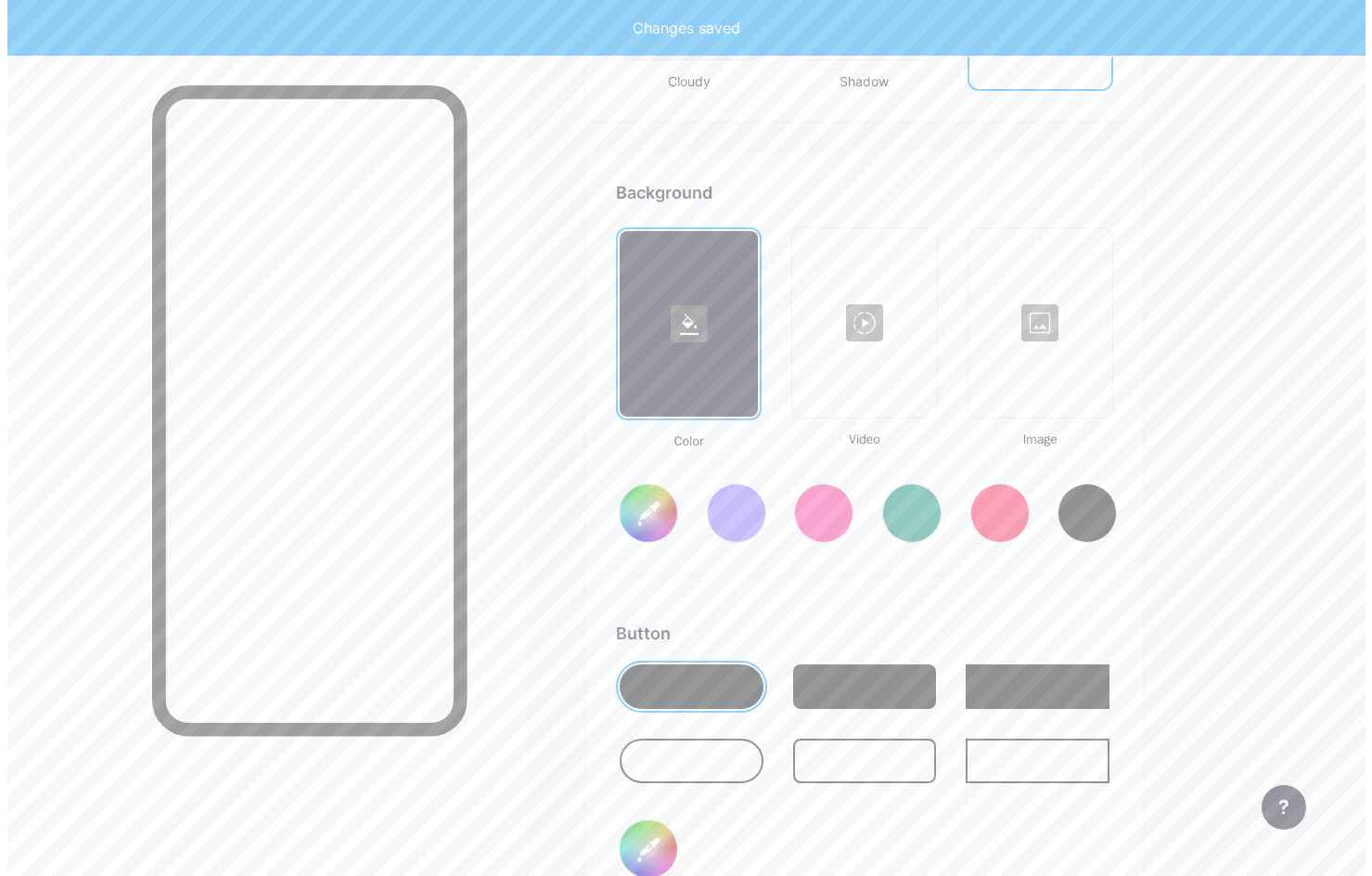 scroll, scrollTop: 2464, scrollLeft: 0, axis: vertical 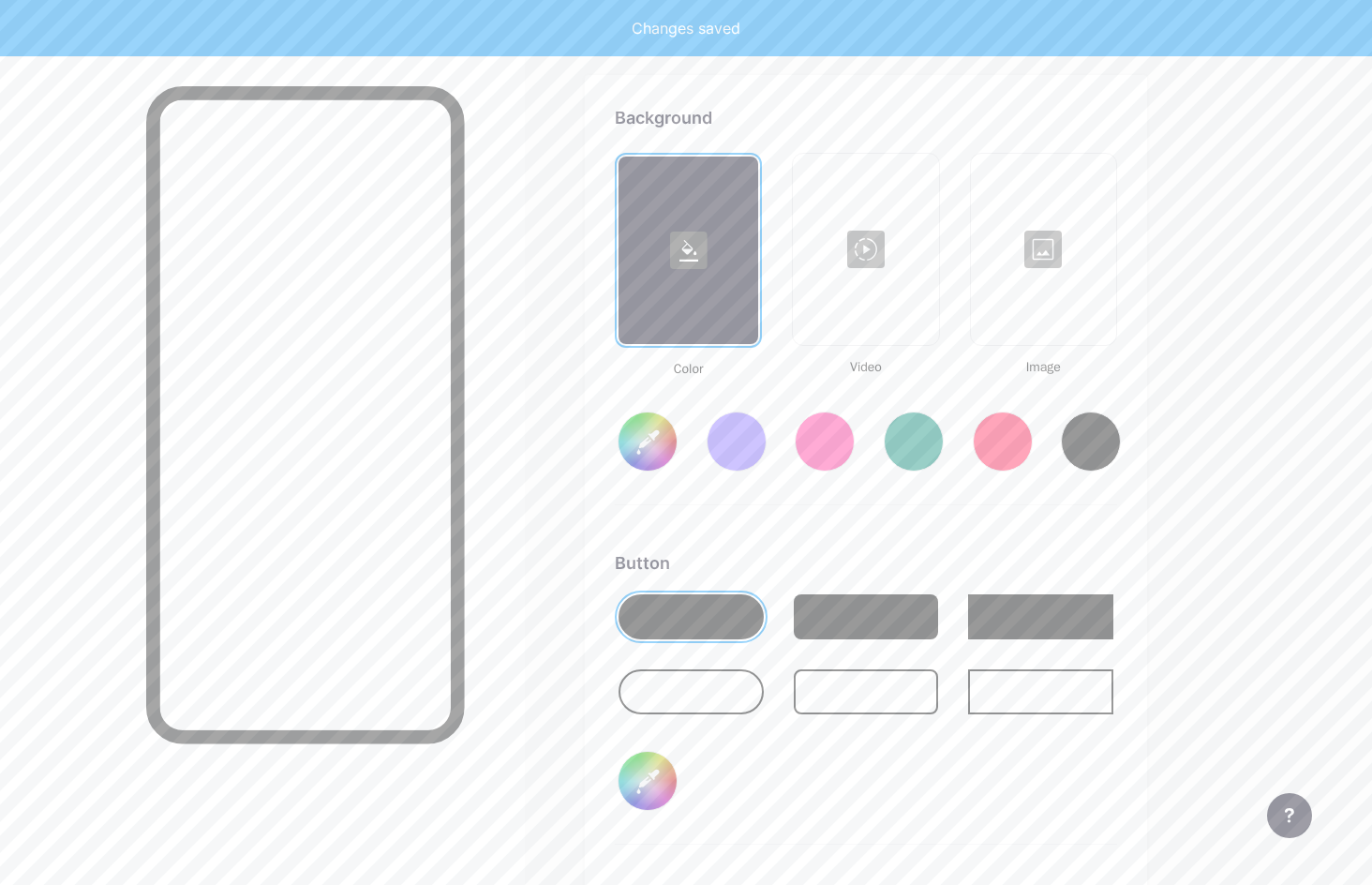 type on "#ffffff" 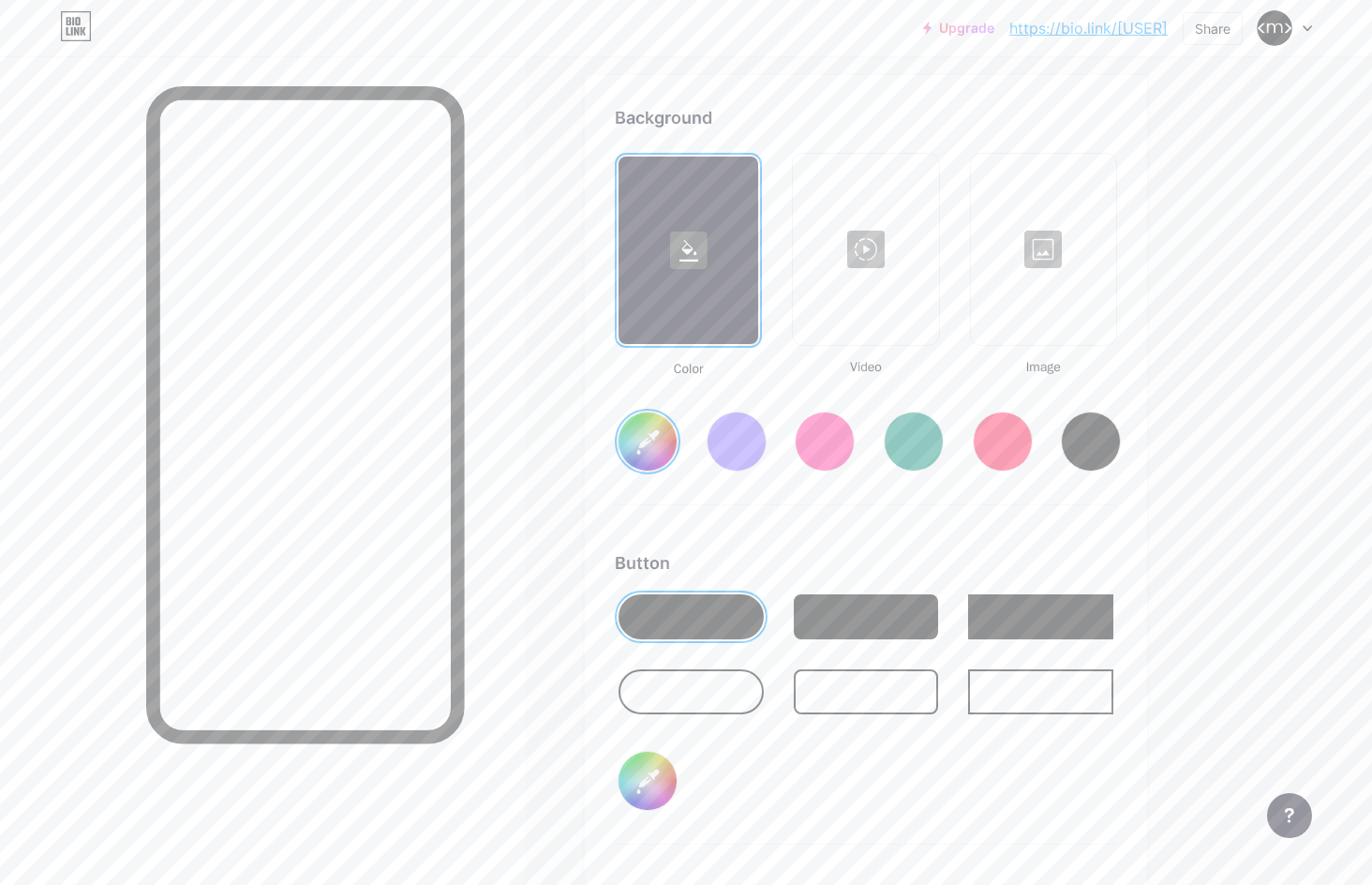 click at bounding box center [865, 249] 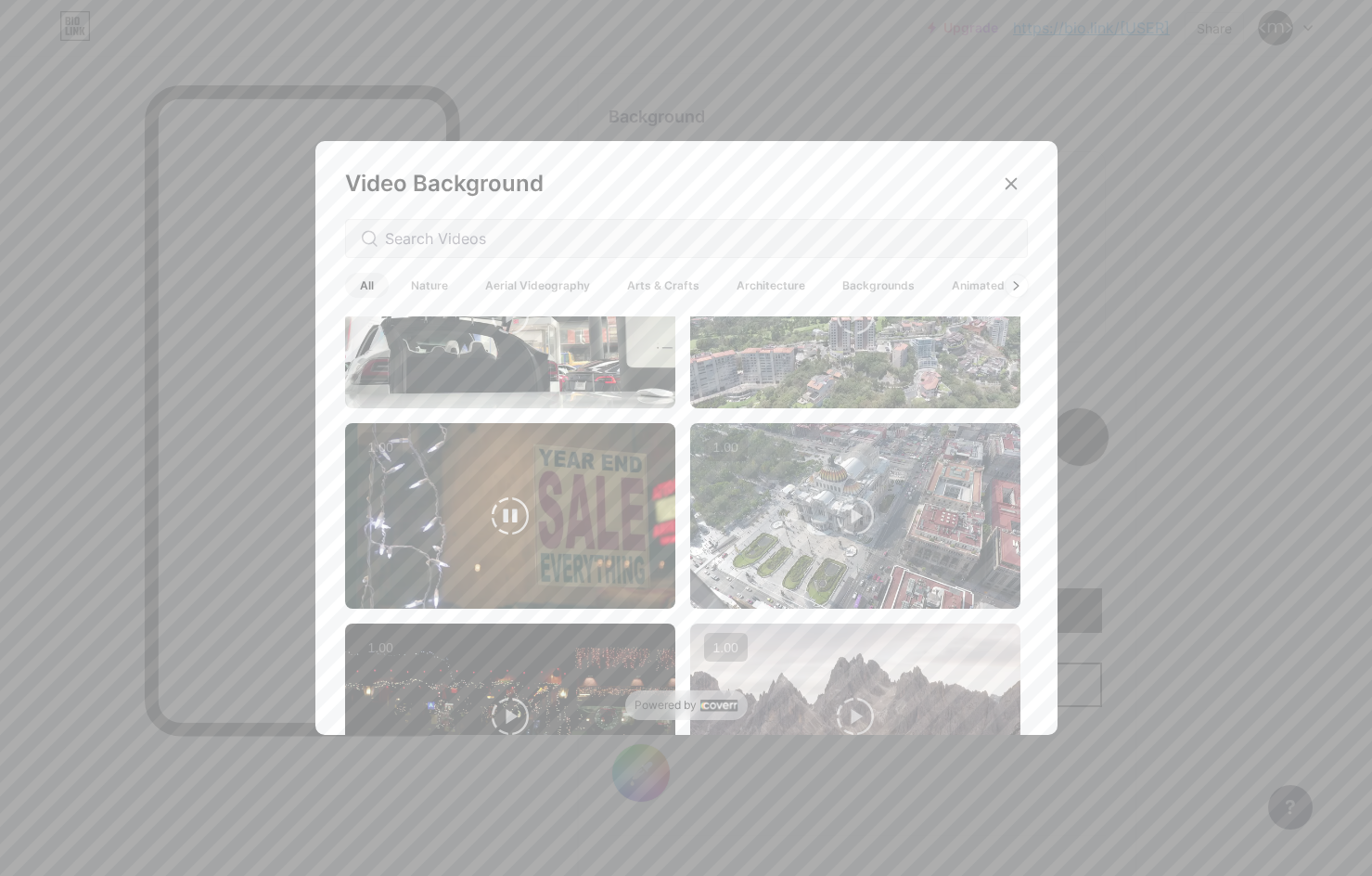 scroll, scrollTop: 464, scrollLeft: 0, axis: vertical 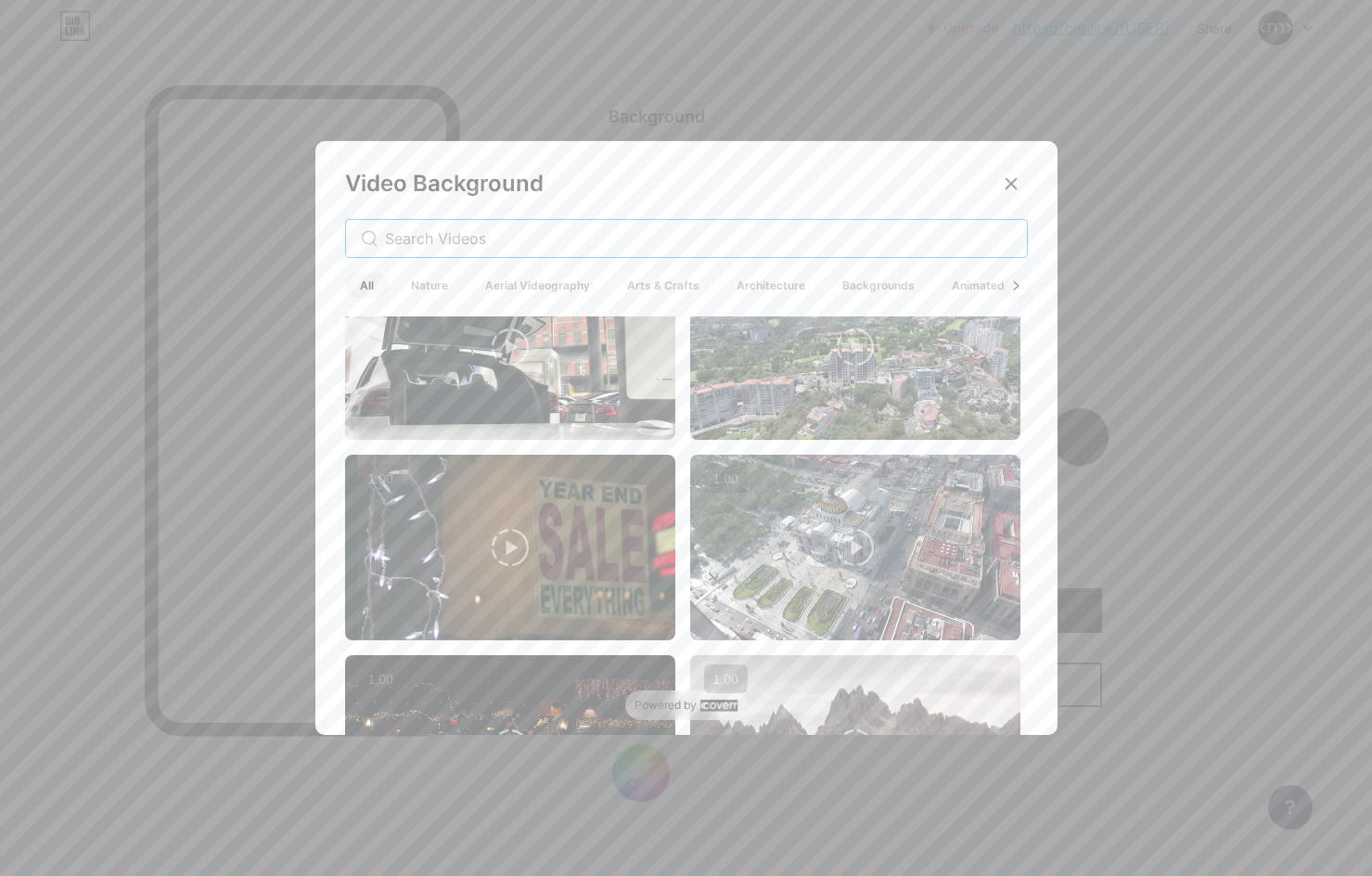 click at bounding box center [699, 238] 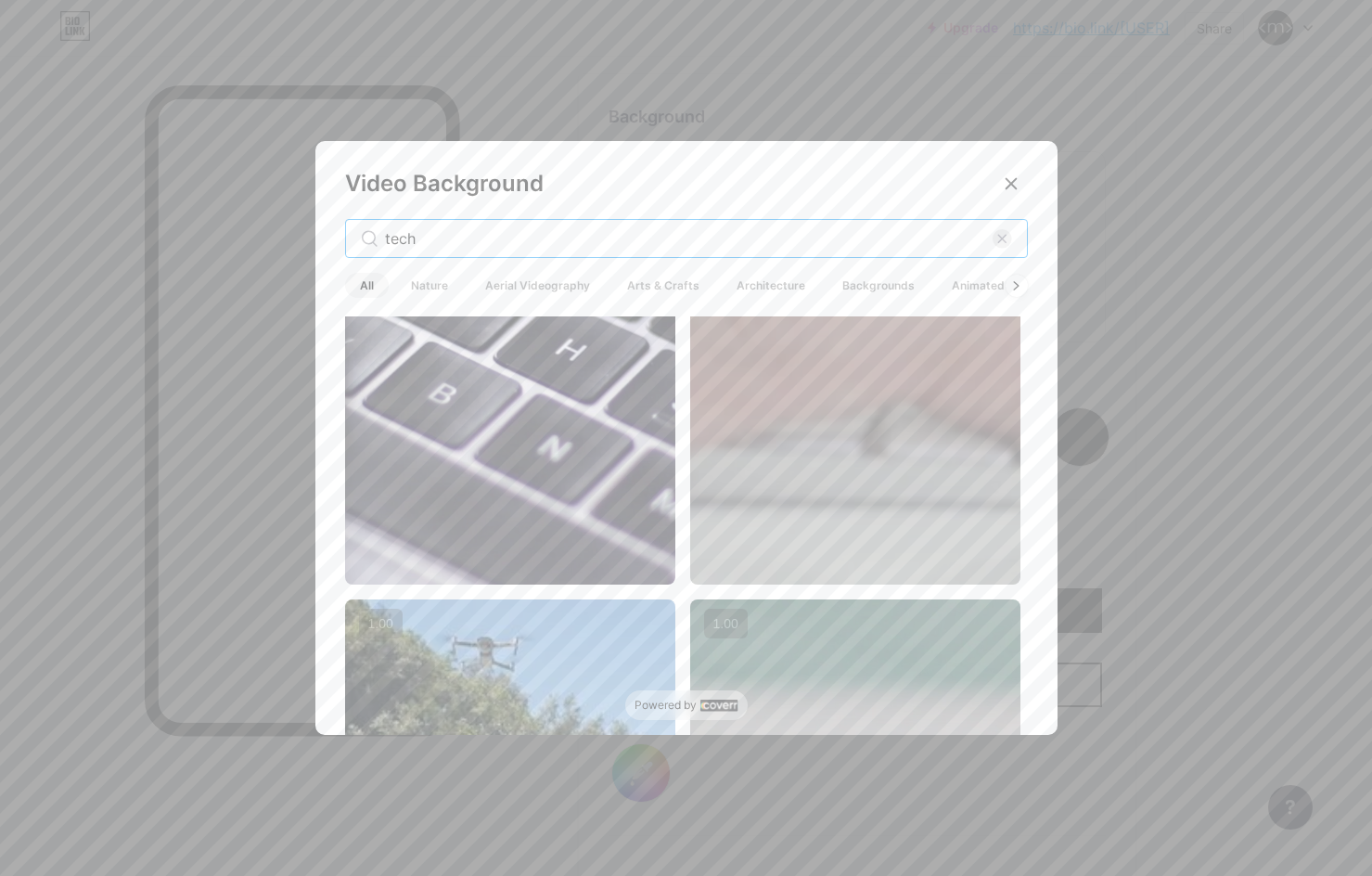 scroll, scrollTop: 2691, scrollLeft: 0, axis: vertical 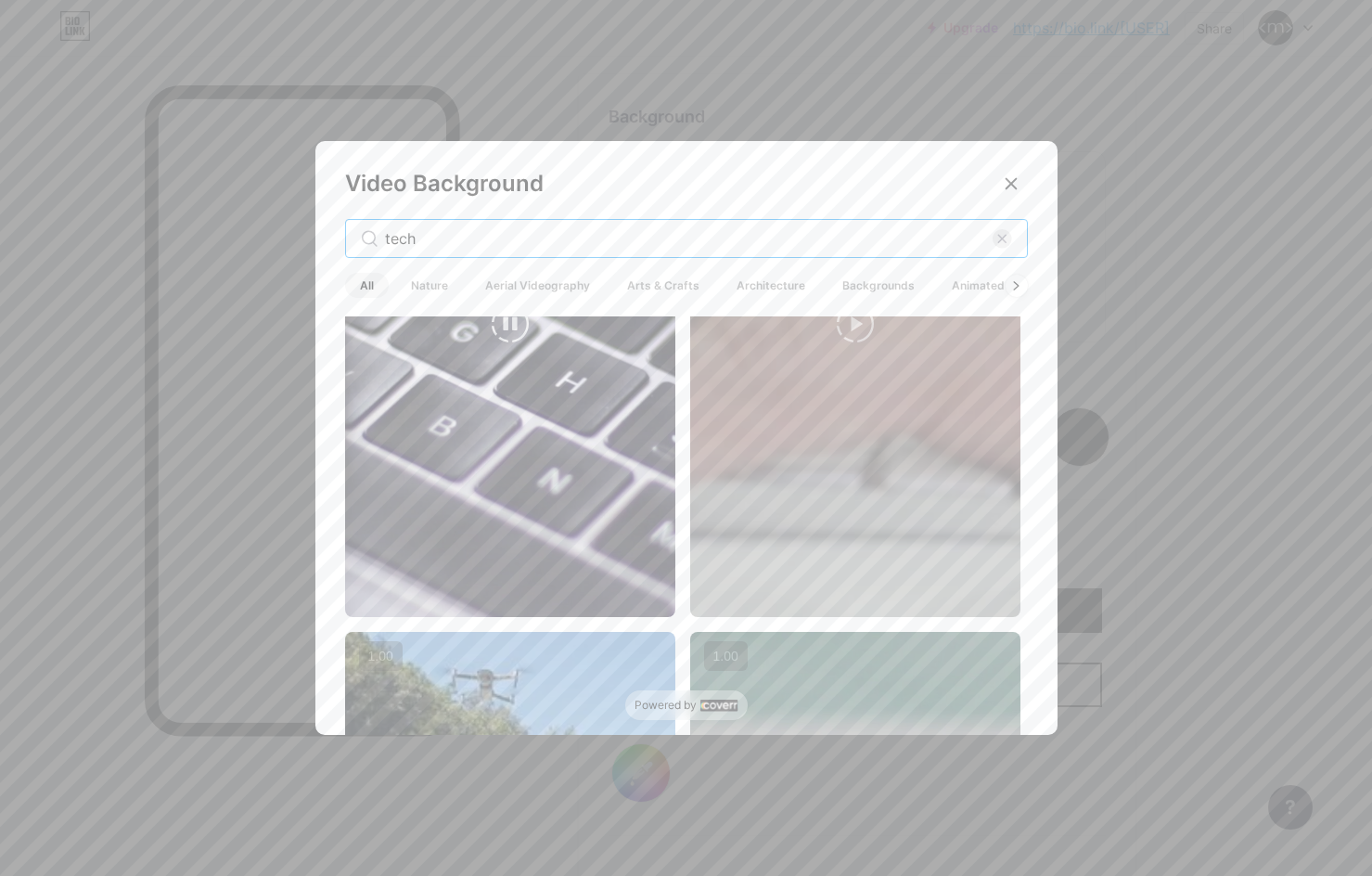 type on "tech" 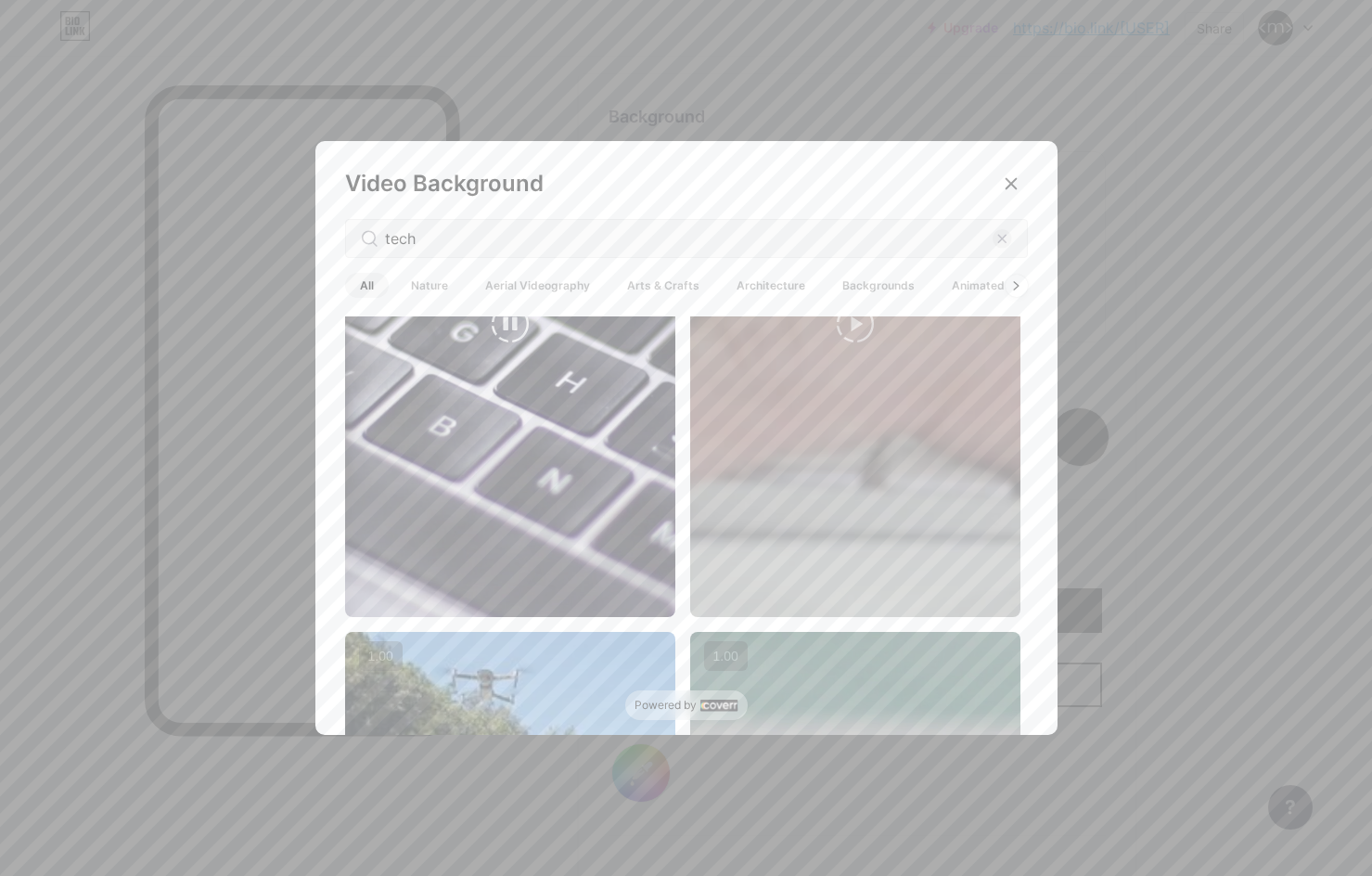 click at bounding box center (510, 324) 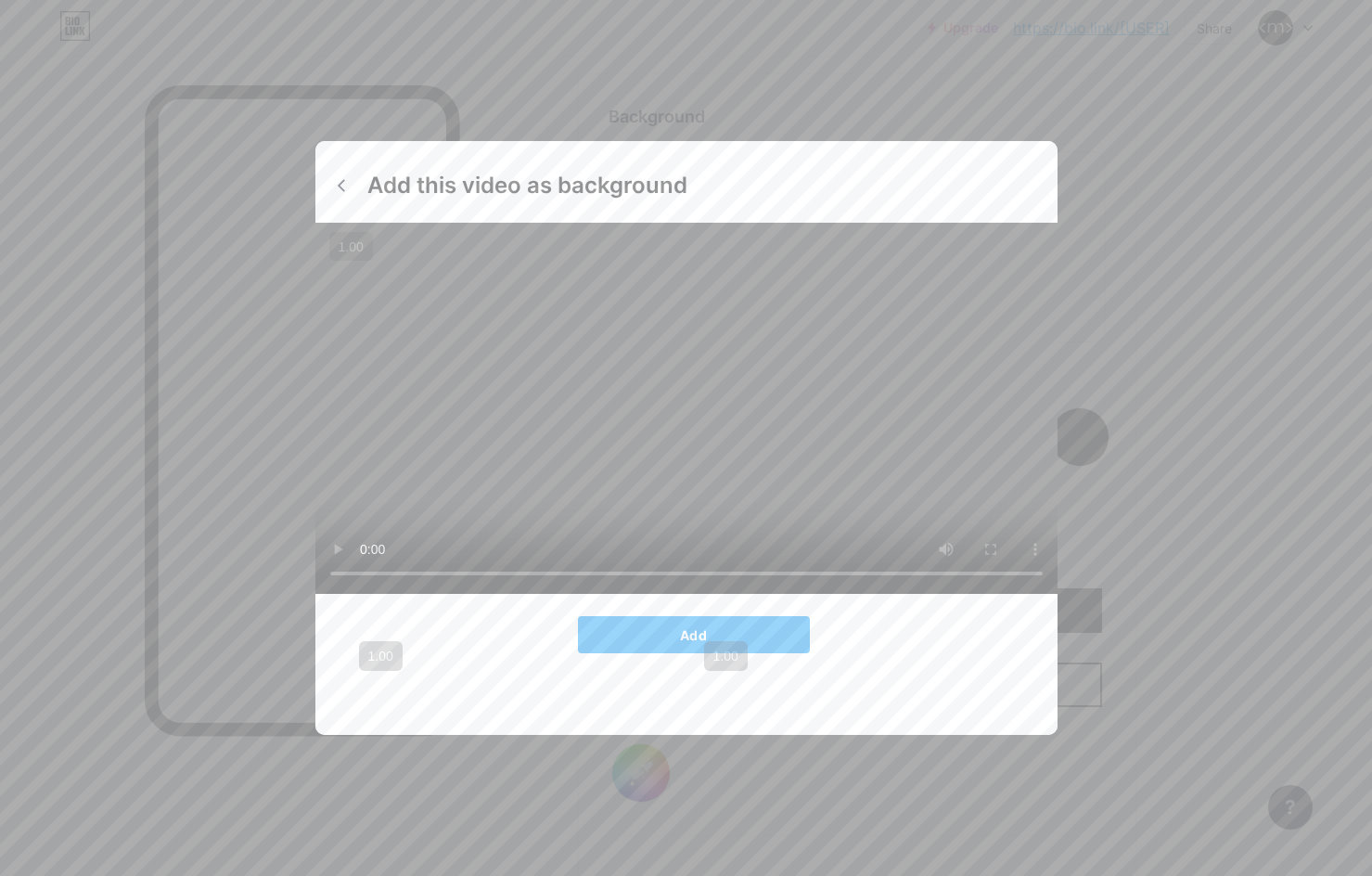 click at bounding box center [686, 438] 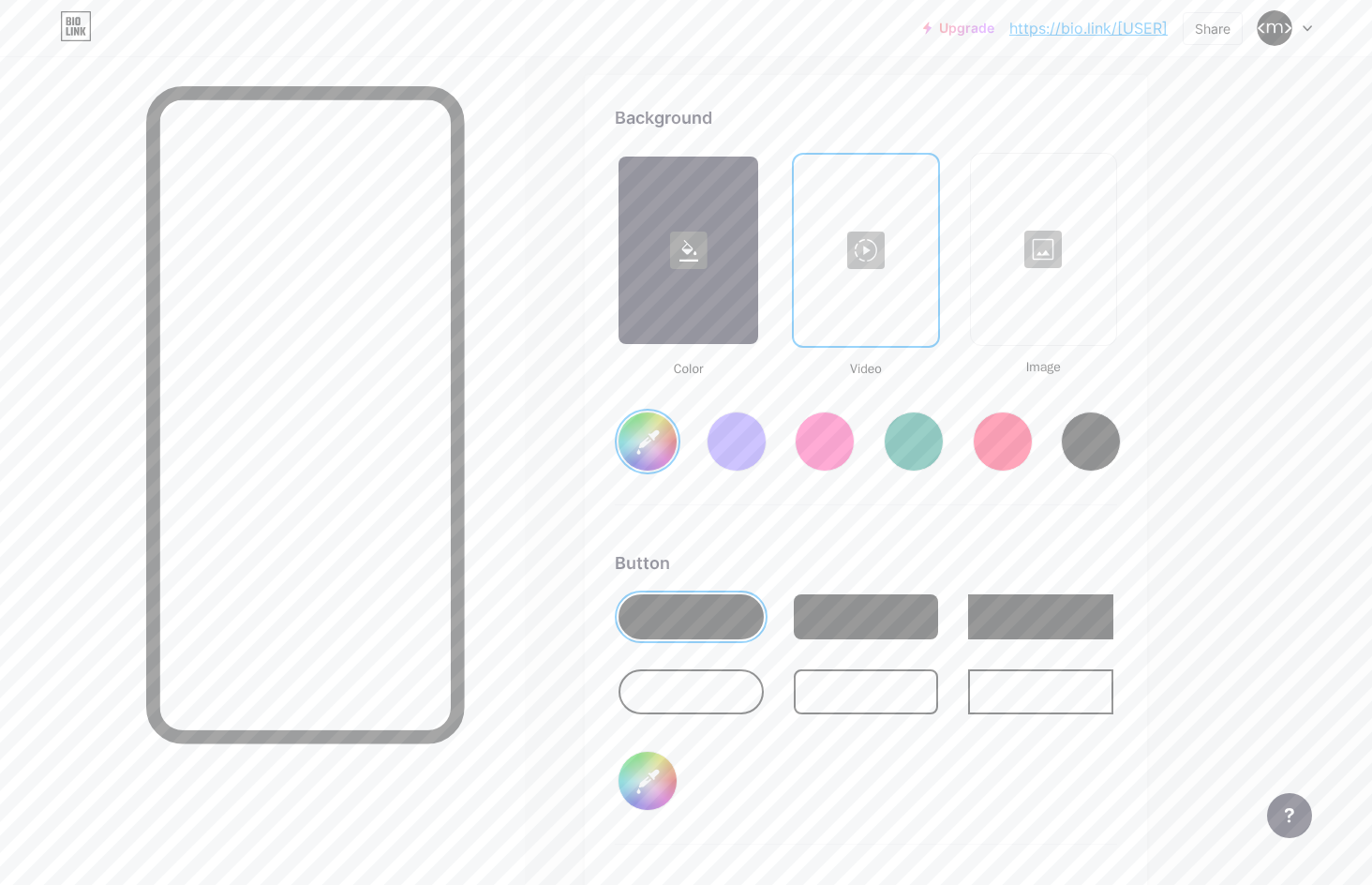 click at bounding box center [865, 250] 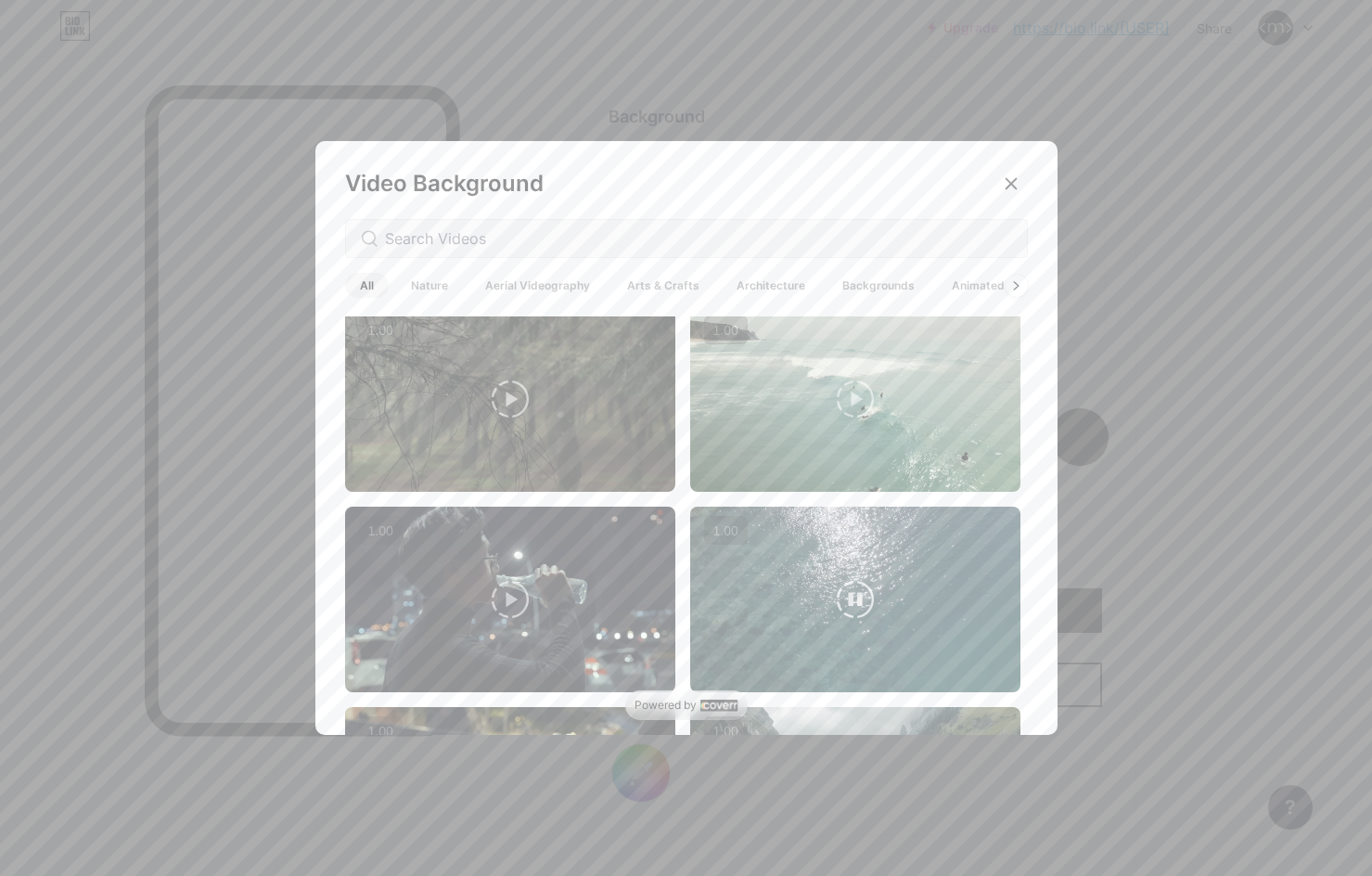scroll, scrollTop: 4561, scrollLeft: 0, axis: vertical 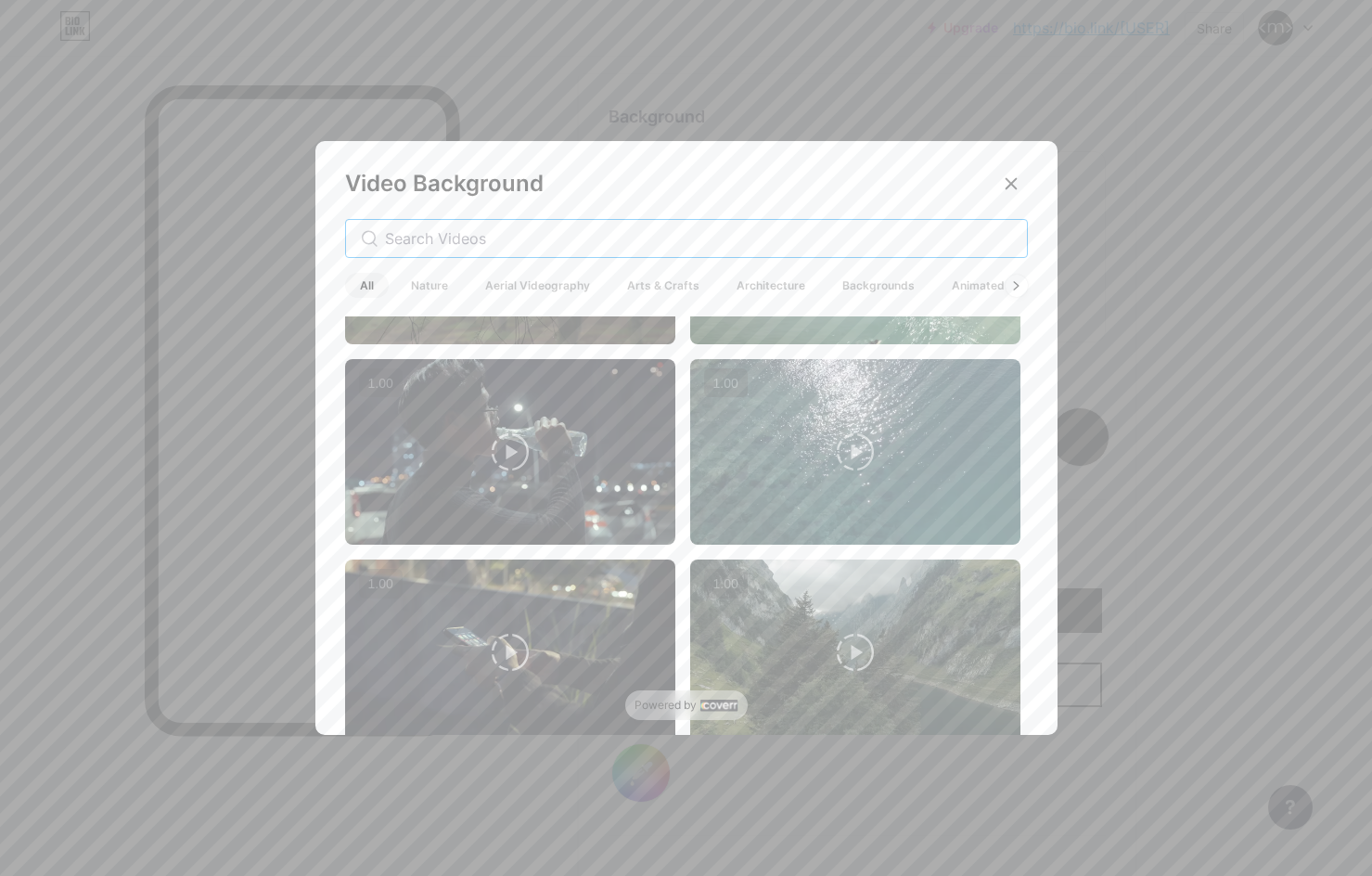 click at bounding box center [699, 238] 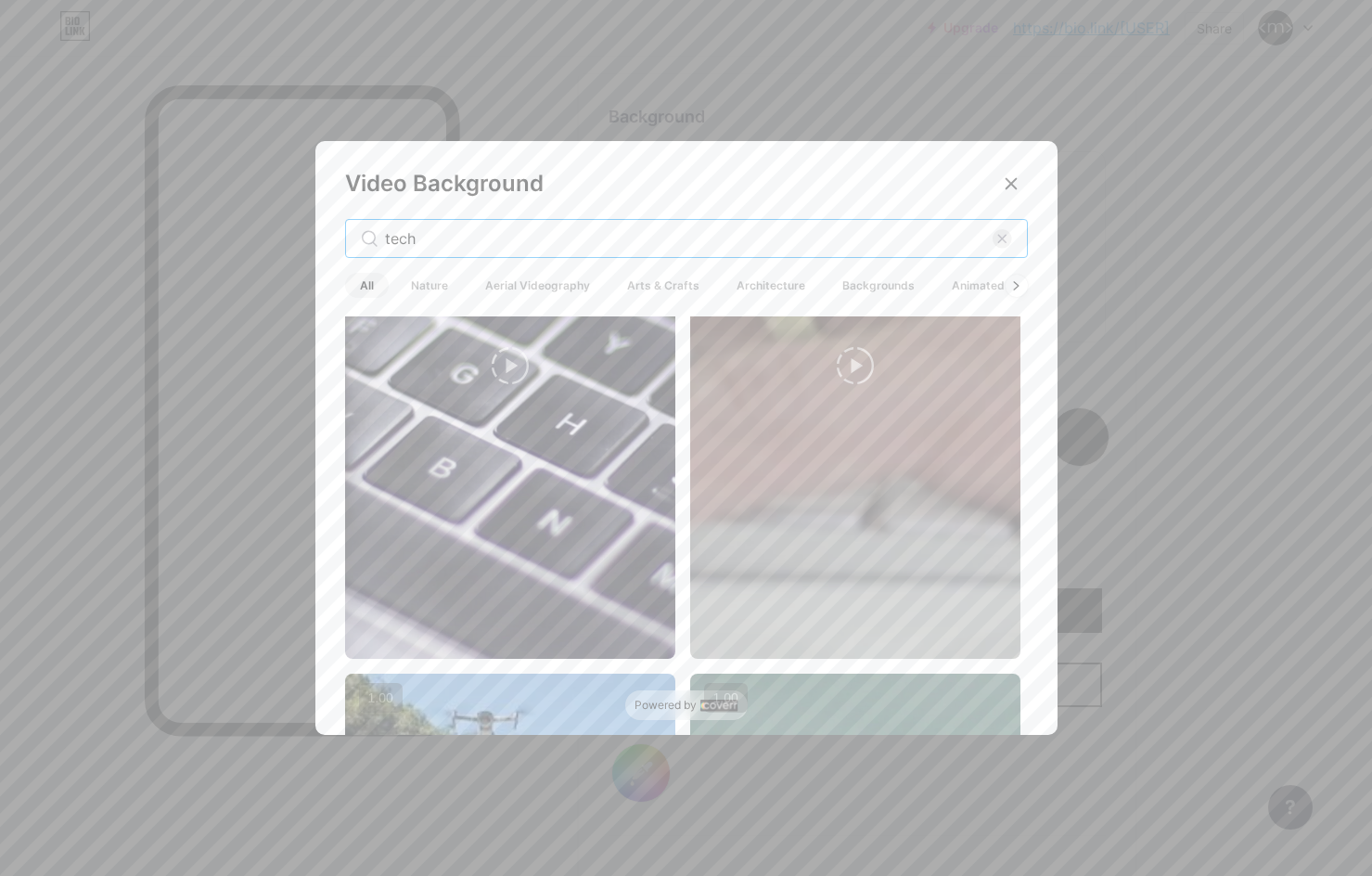scroll, scrollTop: 2877, scrollLeft: 0, axis: vertical 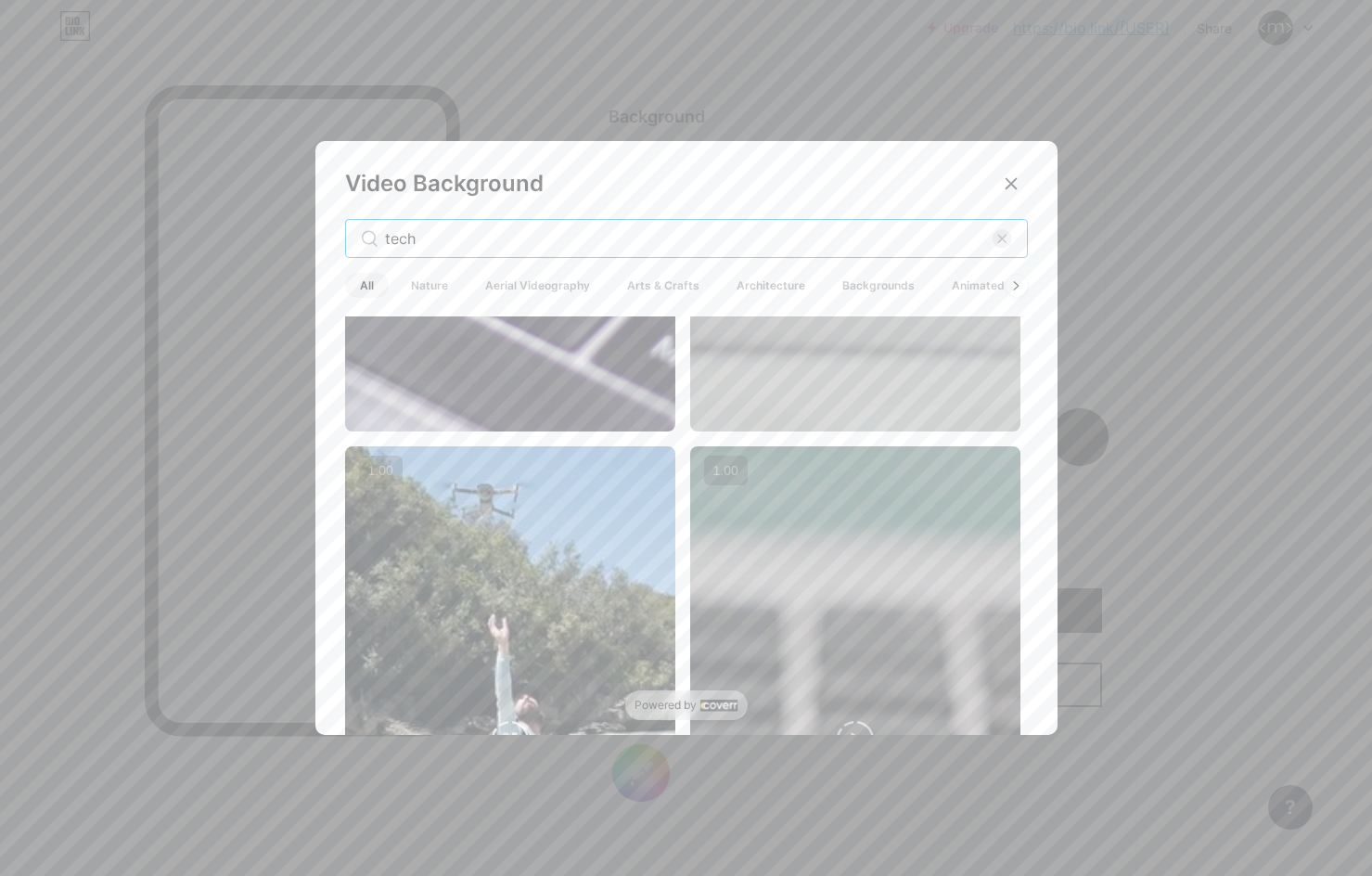 type on "tech" 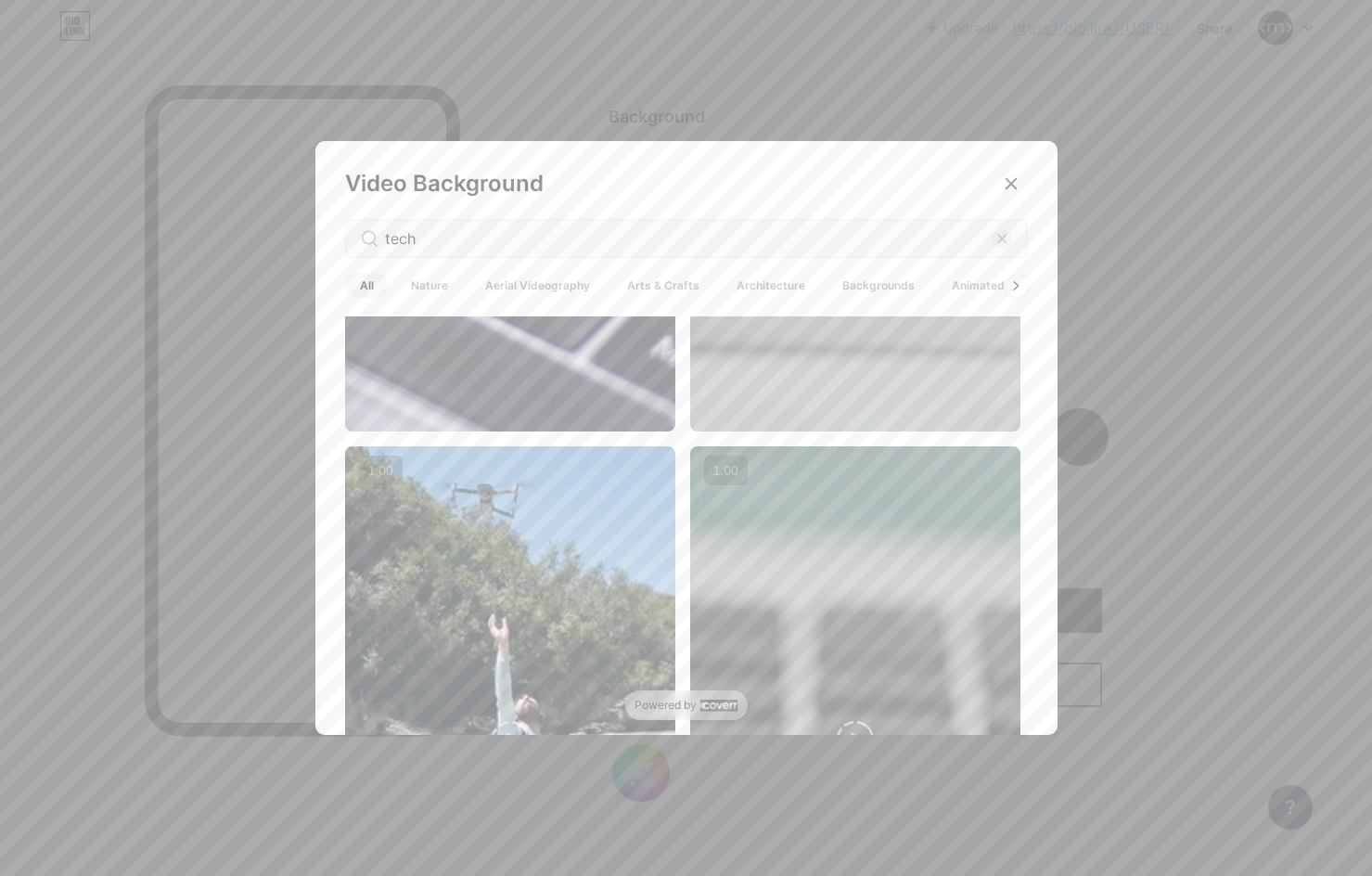 click at bounding box center [510, 138] 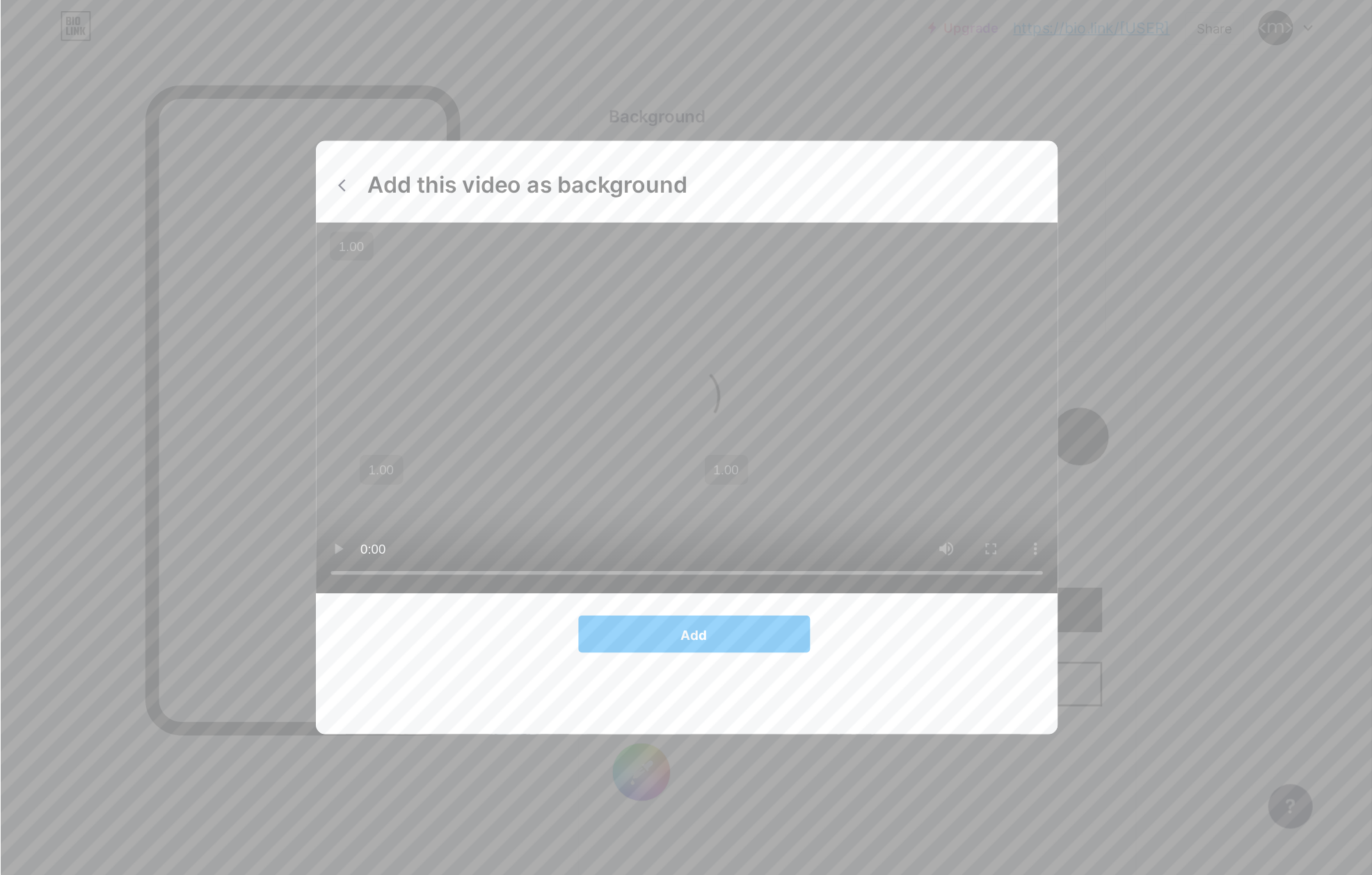 scroll, scrollTop: 1847, scrollLeft: 0, axis: vertical 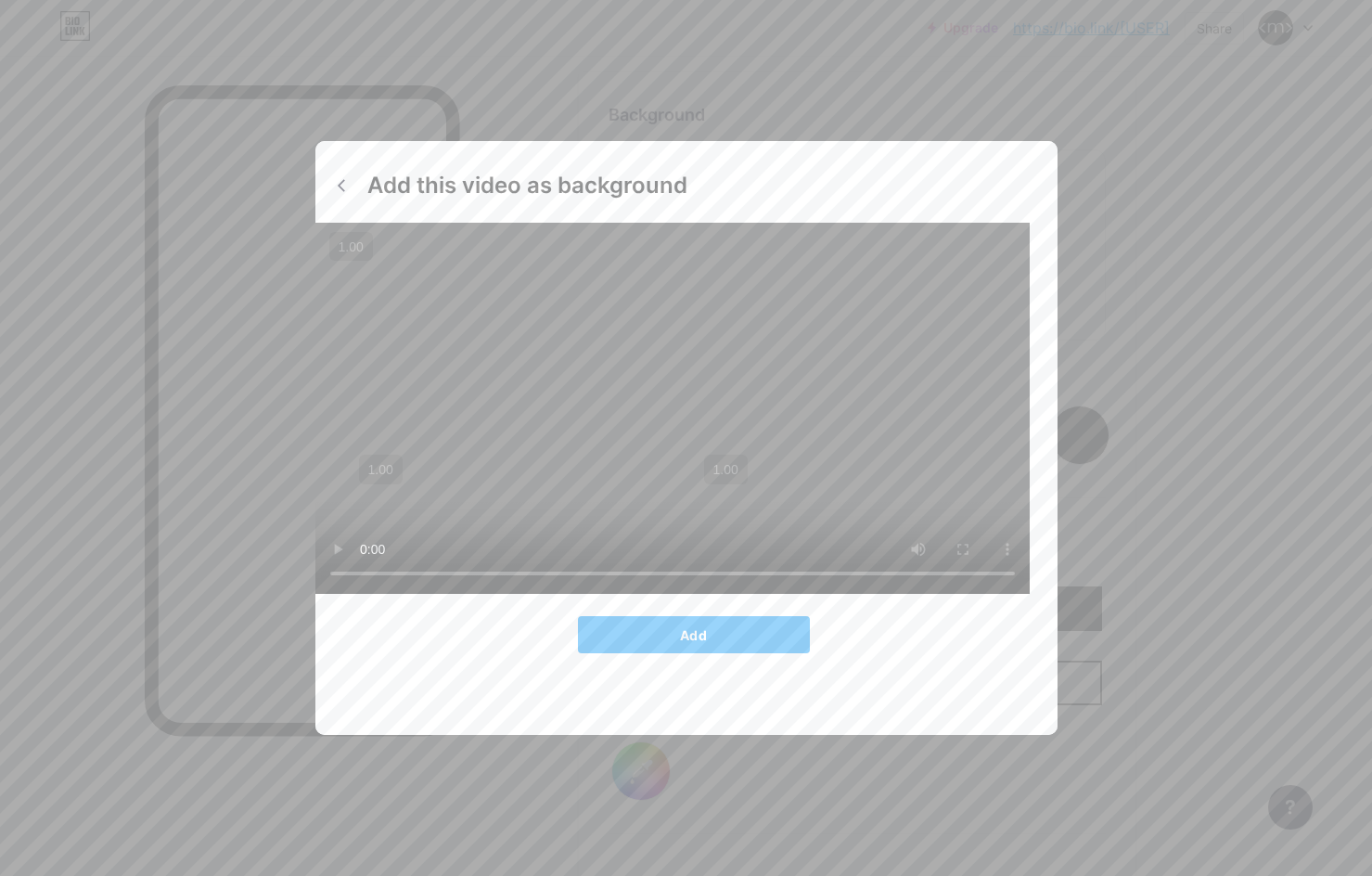 click at bounding box center [686, 408] 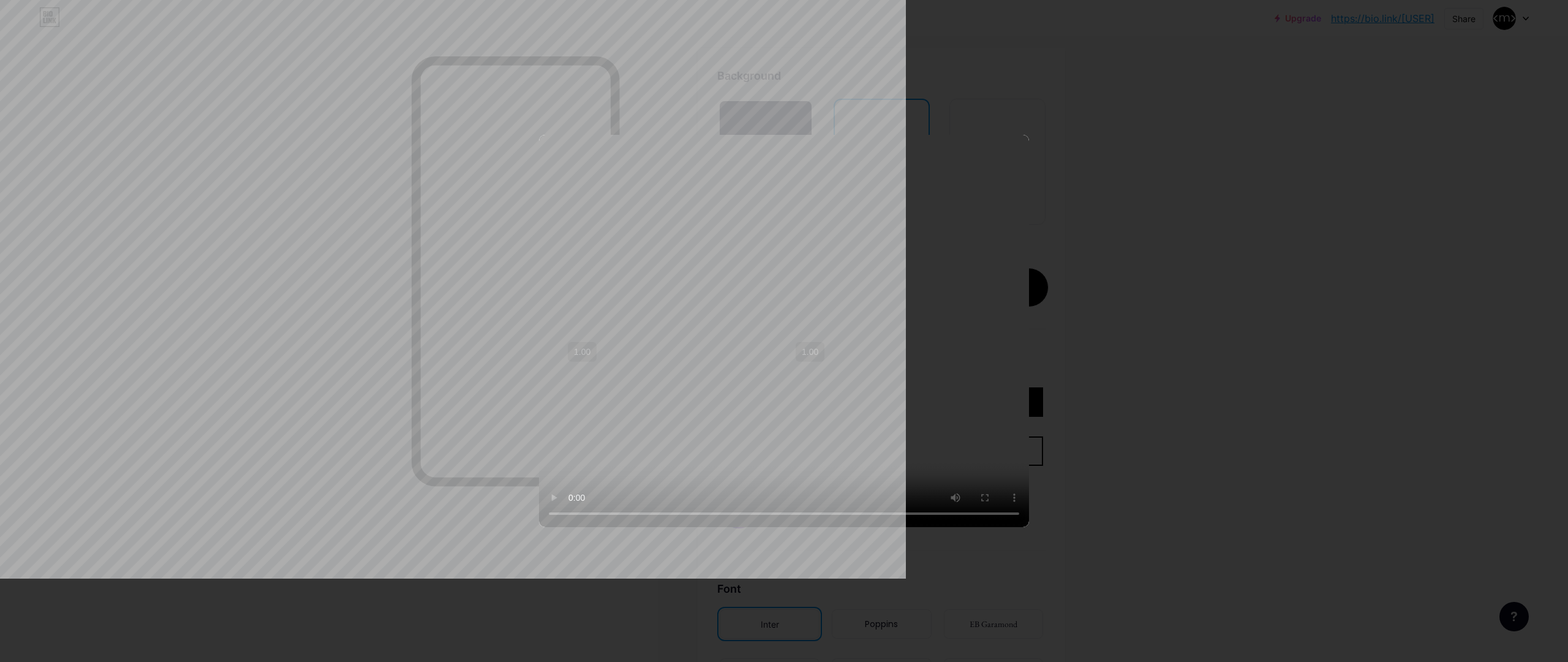 click at bounding box center (784, 331) 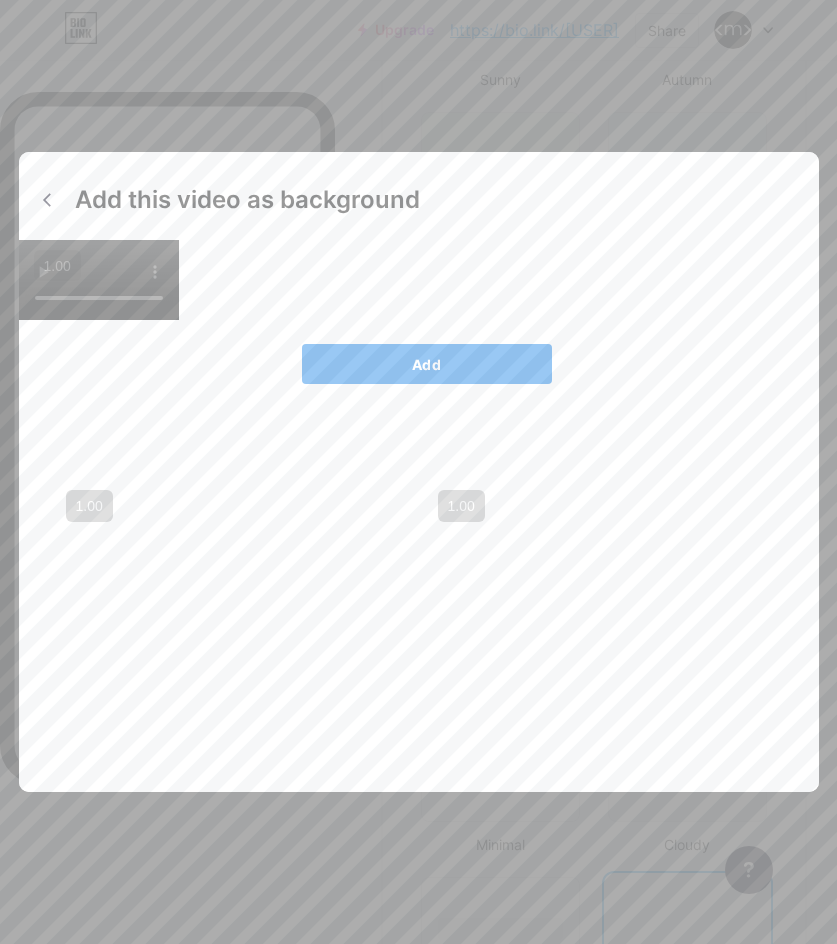 click on "Add" at bounding box center [426, 364] 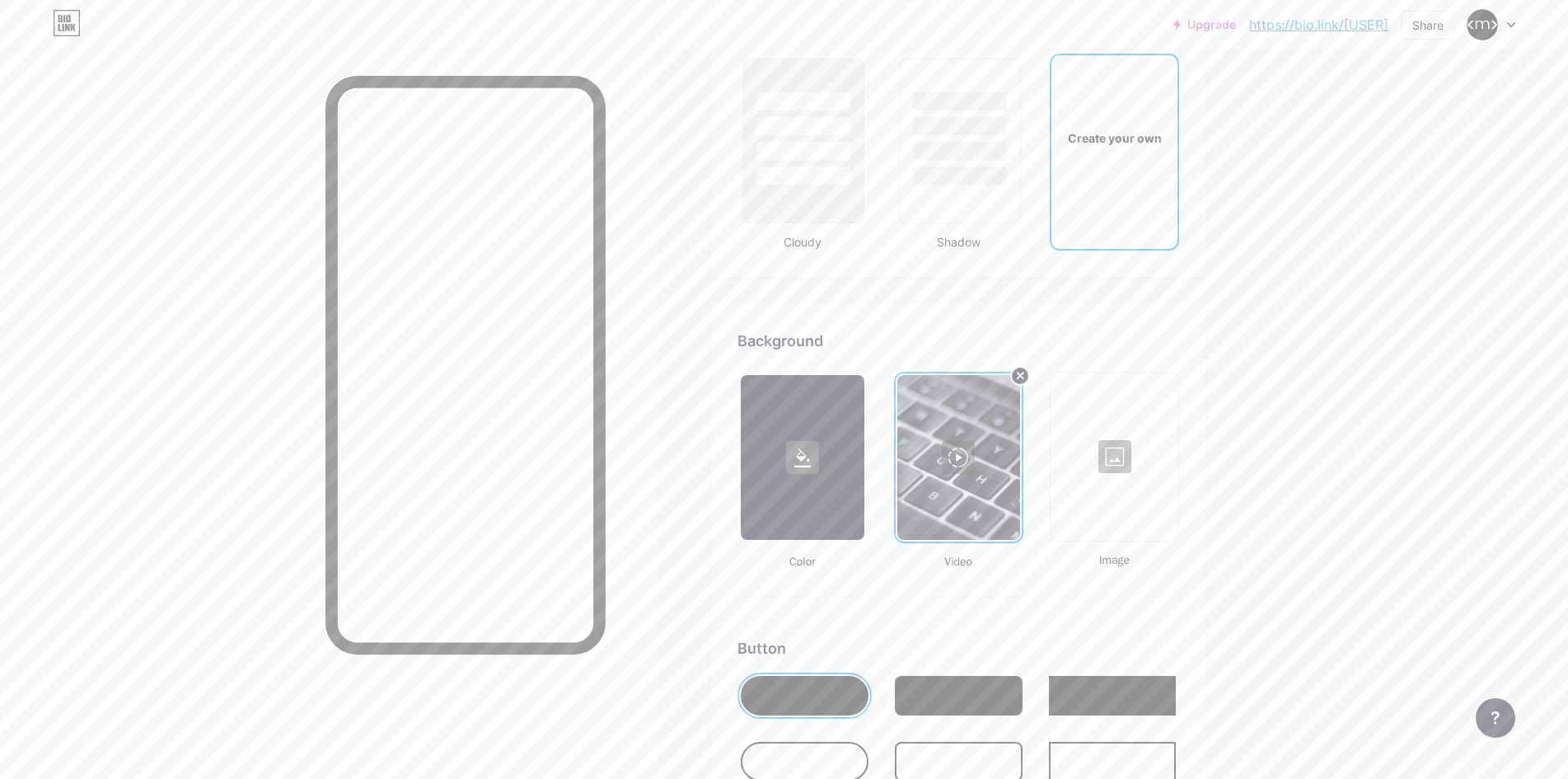 scroll, scrollTop: 2190, scrollLeft: 0, axis: vertical 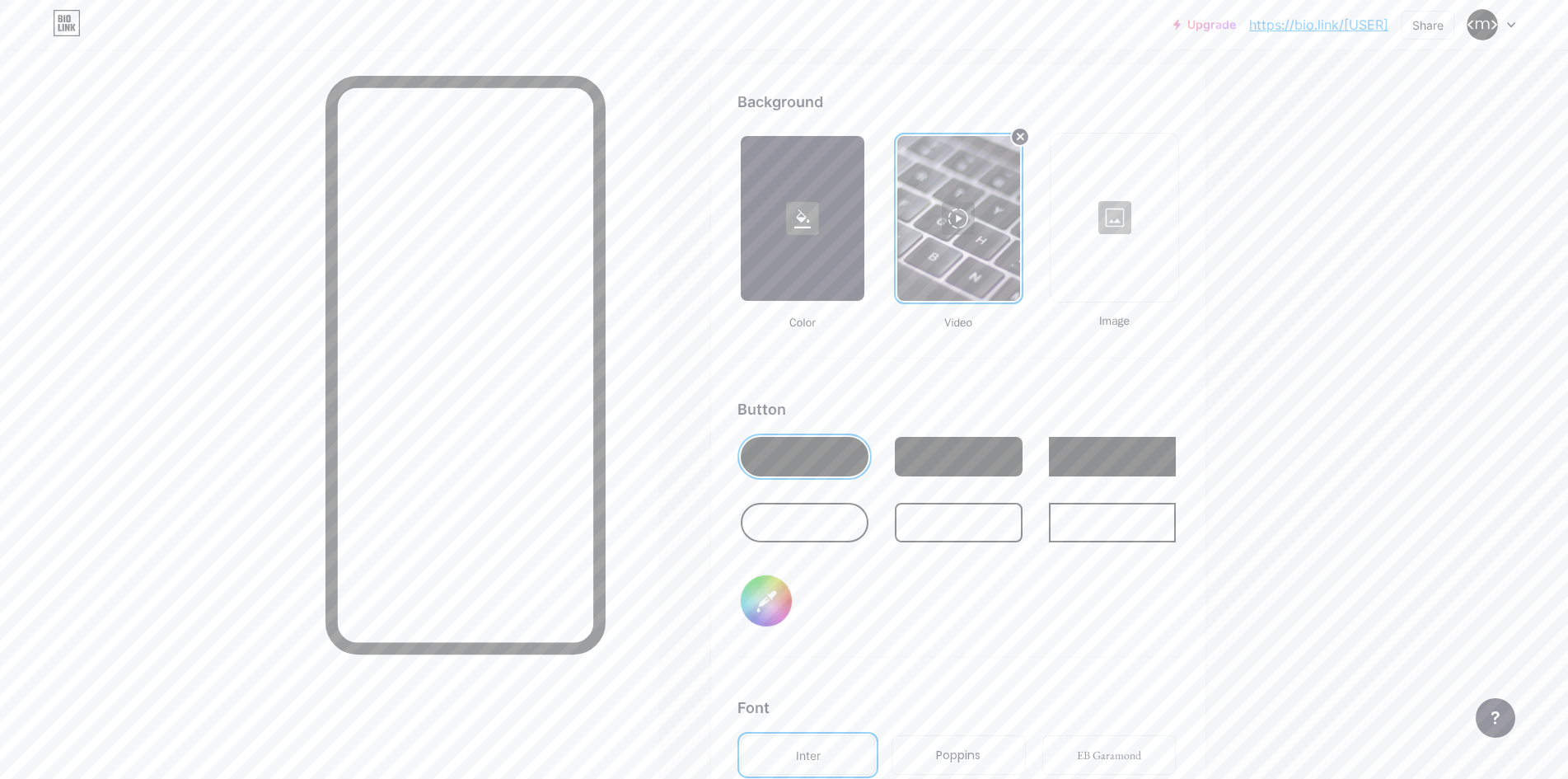 click on "#000000" at bounding box center [766, 601] 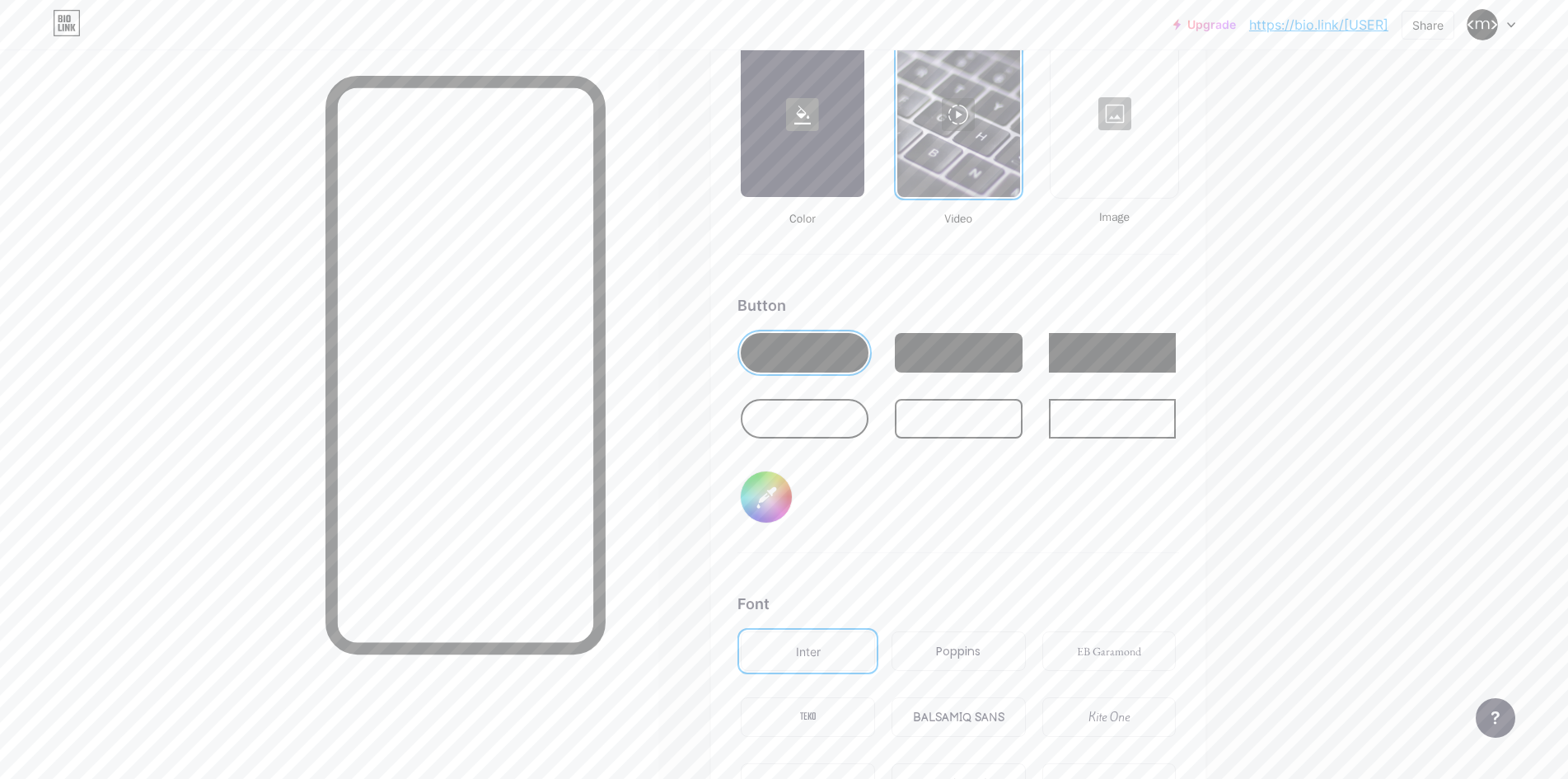 scroll, scrollTop: 2438, scrollLeft: 0, axis: vertical 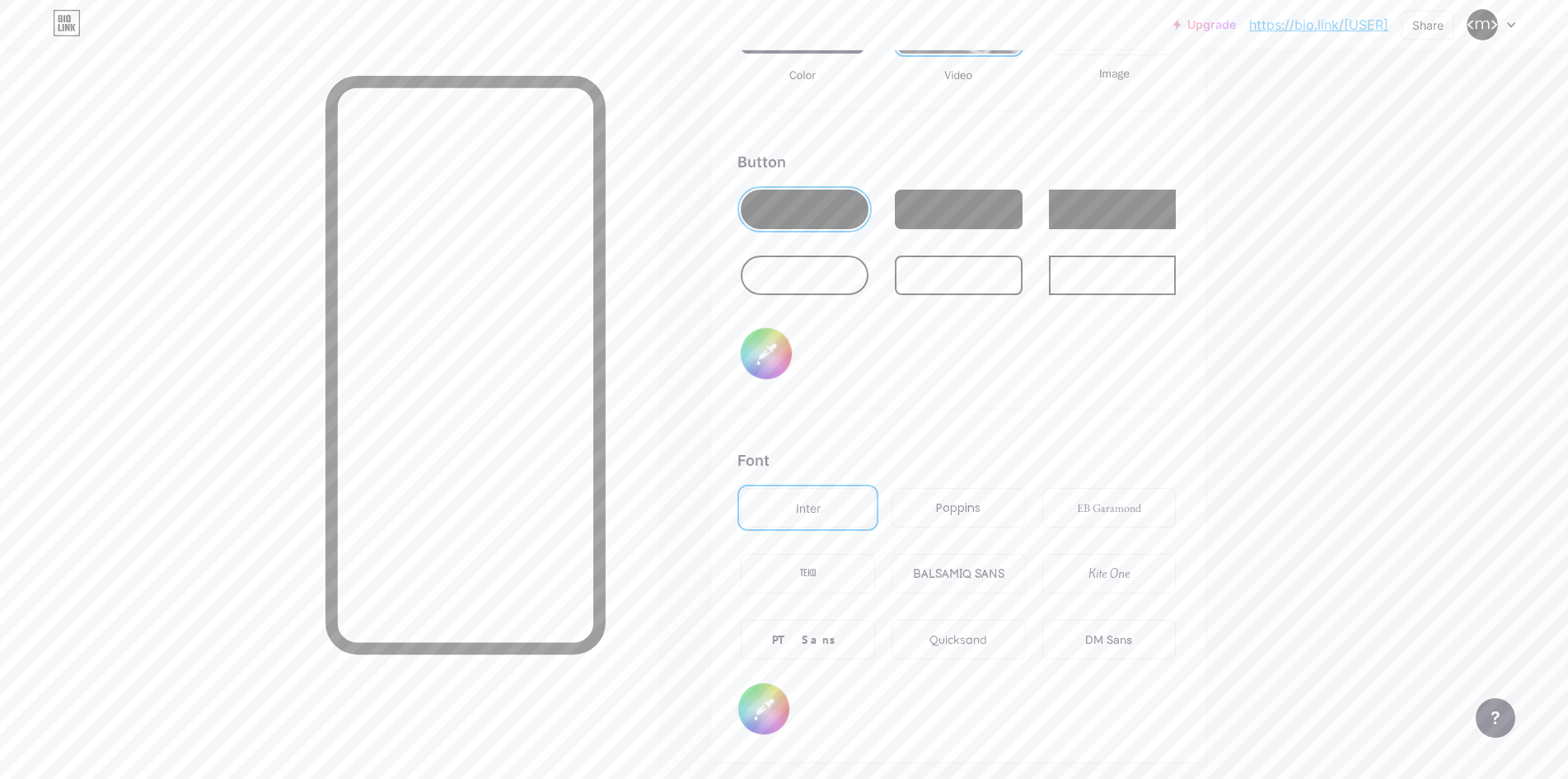 click on "Poppins" at bounding box center [958, 508] 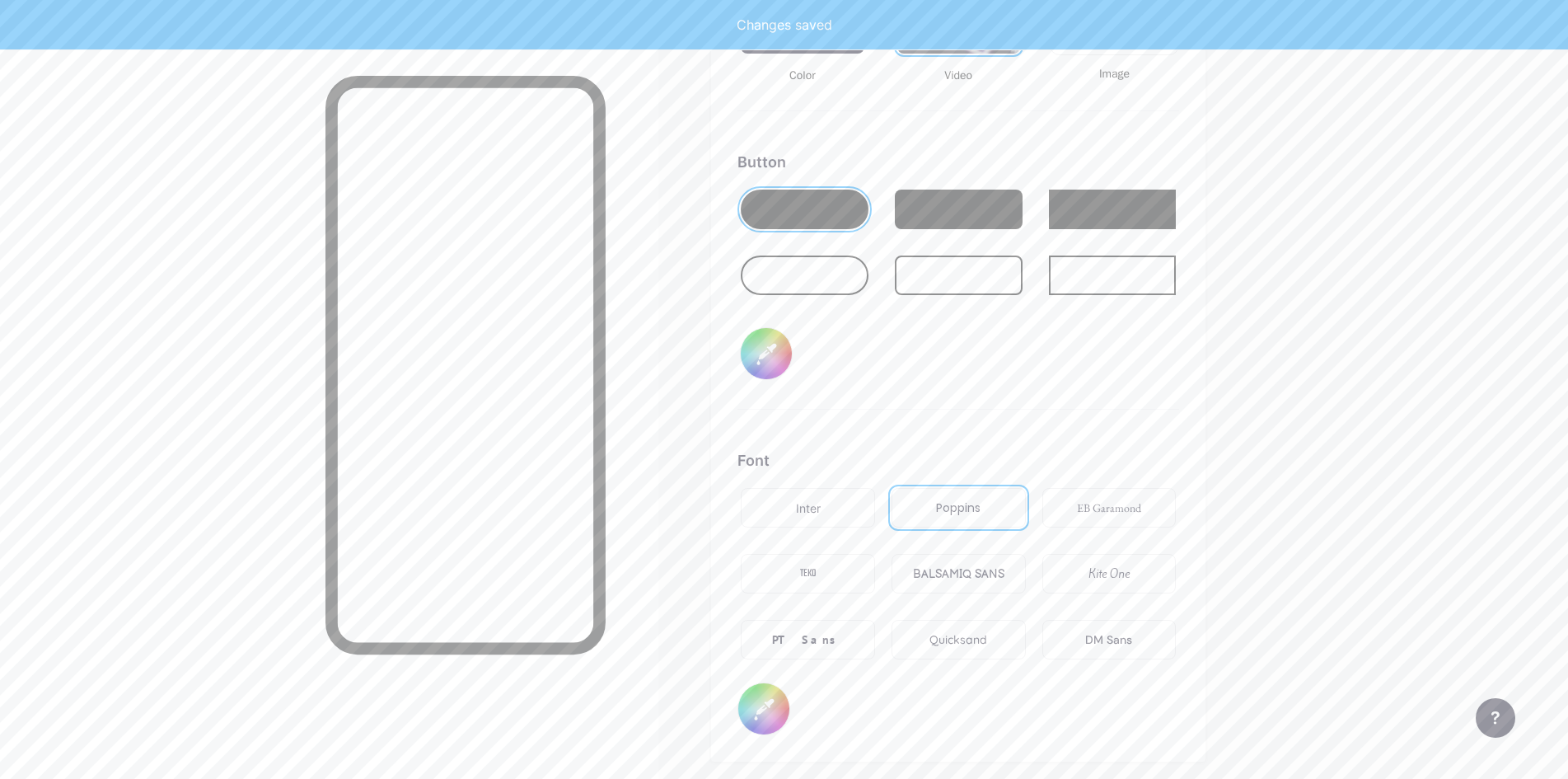 click on "Inter" at bounding box center (808, 508) 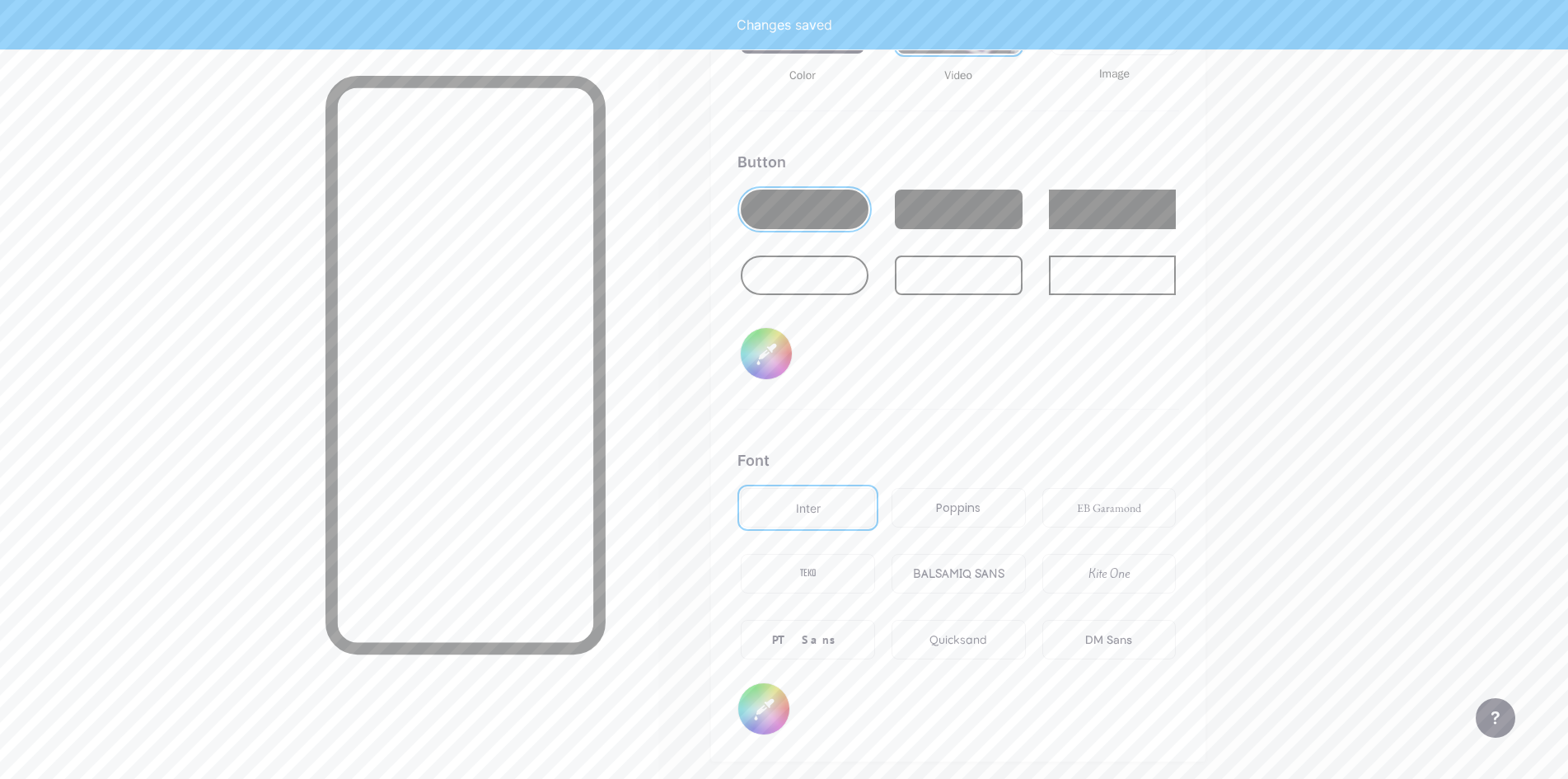 click at bounding box center (958, 209) 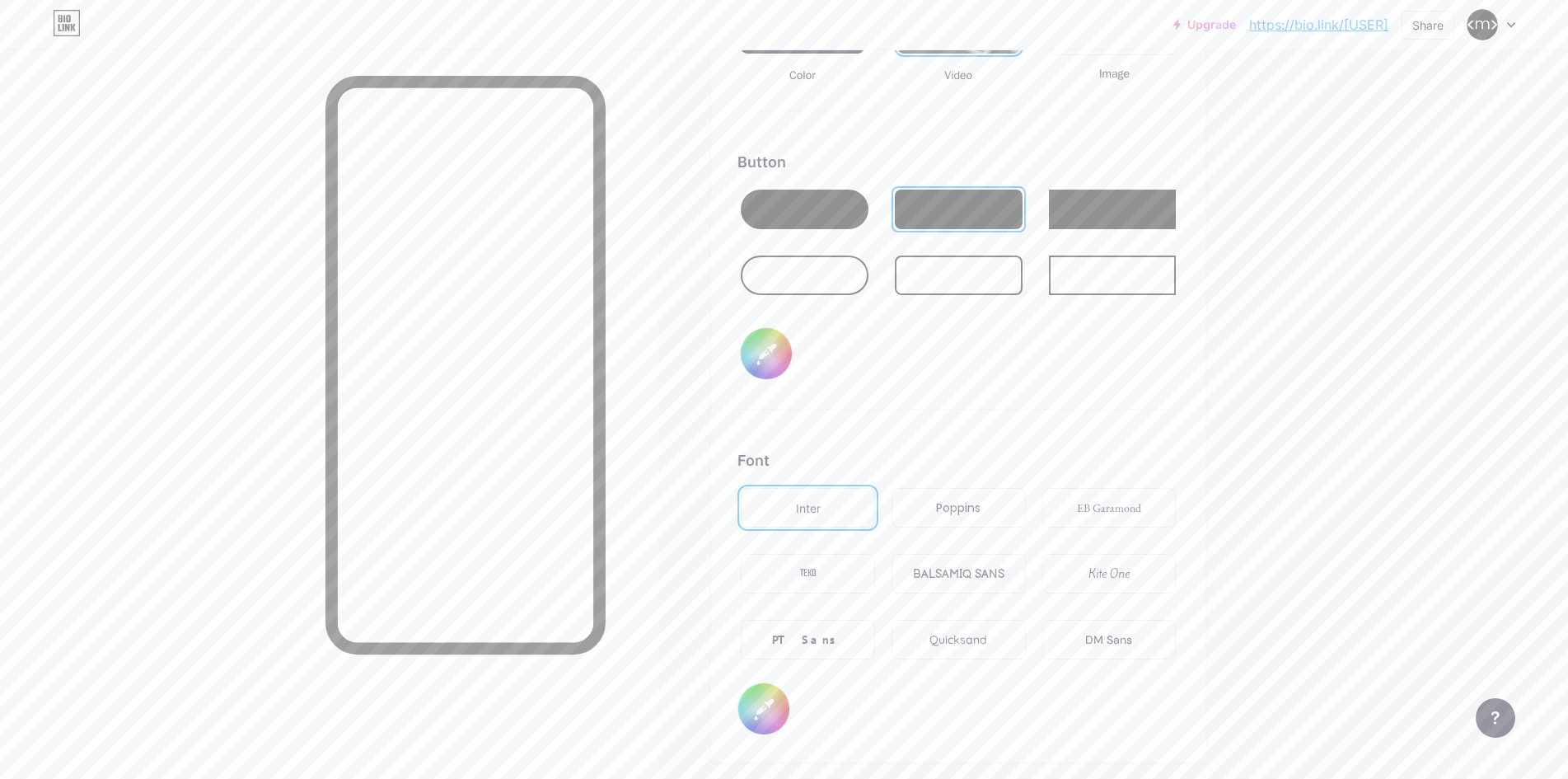 click on "#000000" at bounding box center (764, 709) 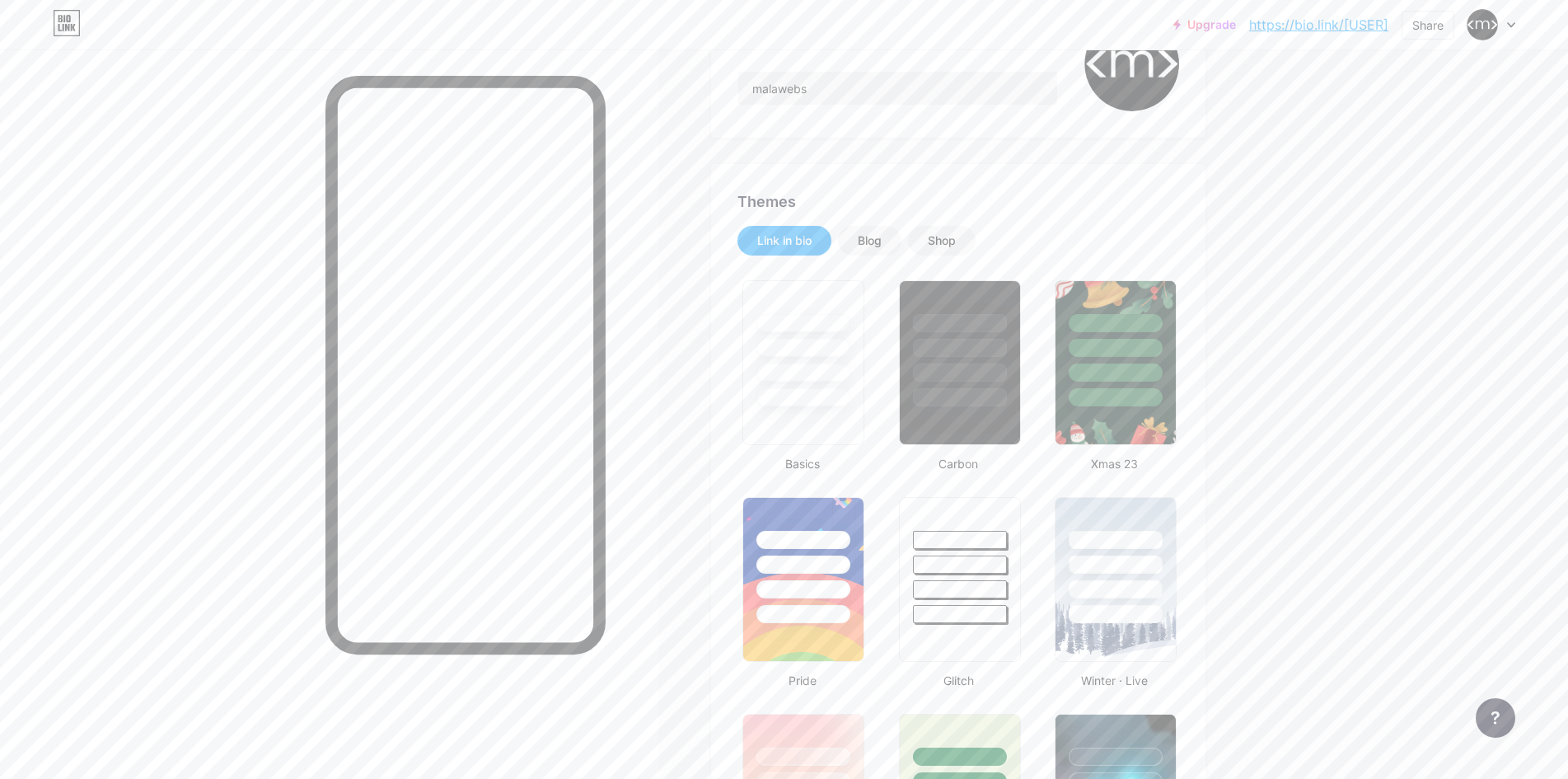 scroll, scrollTop: 0, scrollLeft: 0, axis: both 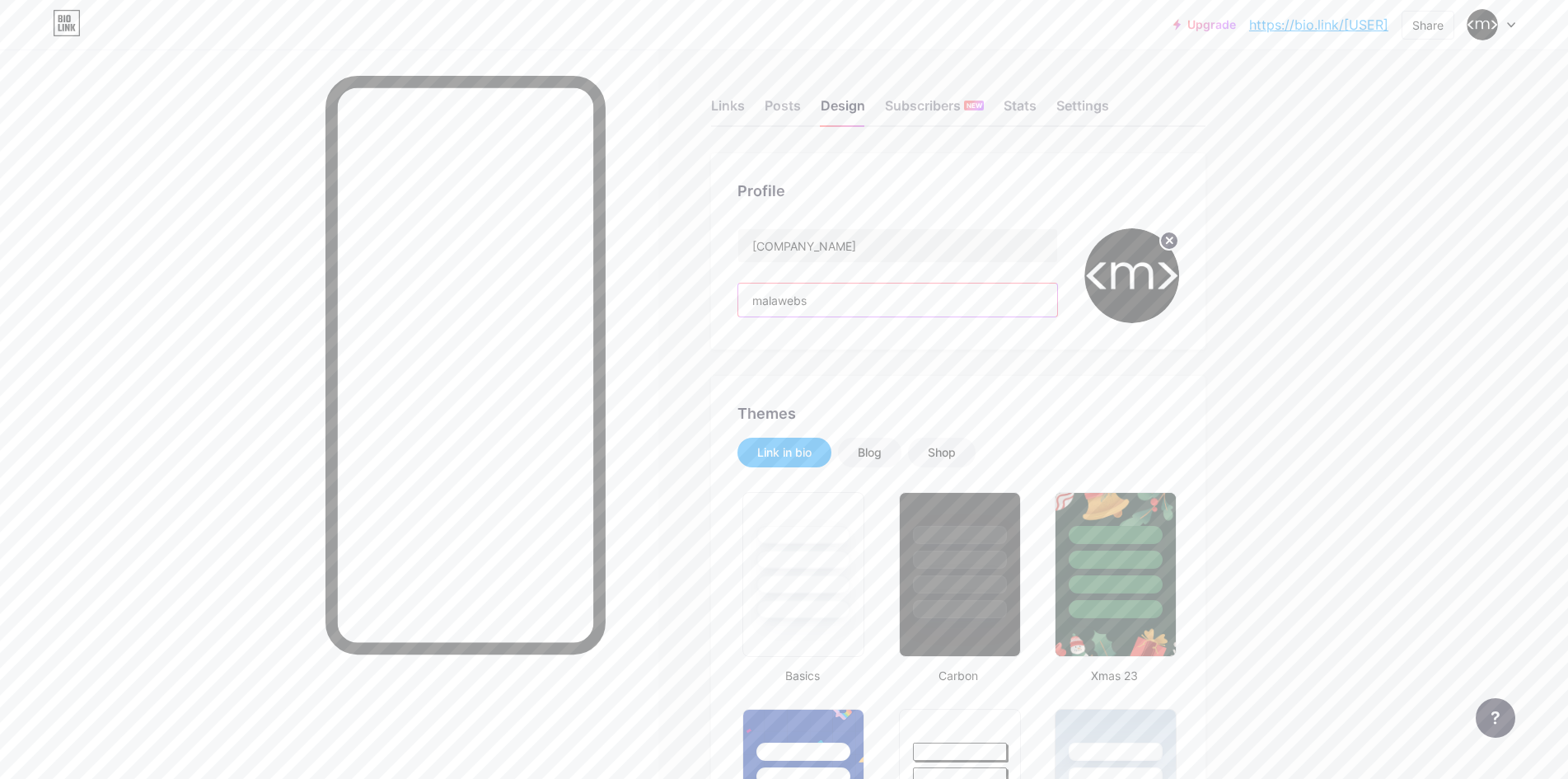 click on "malawebs" at bounding box center (897, 300) 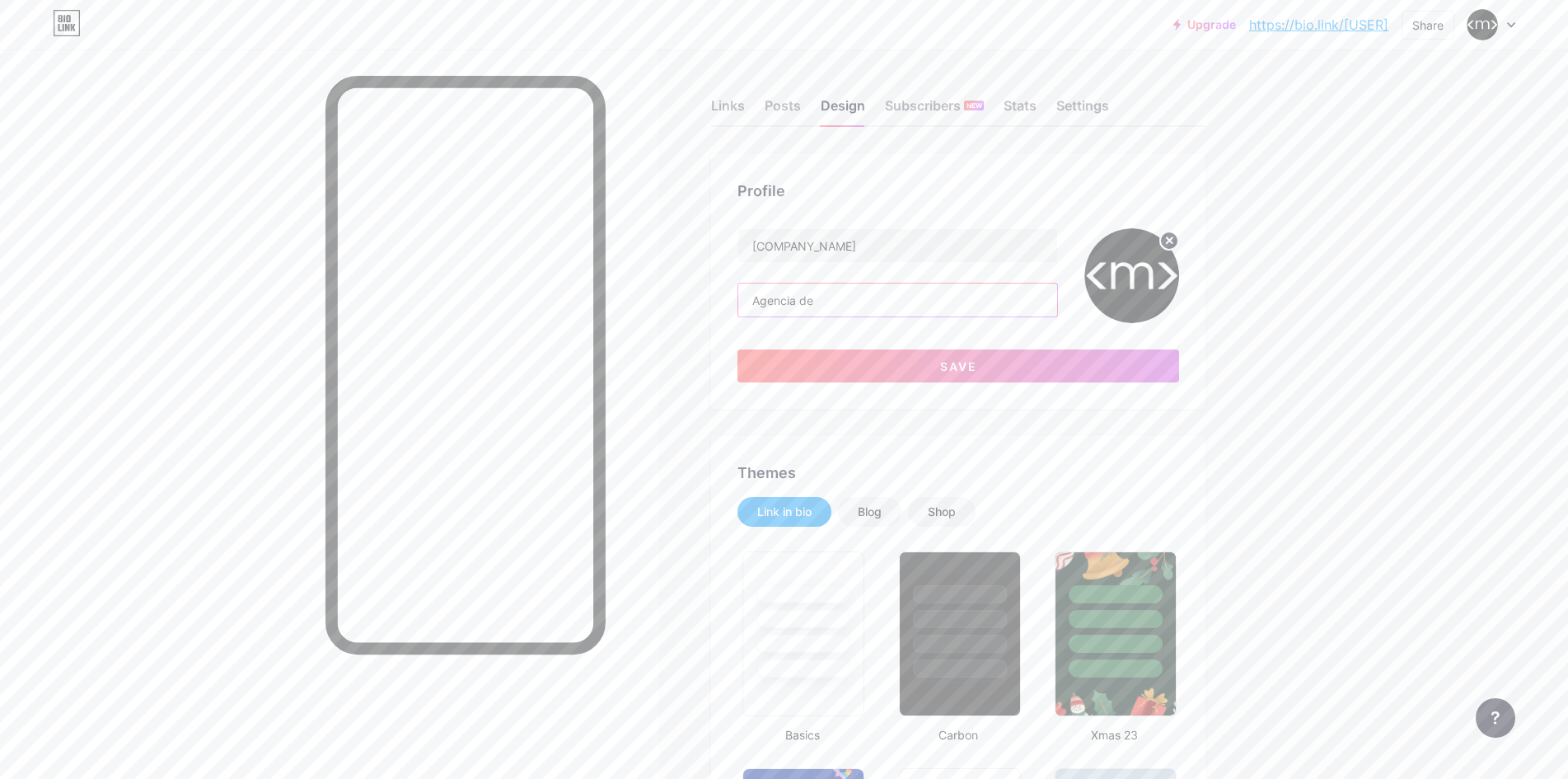 paste on "Diseño web en [CITY]" 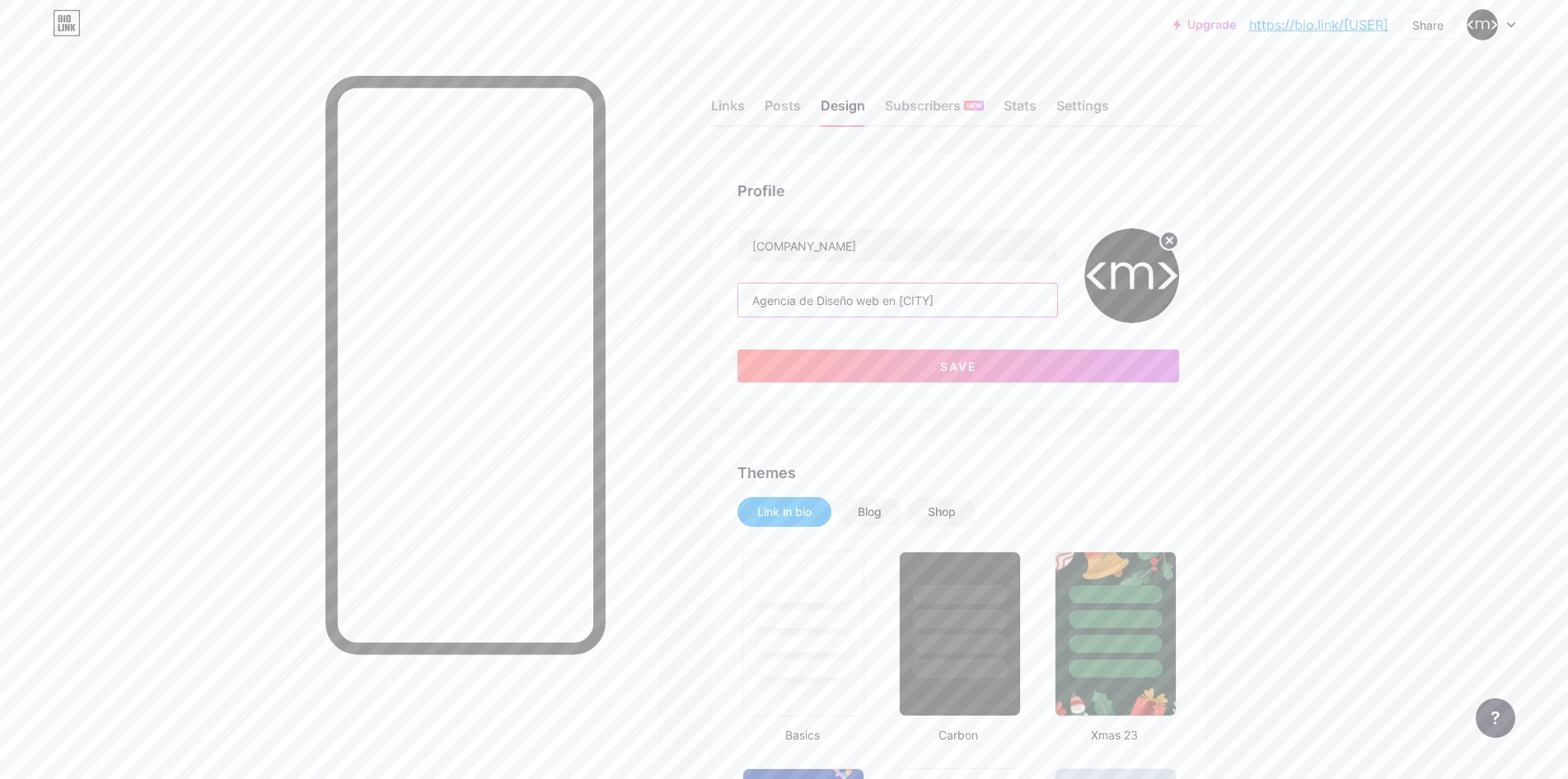 scroll, scrollTop: 0, scrollLeft: 23, axis: horizontal 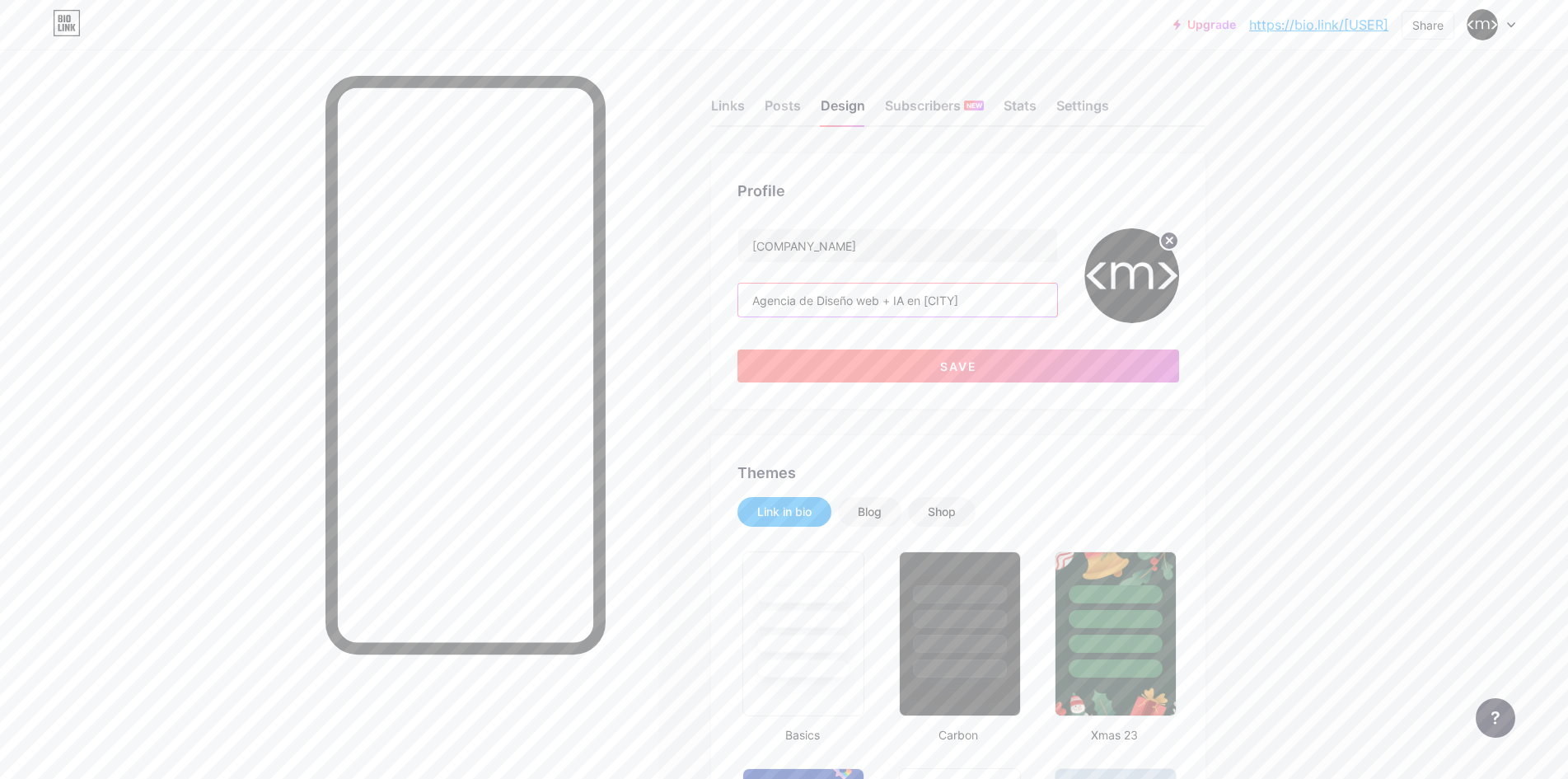 type on "Agencia de Diseño web + IA en [CITY]" 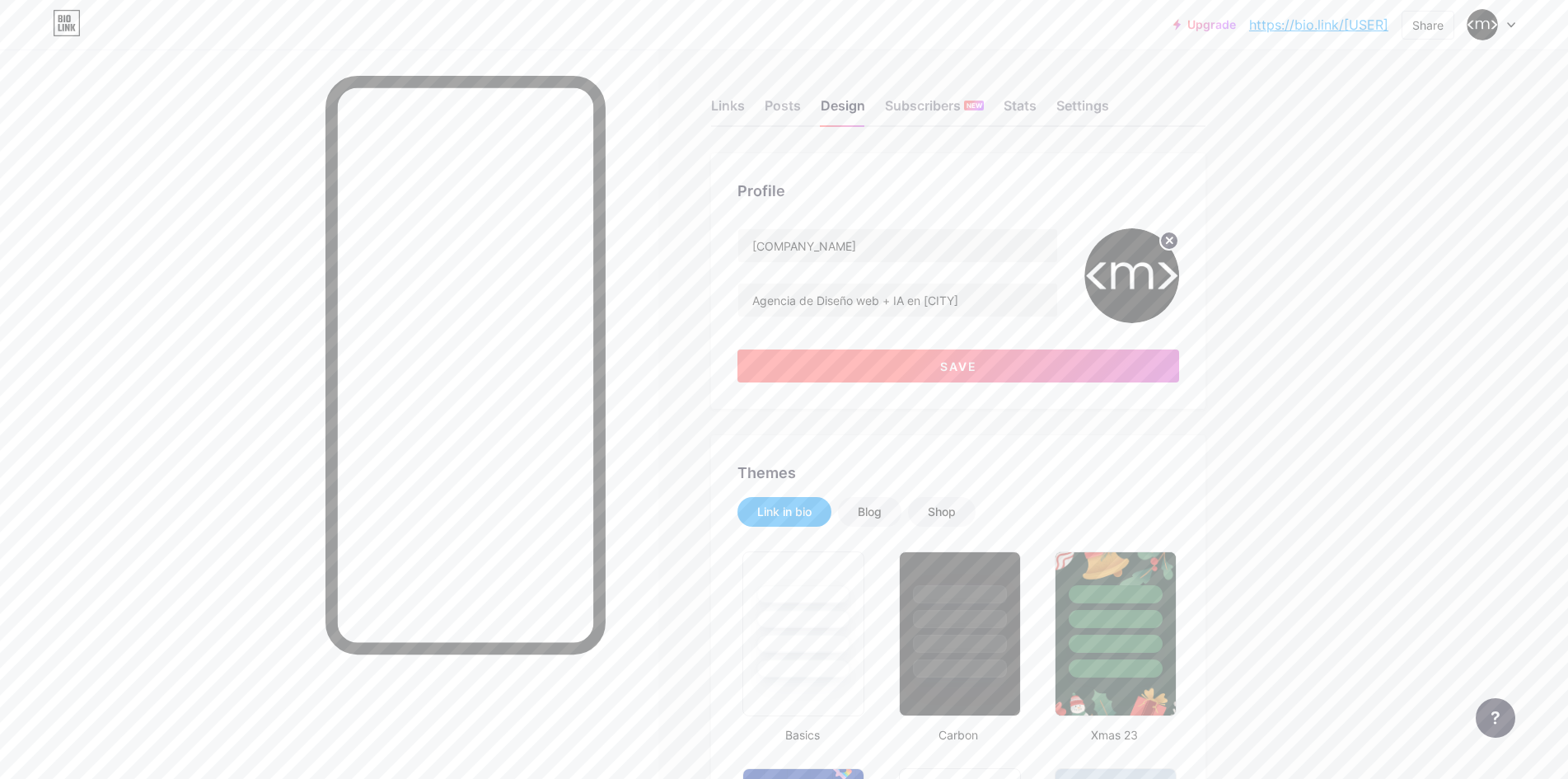 click on "Save" at bounding box center [958, 366] 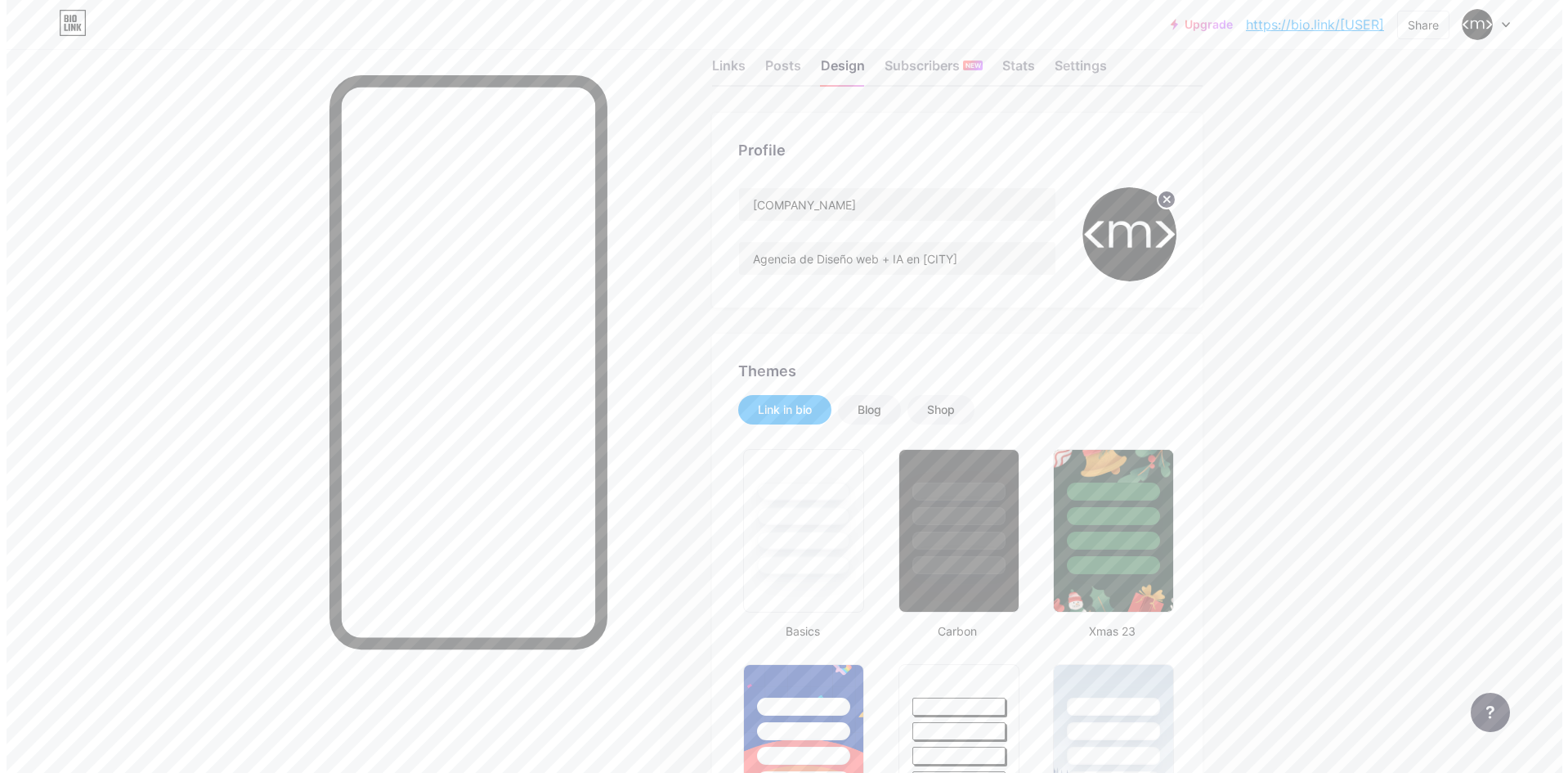 scroll, scrollTop: 0, scrollLeft: 0, axis: both 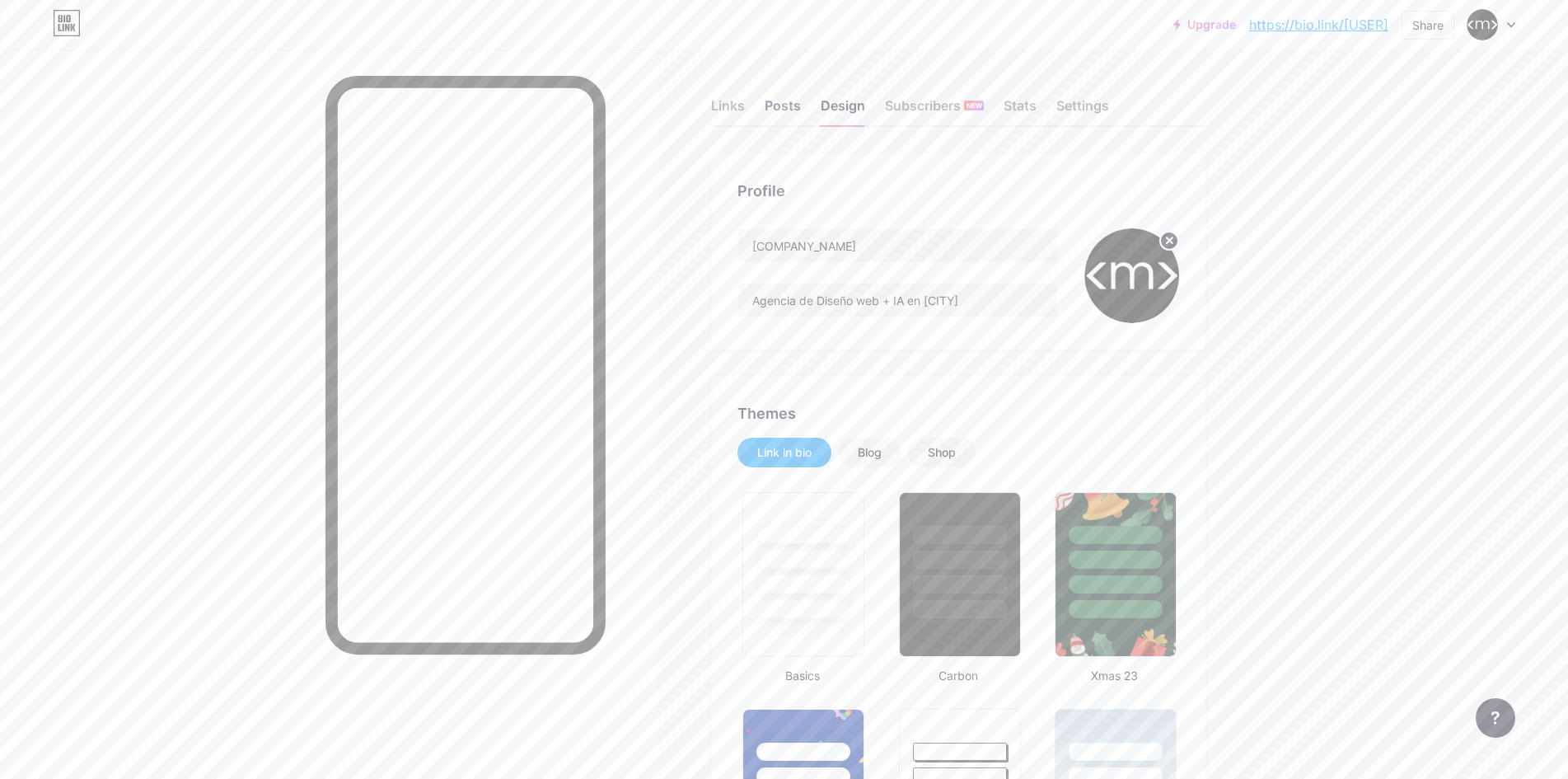 click on "Posts" at bounding box center (783, 110) 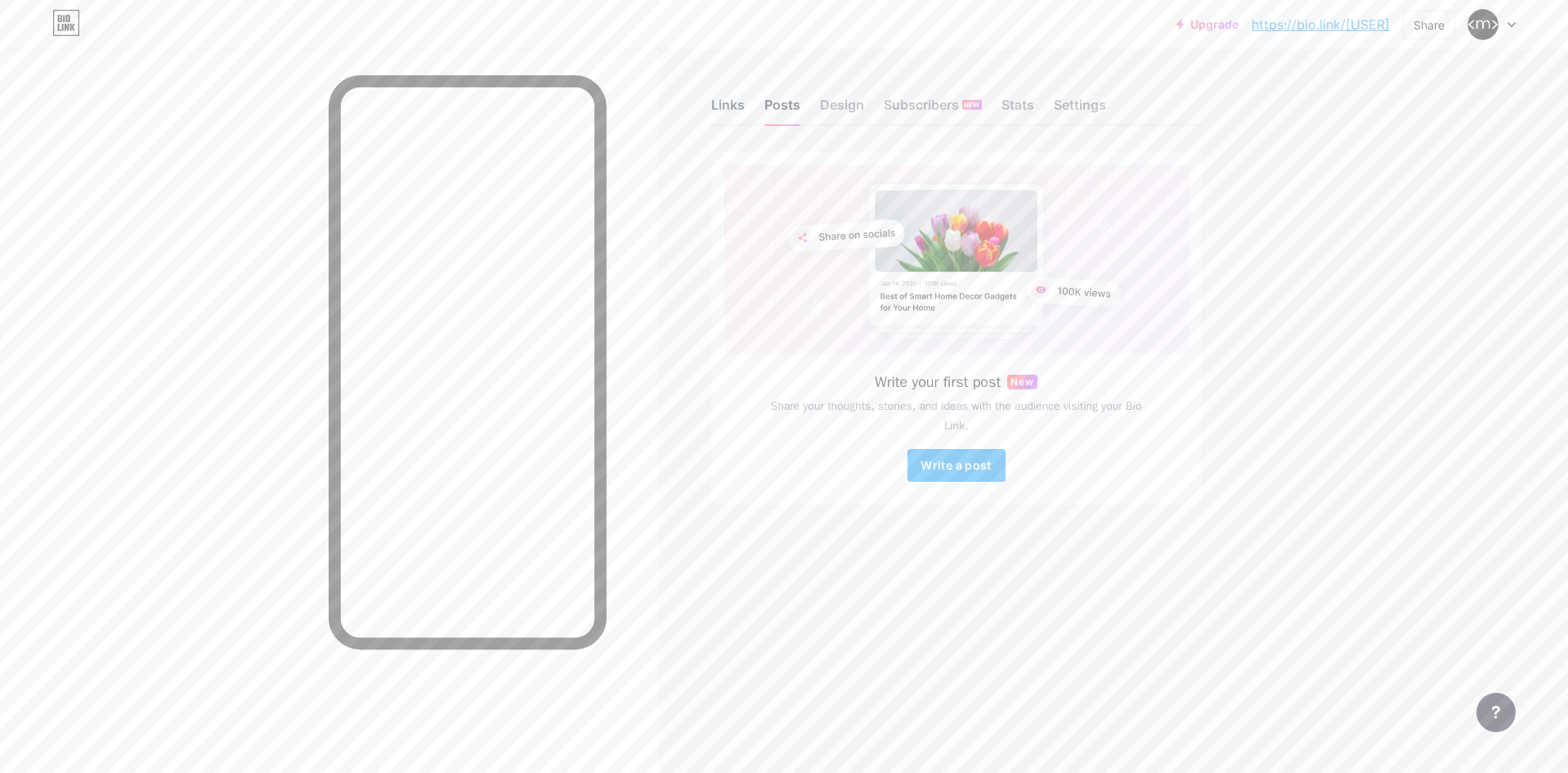 click on "Links" at bounding box center [728, 110] 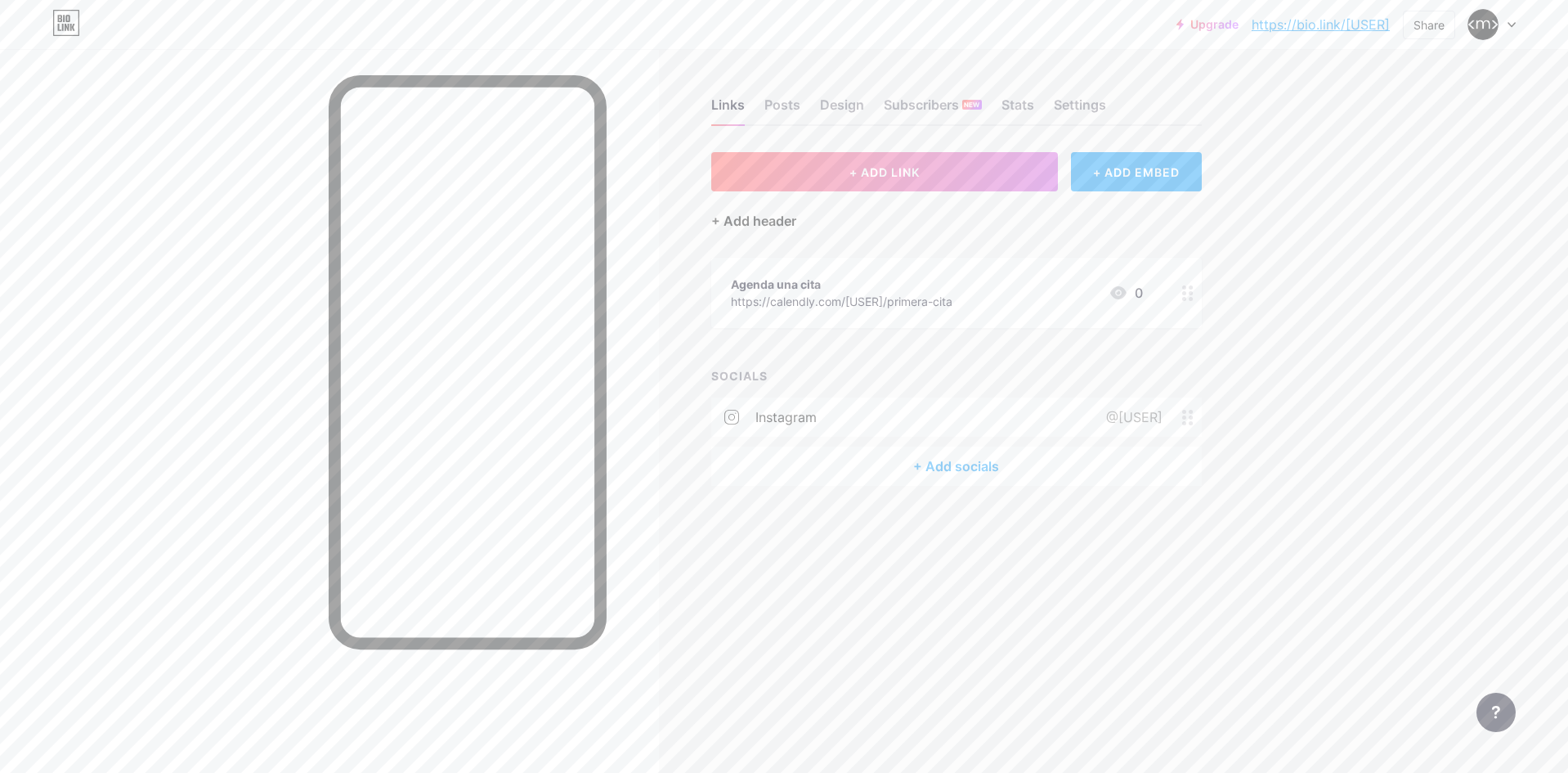 click on "+ Add header" at bounding box center (754, 221) 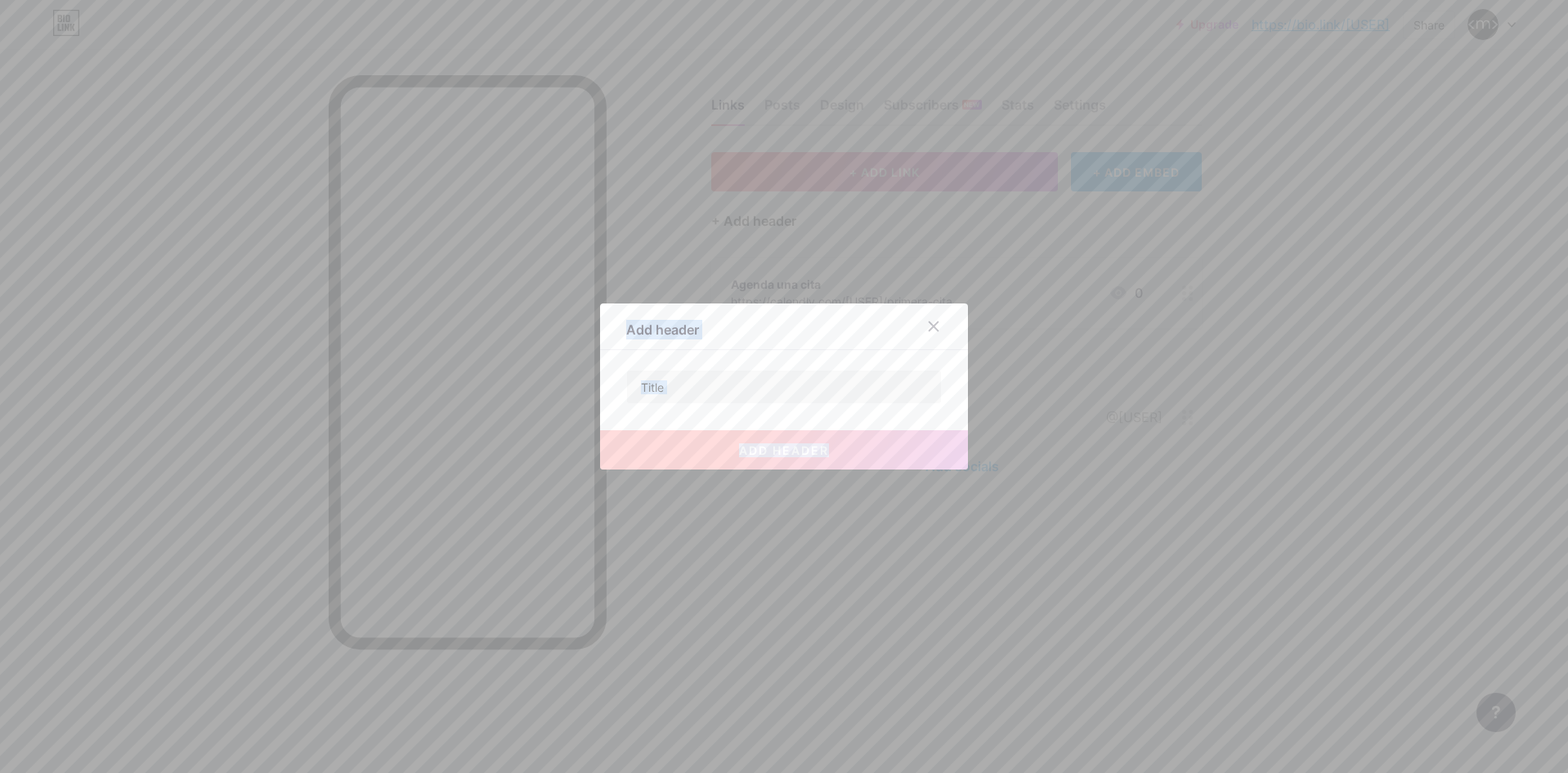 click at bounding box center (784, 386) 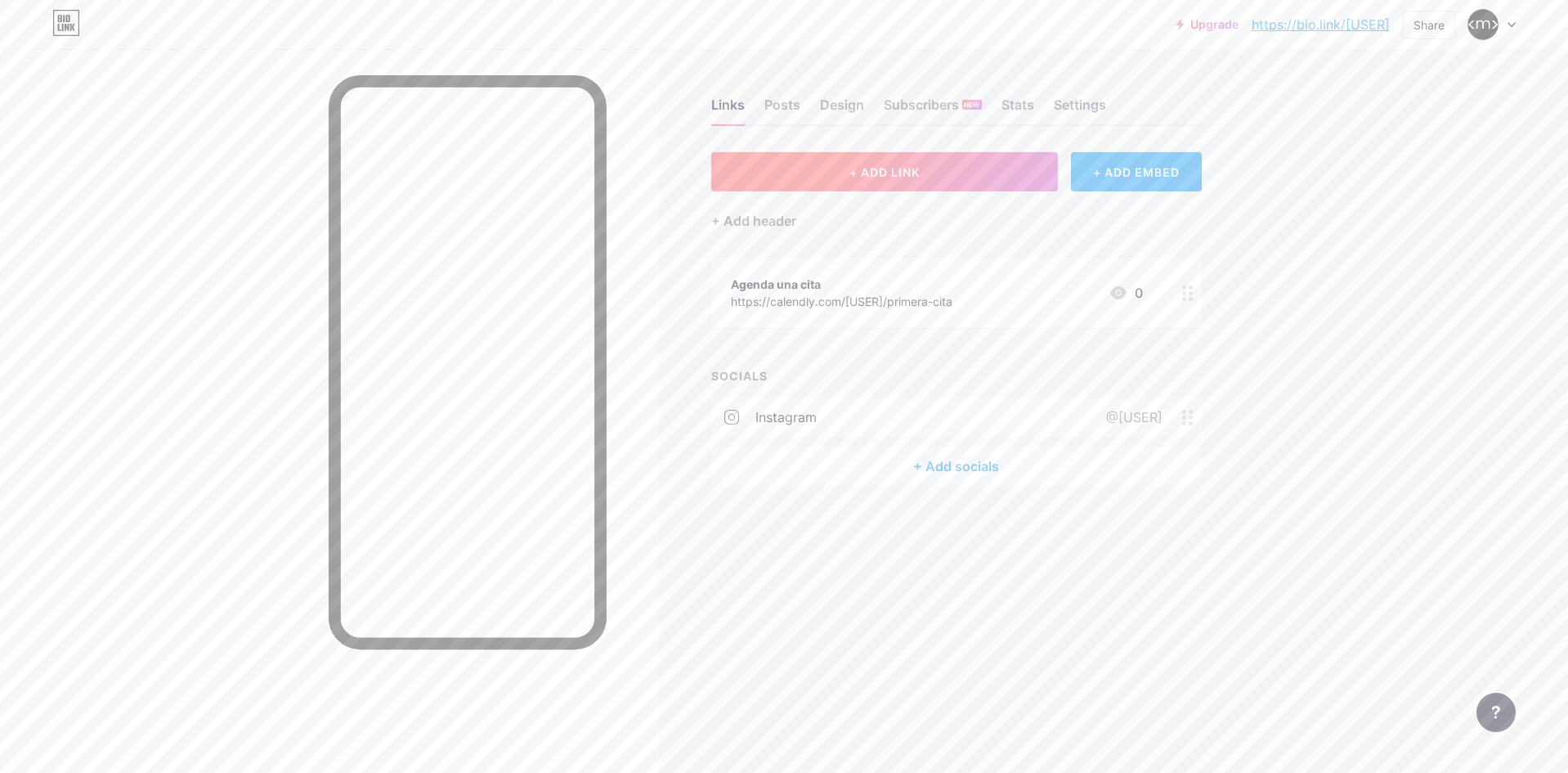 click on "+ ADD LINK" at bounding box center [885, 172] 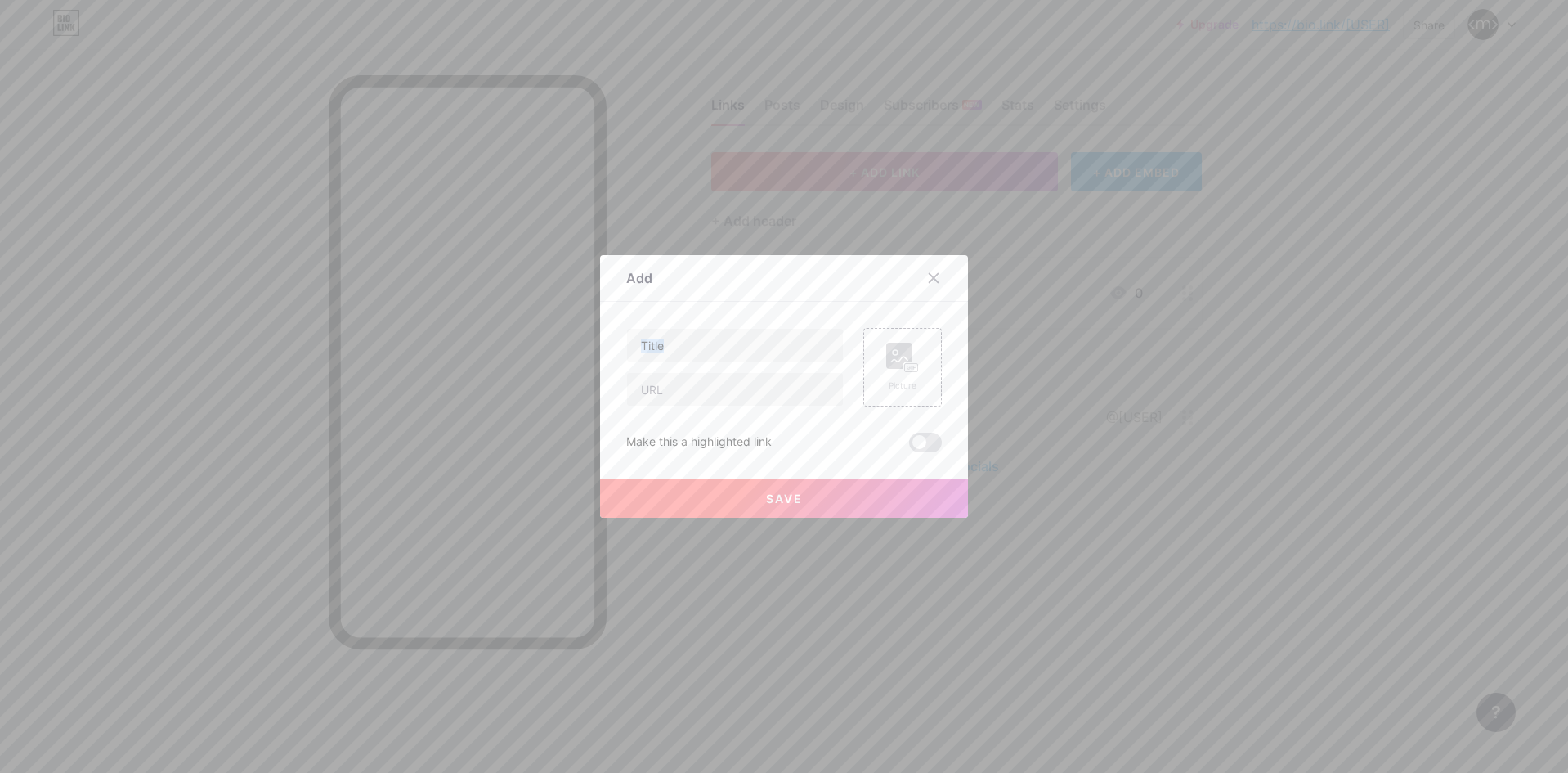 click at bounding box center [735, 367] 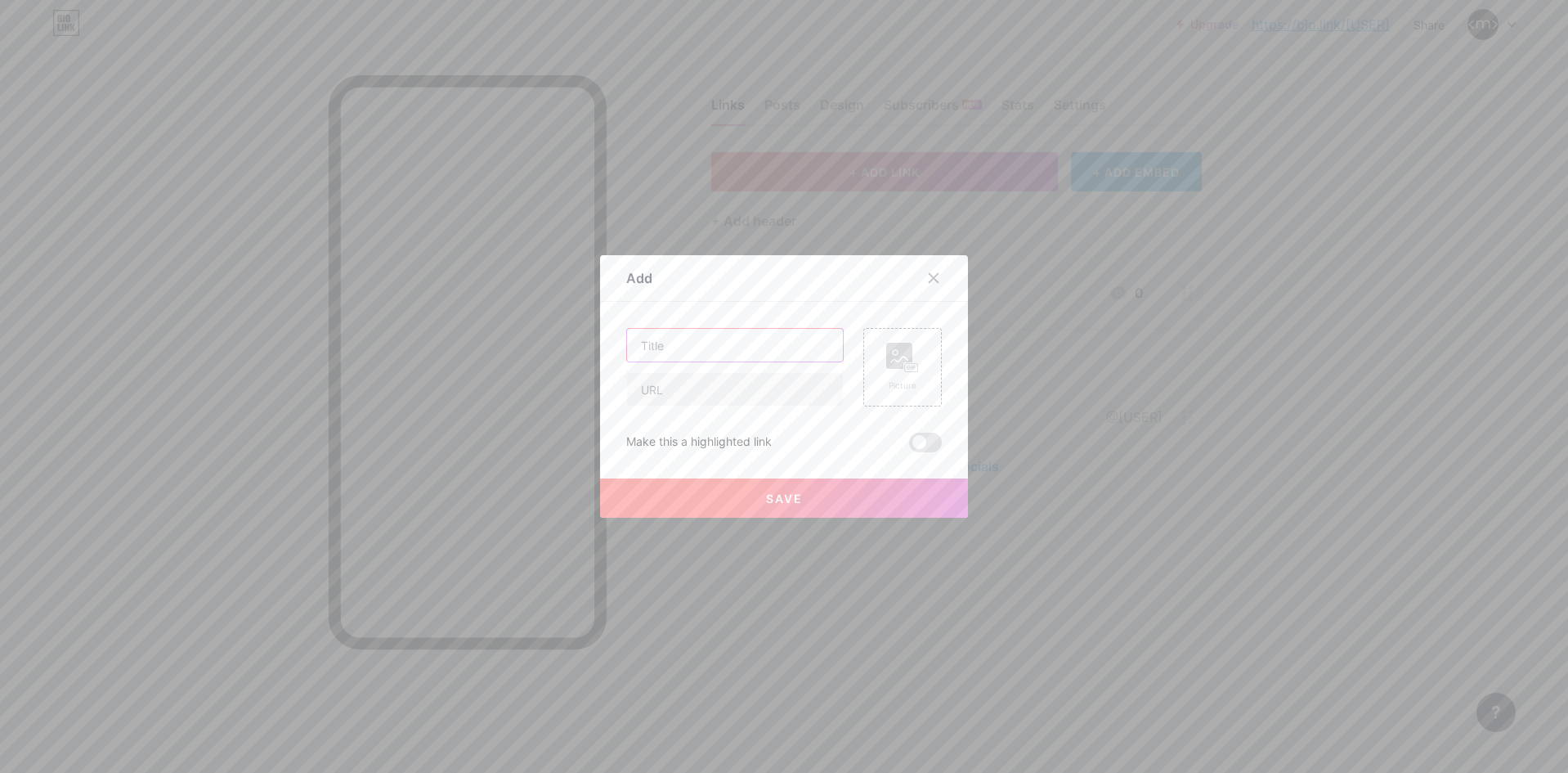 click at bounding box center [735, 345] 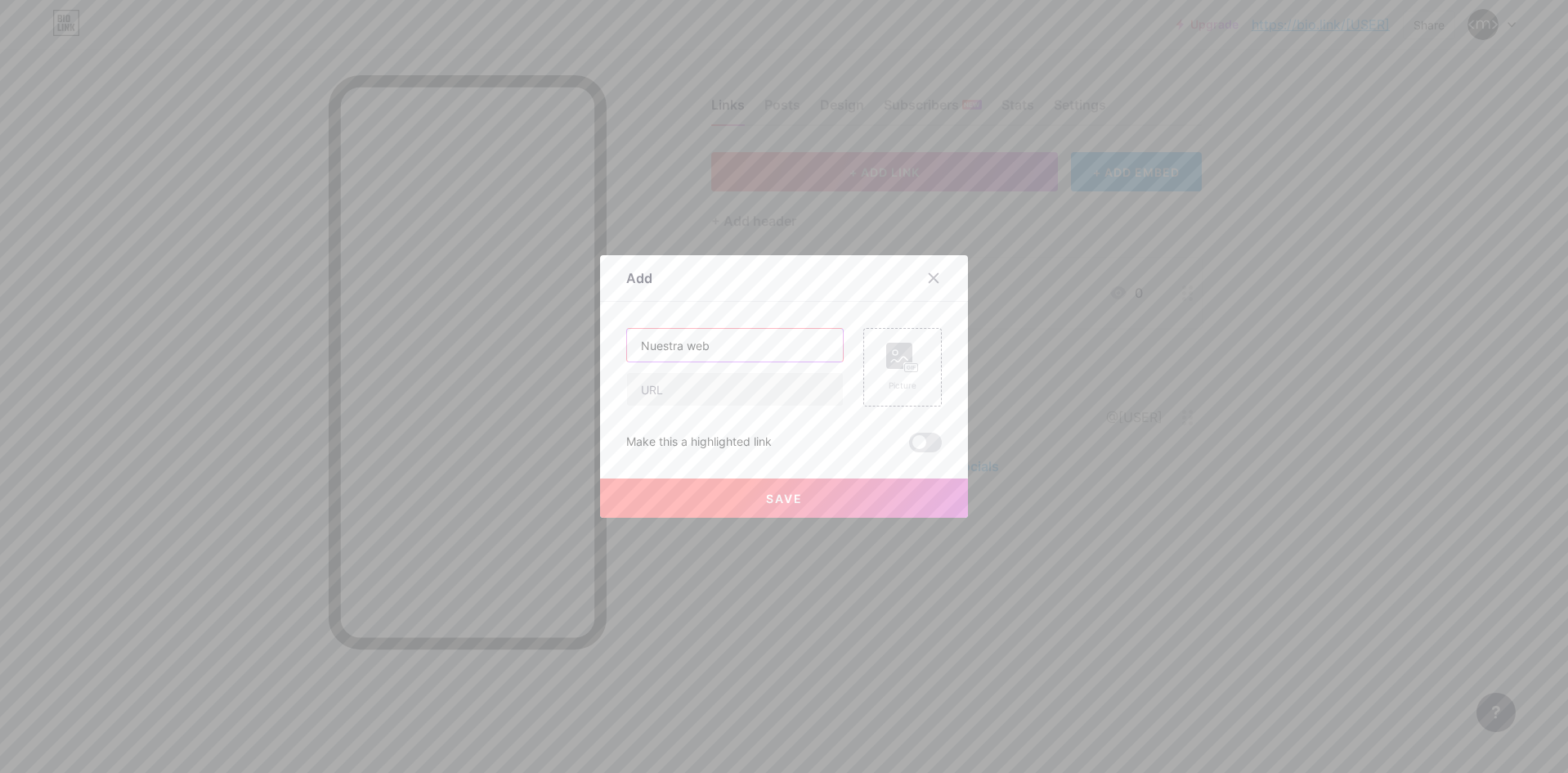 type on "Nuestra web" 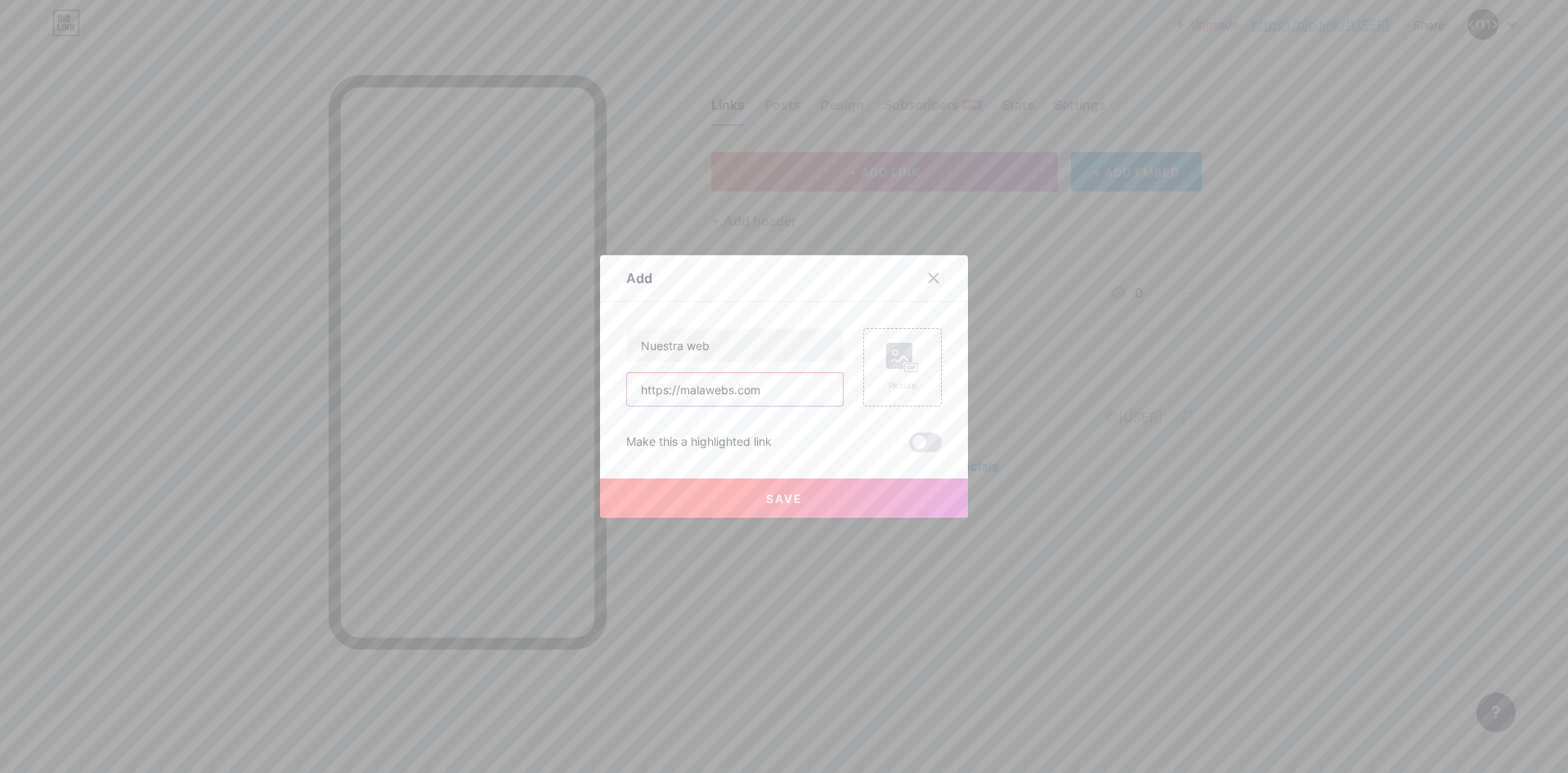 type on "https://malawebs.com" 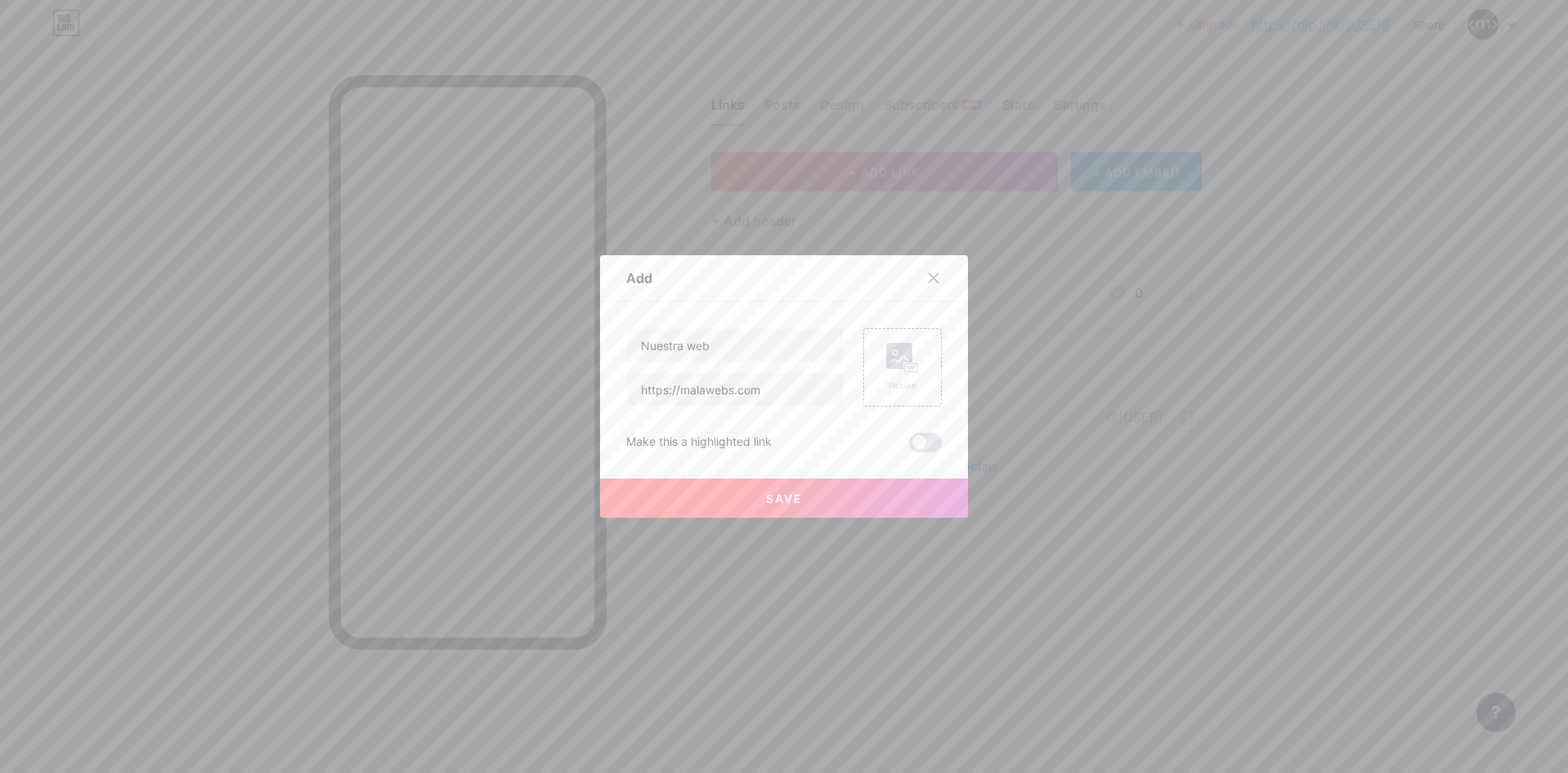 click on "Save" at bounding box center [784, 498] 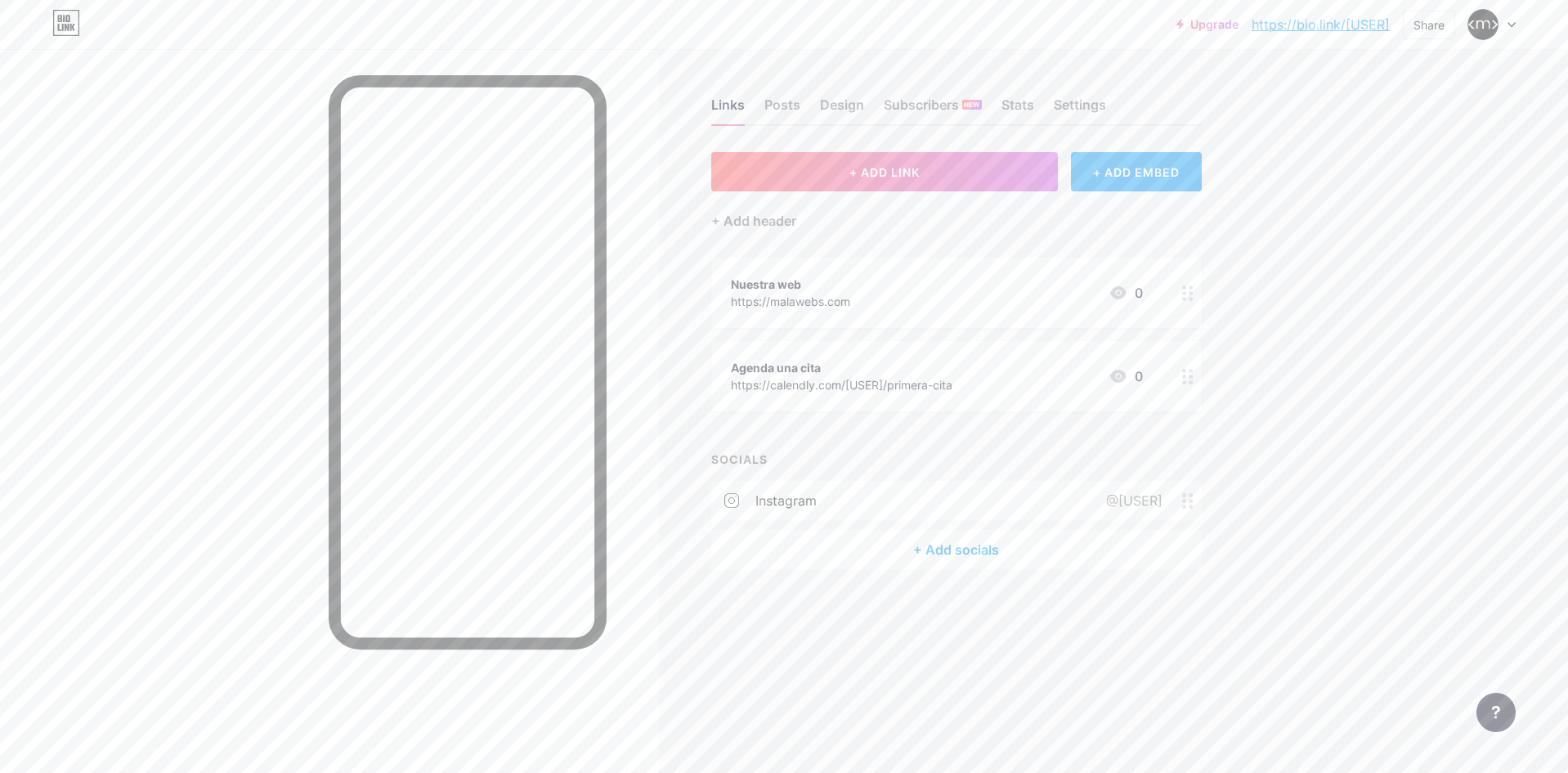 click on "Links
Posts
Design
Subscribers
NEW
Stats
Settings       + ADD LINK     + ADD EMBED
+ Add header
Nuestra web
https://malawebs.com
0
Agenda una cita
https://calendly.com/[USER]/primera-cita
0
SOCIALS
instagram
@[USER]               + Add socials                       Feature requests             Help center         Contact support" at bounding box center (635, 386) 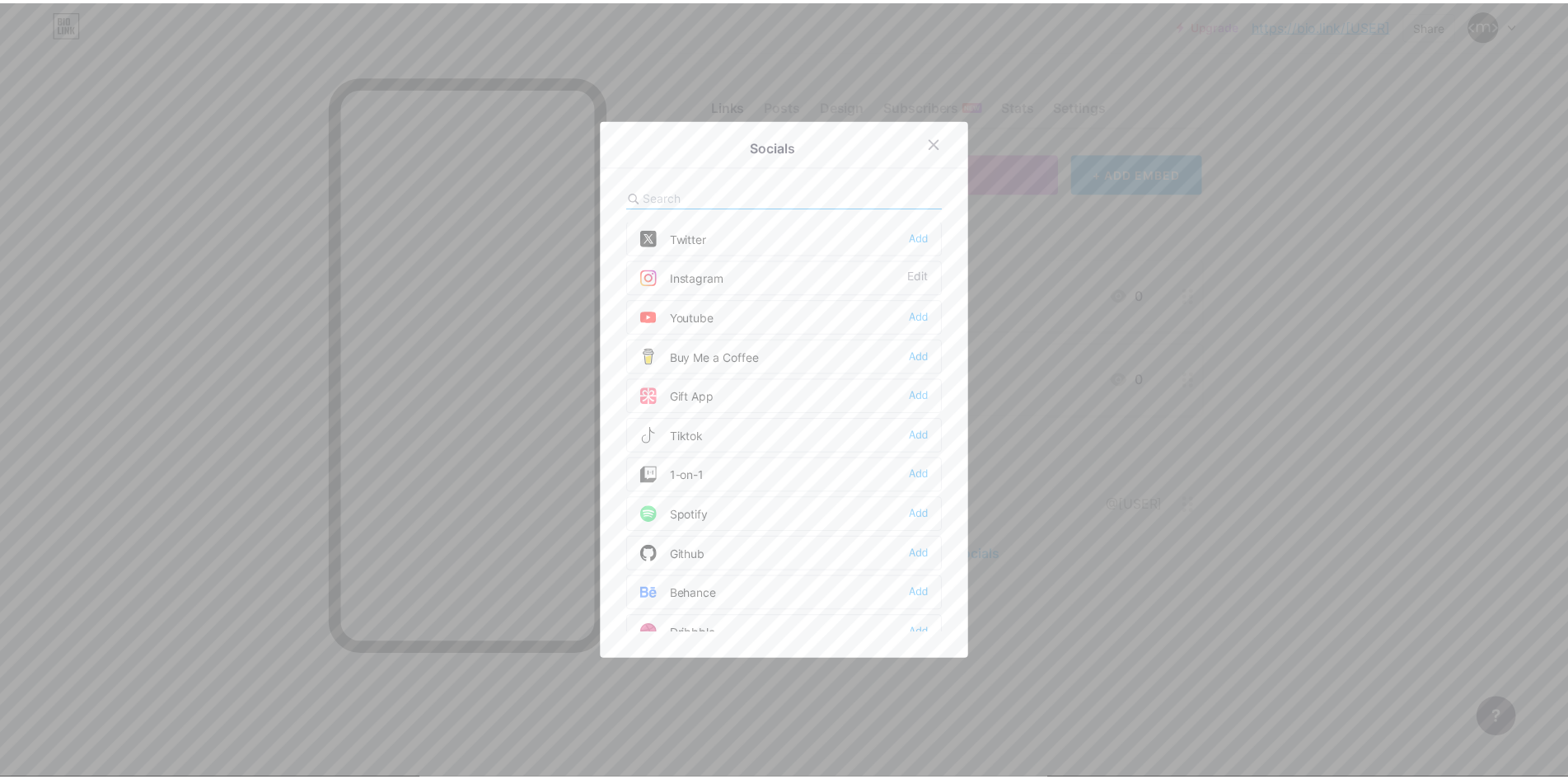 scroll, scrollTop: 0, scrollLeft: 0, axis: both 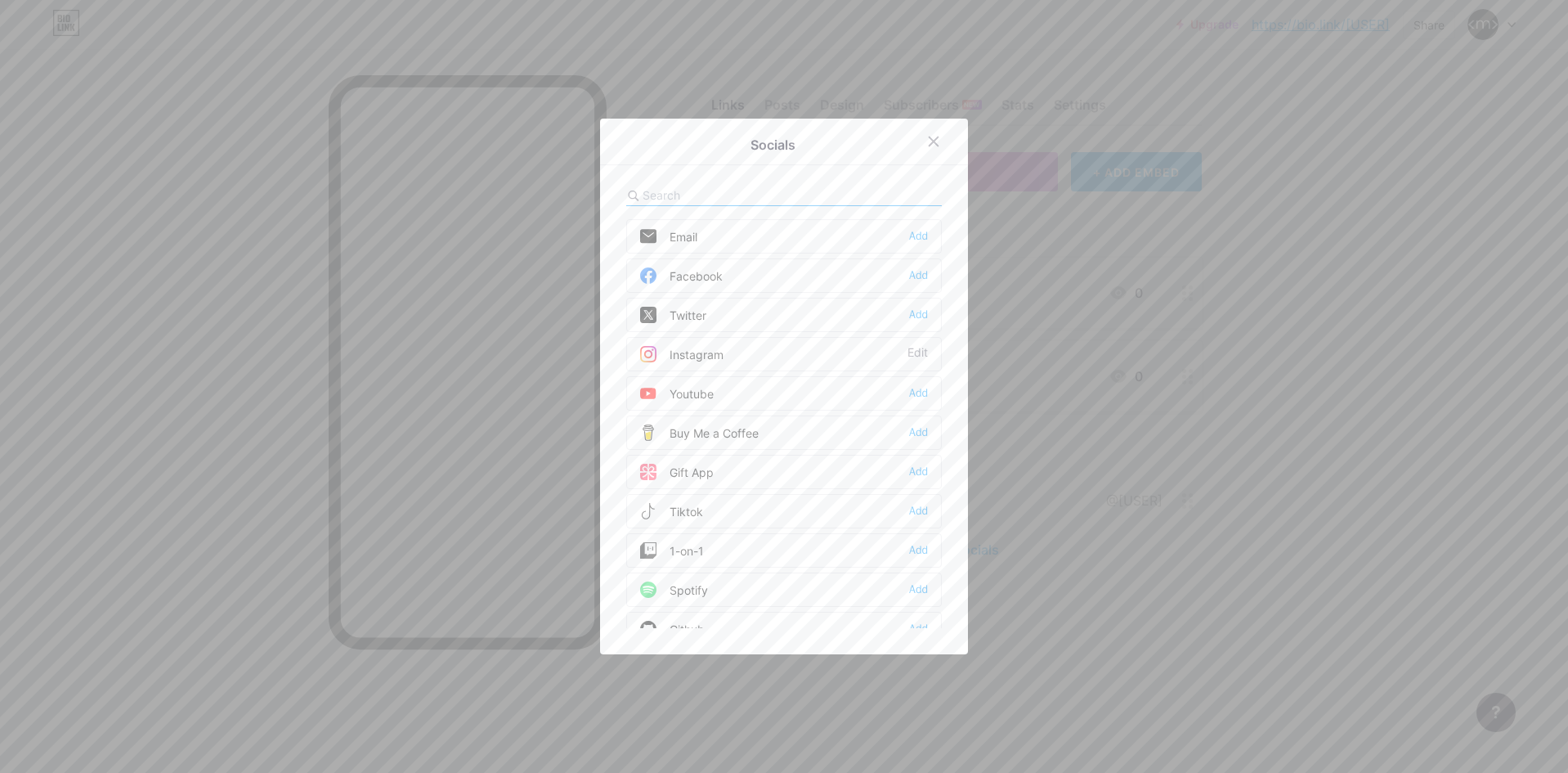 click on "Email" at bounding box center [669, 236] 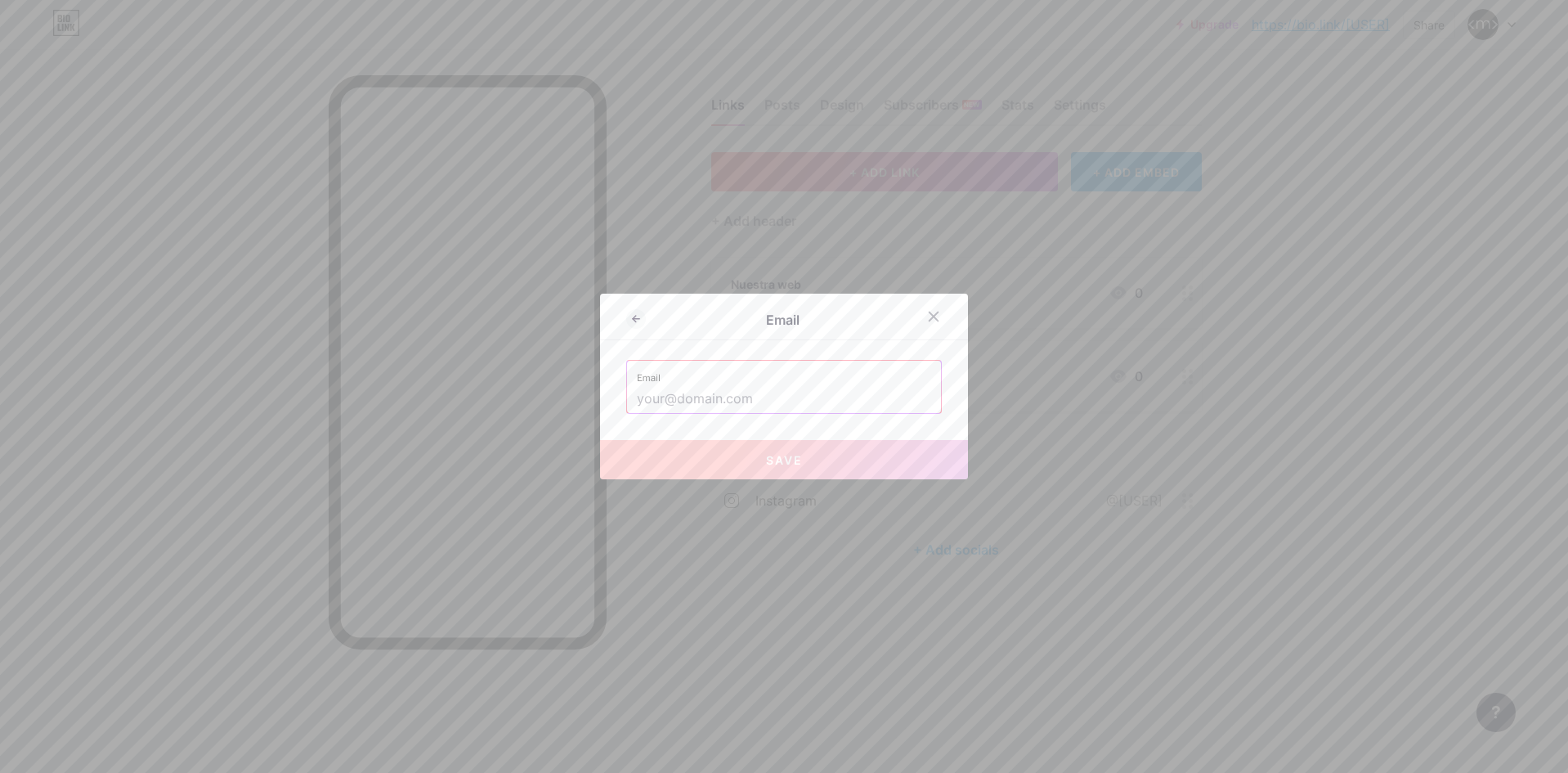 click at bounding box center [784, 399] 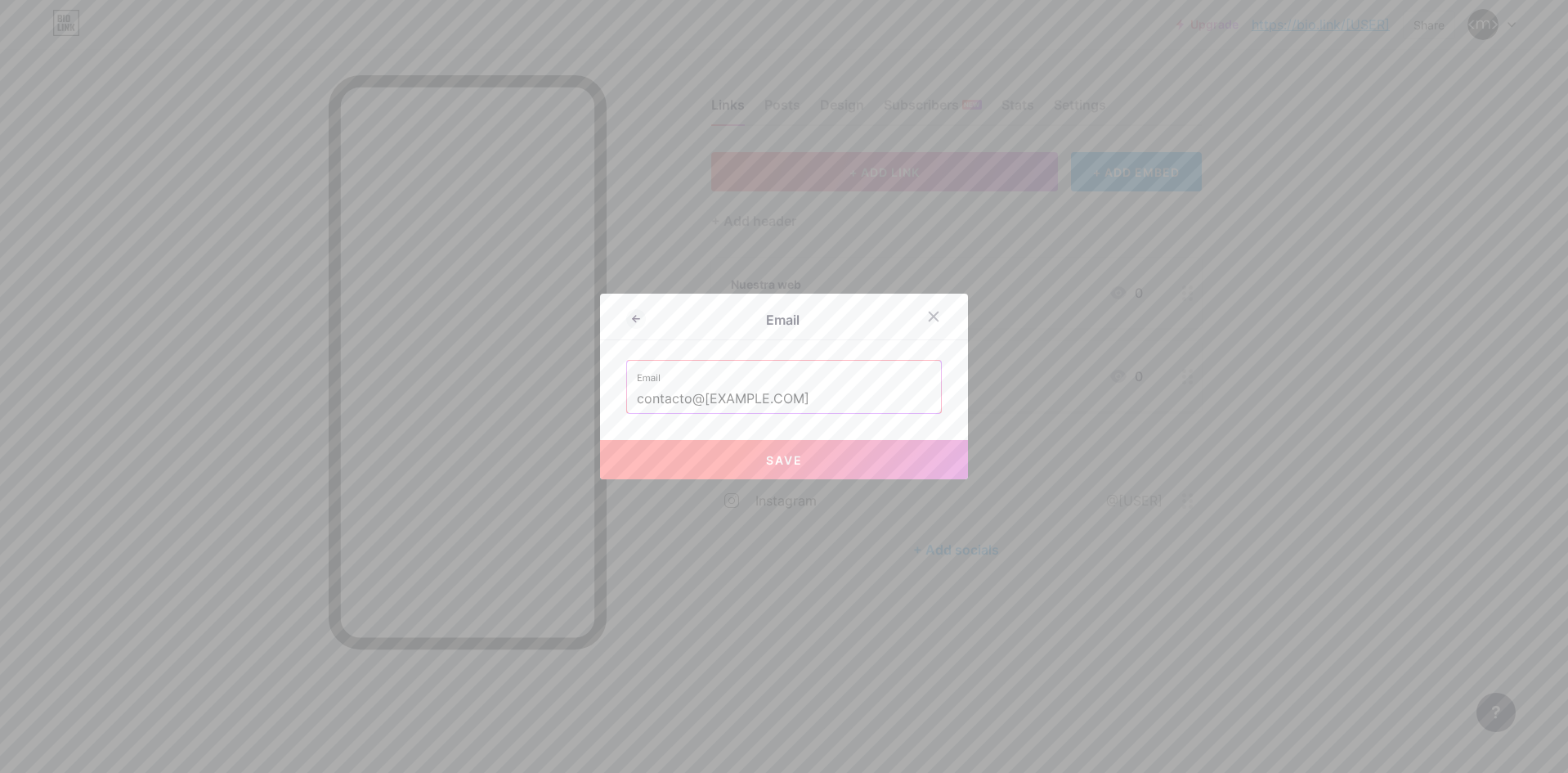 click on "Save" at bounding box center [784, 460] 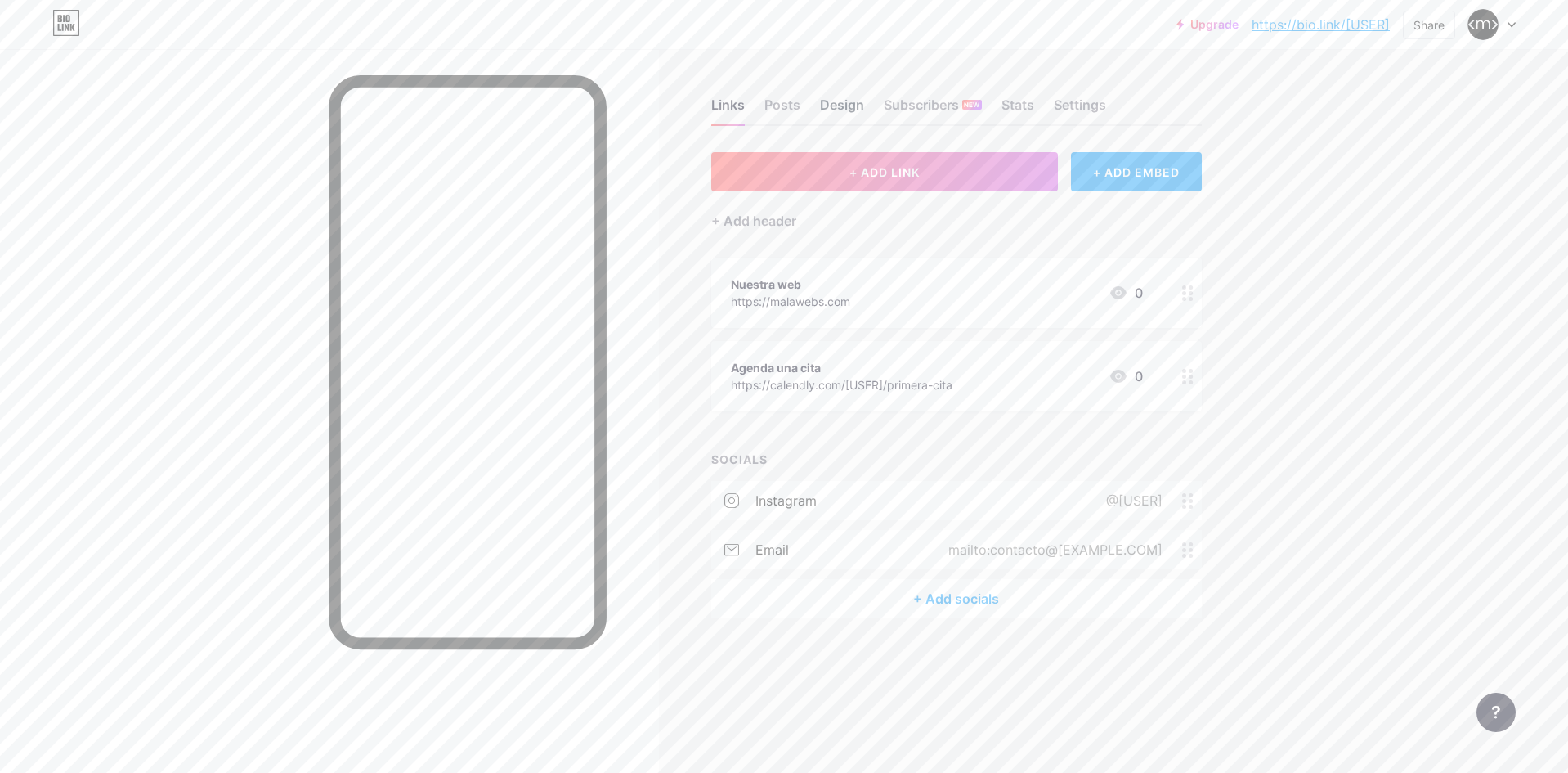 click on "Design" at bounding box center (842, 110) 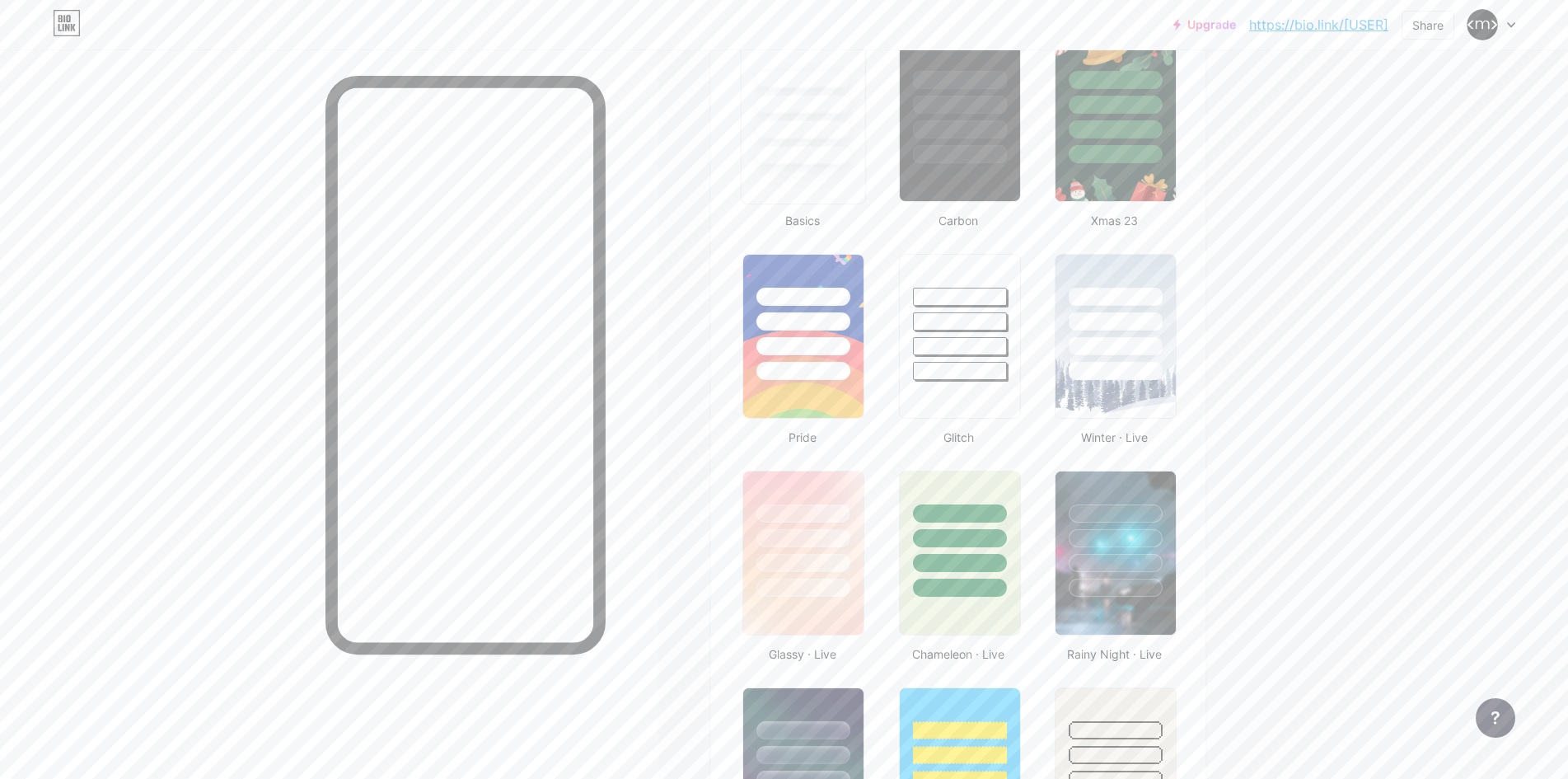 scroll, scrollTop: 165, scrollLeft: 0, axis: vertical 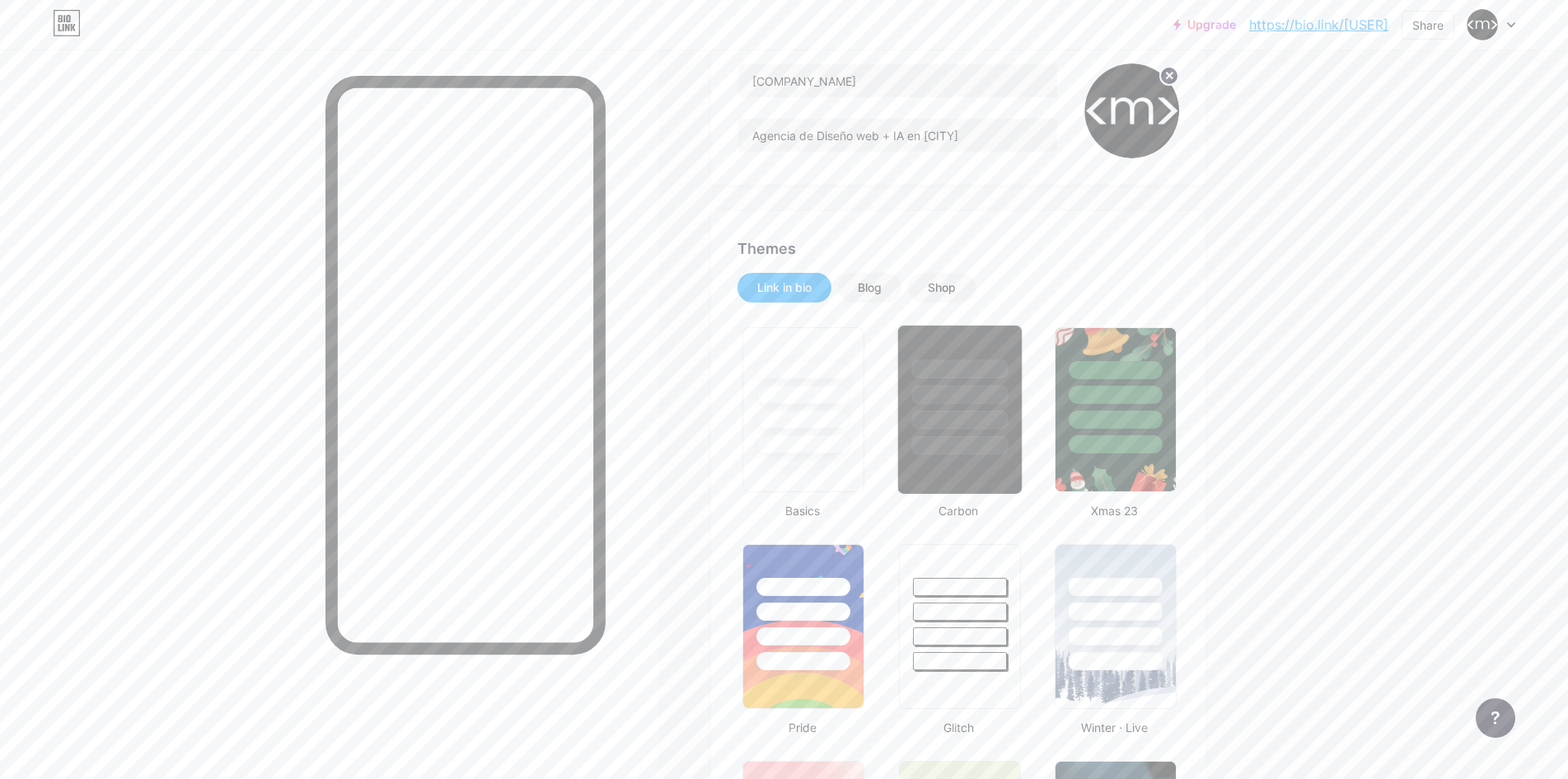 click at bounding box center (959, 390) 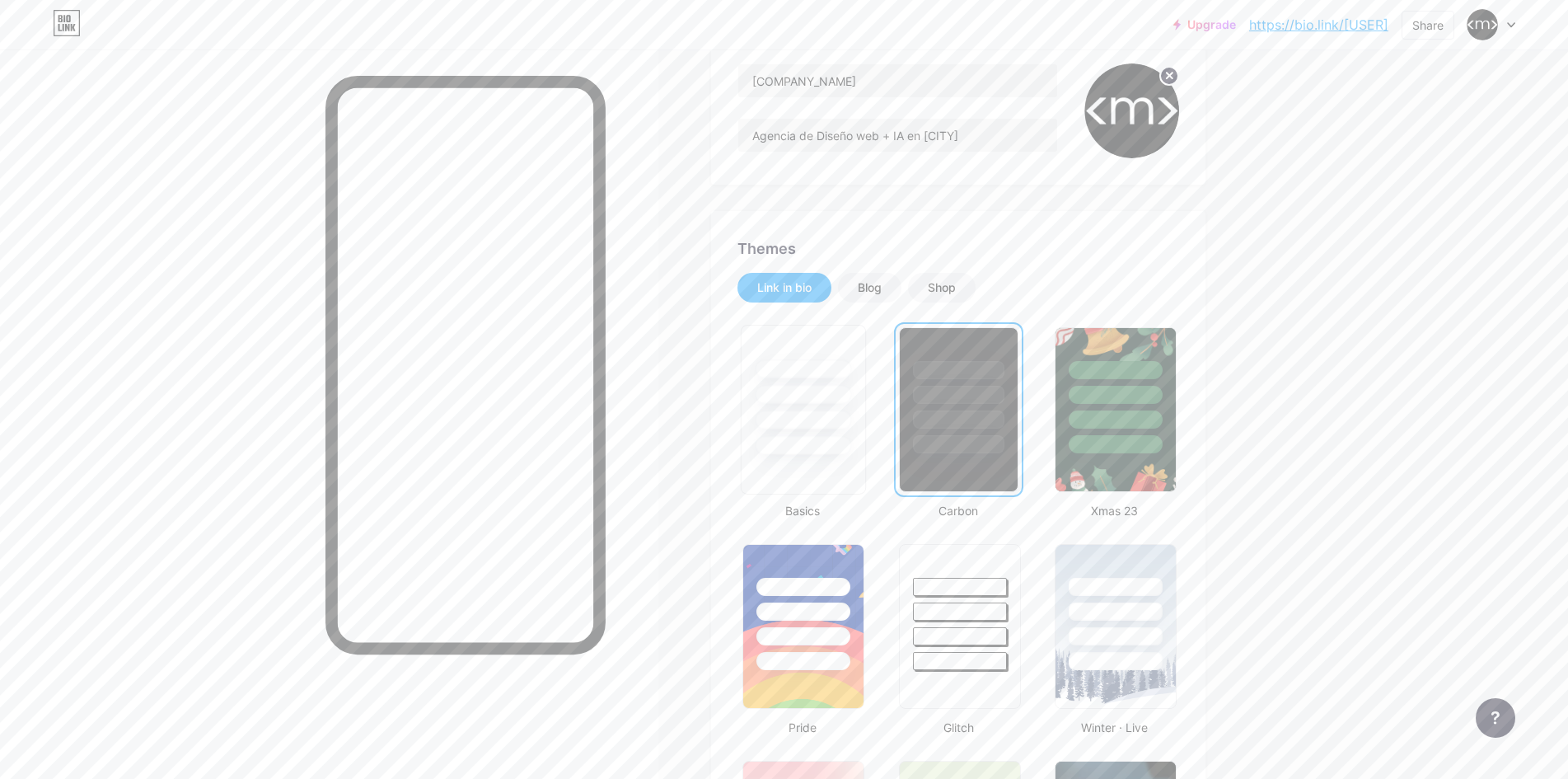 click at bounding box center [803, 390] 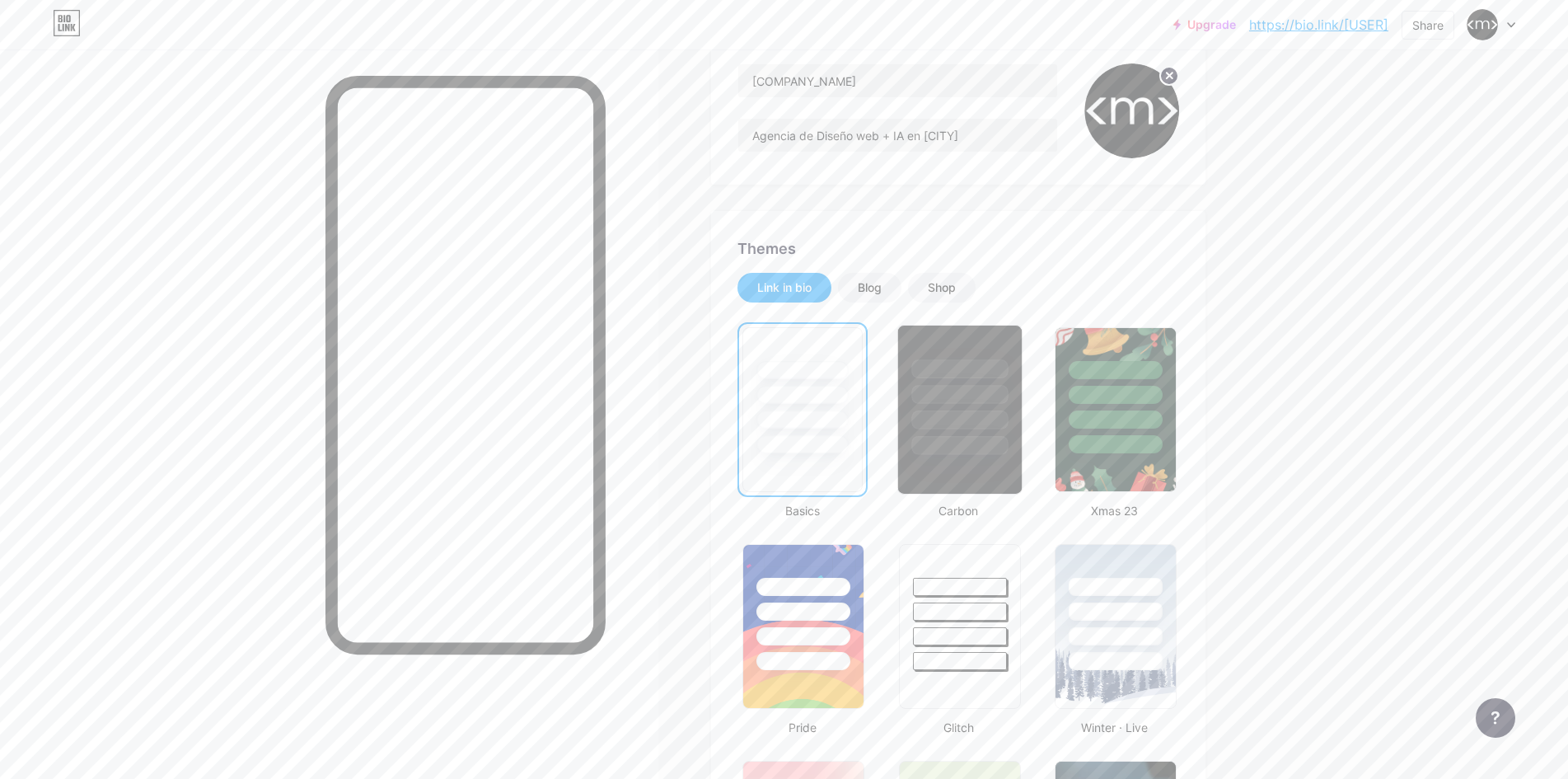 click at bounding box center (959, 445) 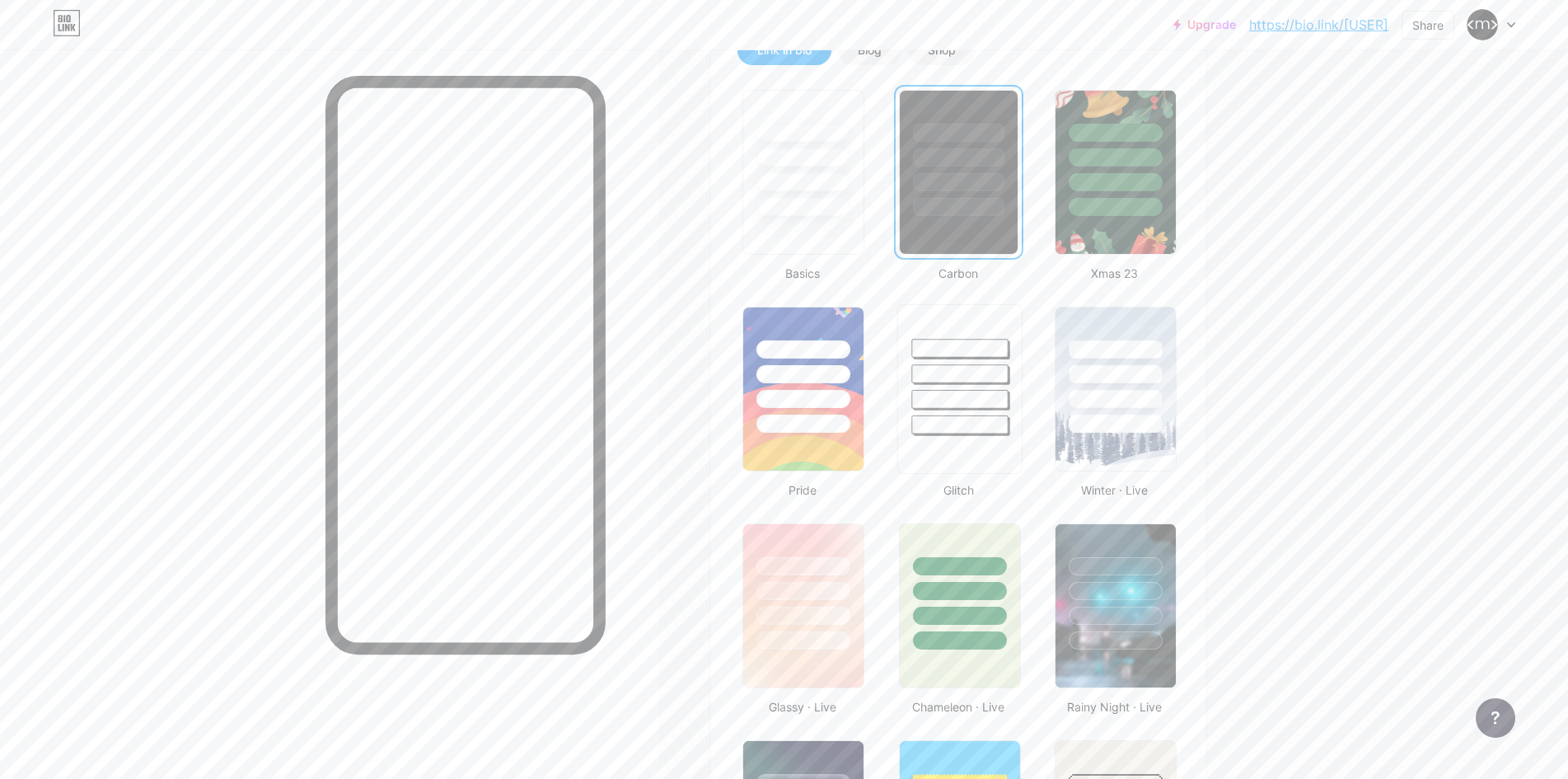 scroll, scrollTop: 412, scrollLeft: 0, axis: vertical 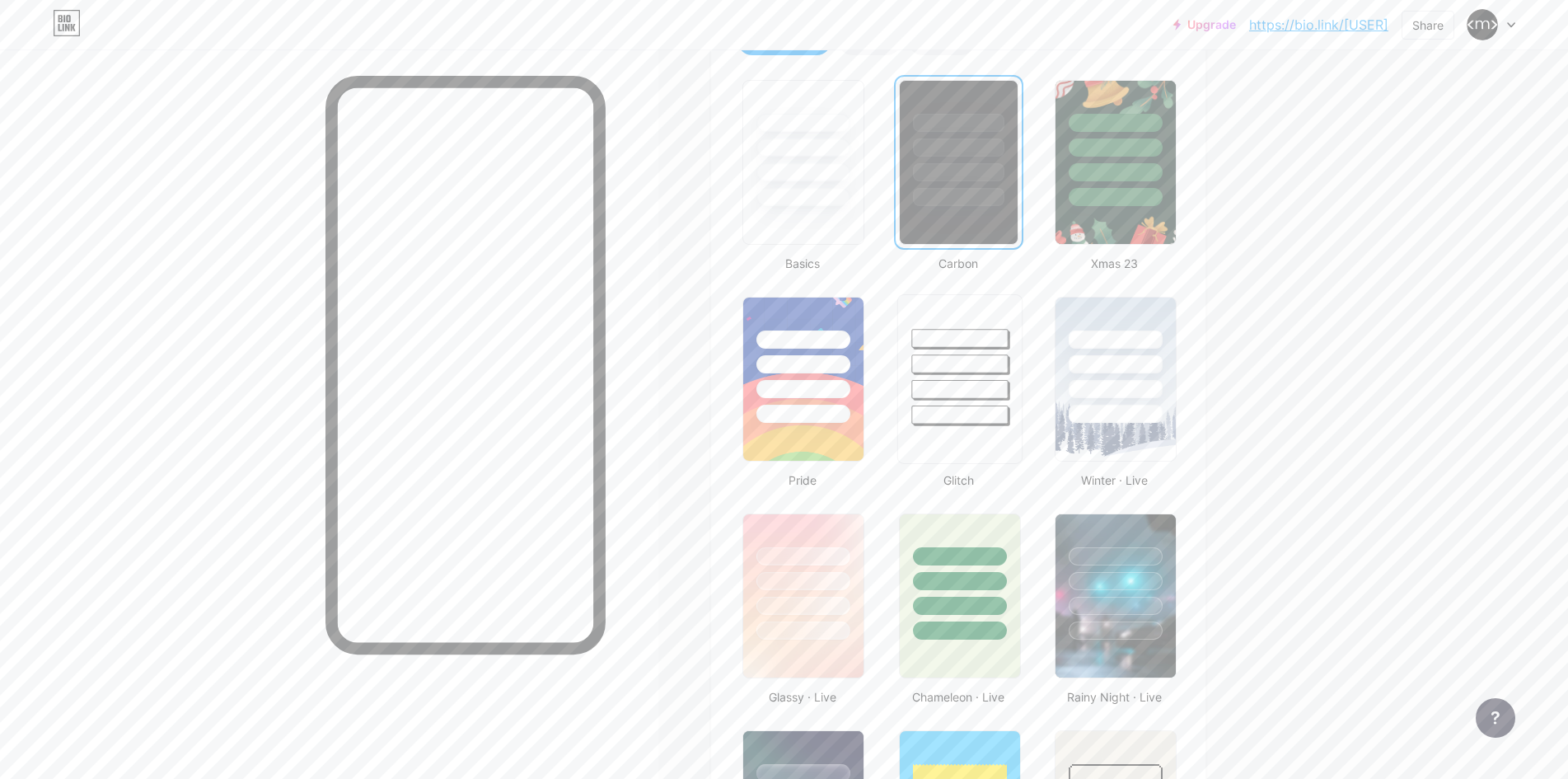 click at bounding box center [959, 359] 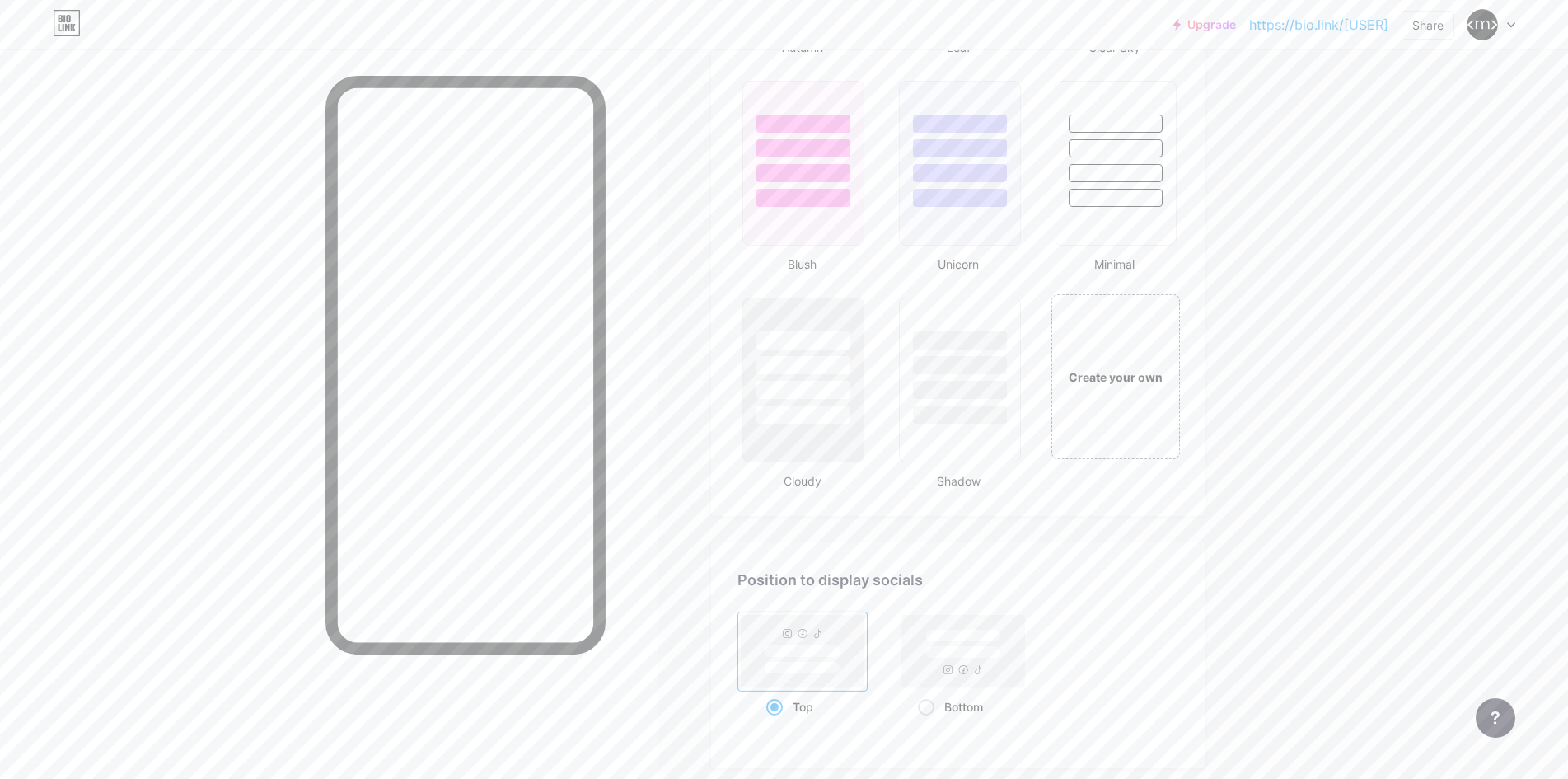 scroll, scrollTop: 1566, scrollLeft: 0, axis: vertical 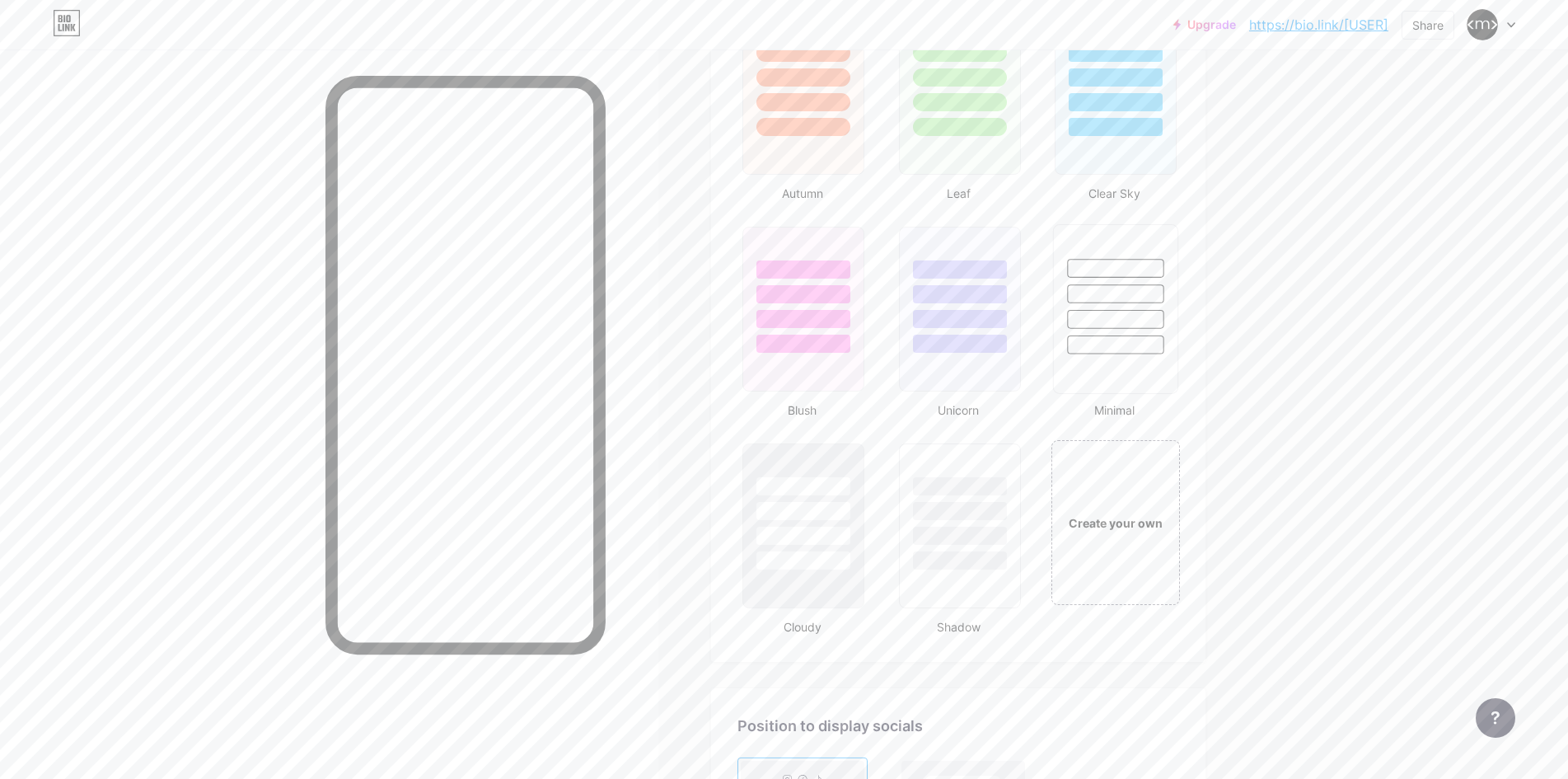 click at bounding box center (1115, 345) 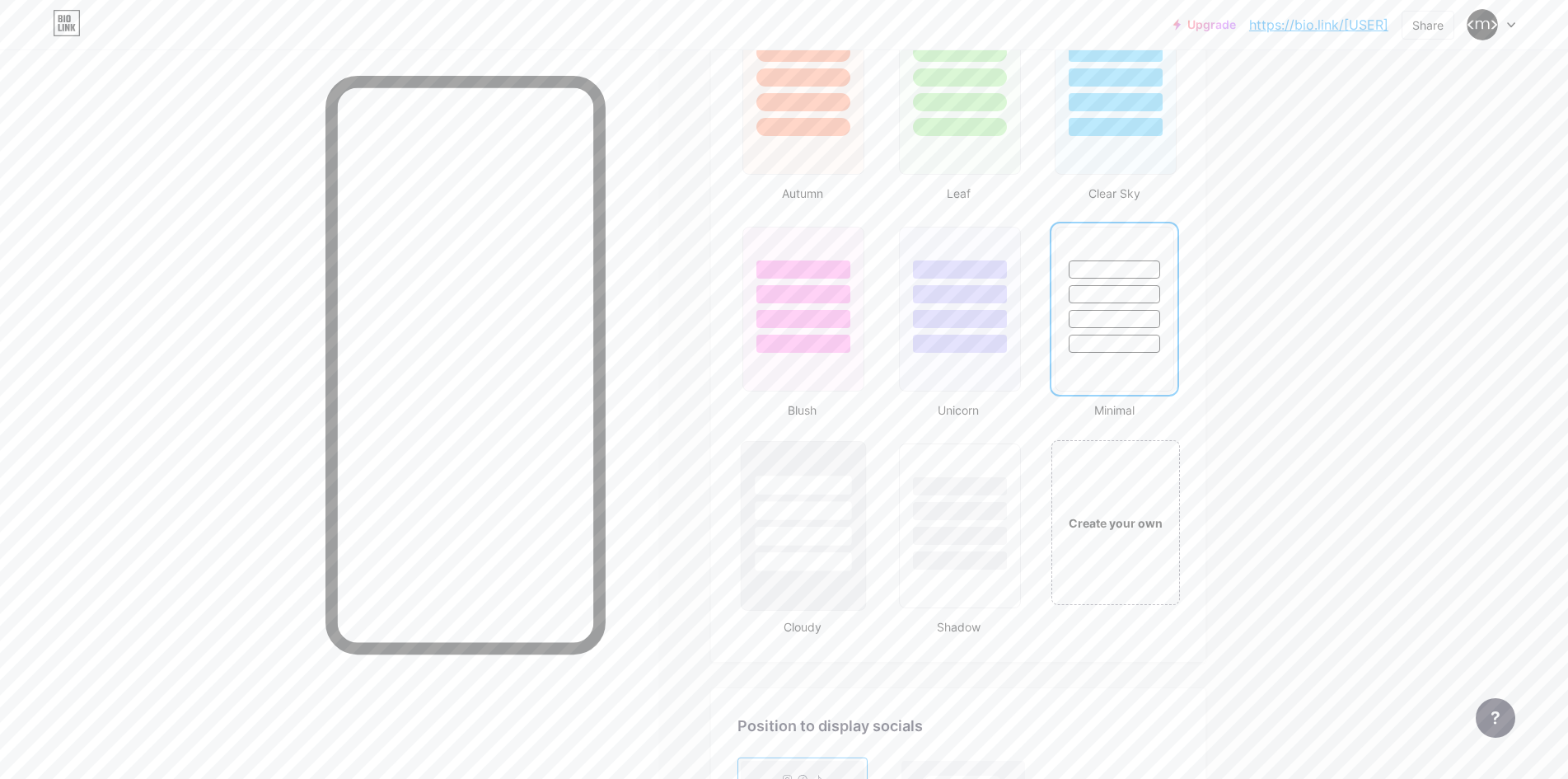 click at bounding box center [803, 506] 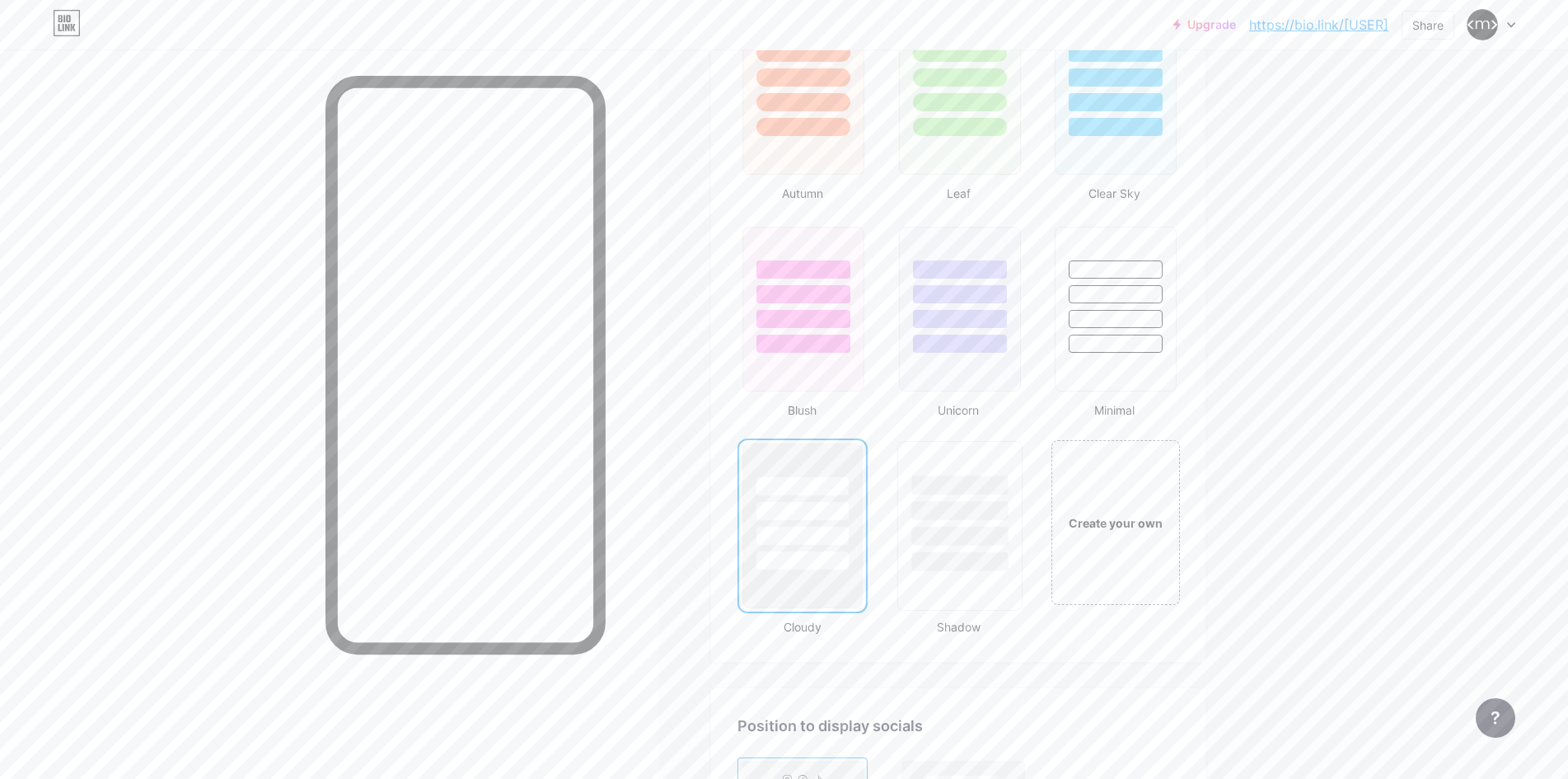 click at bounding box center (959, 561) 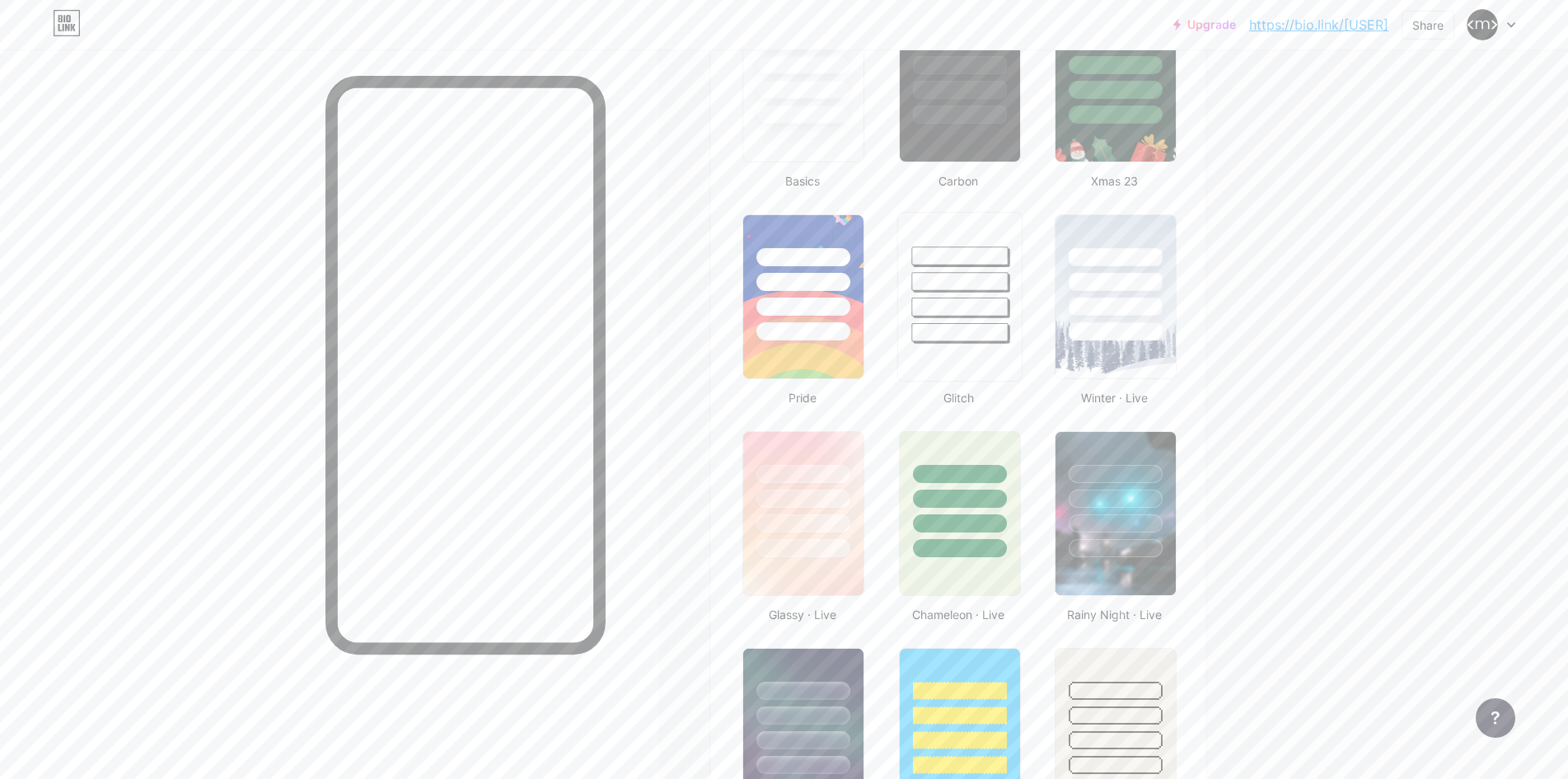 scroll, scrollTop: 82, scrollLeft: 0, axis: vertical 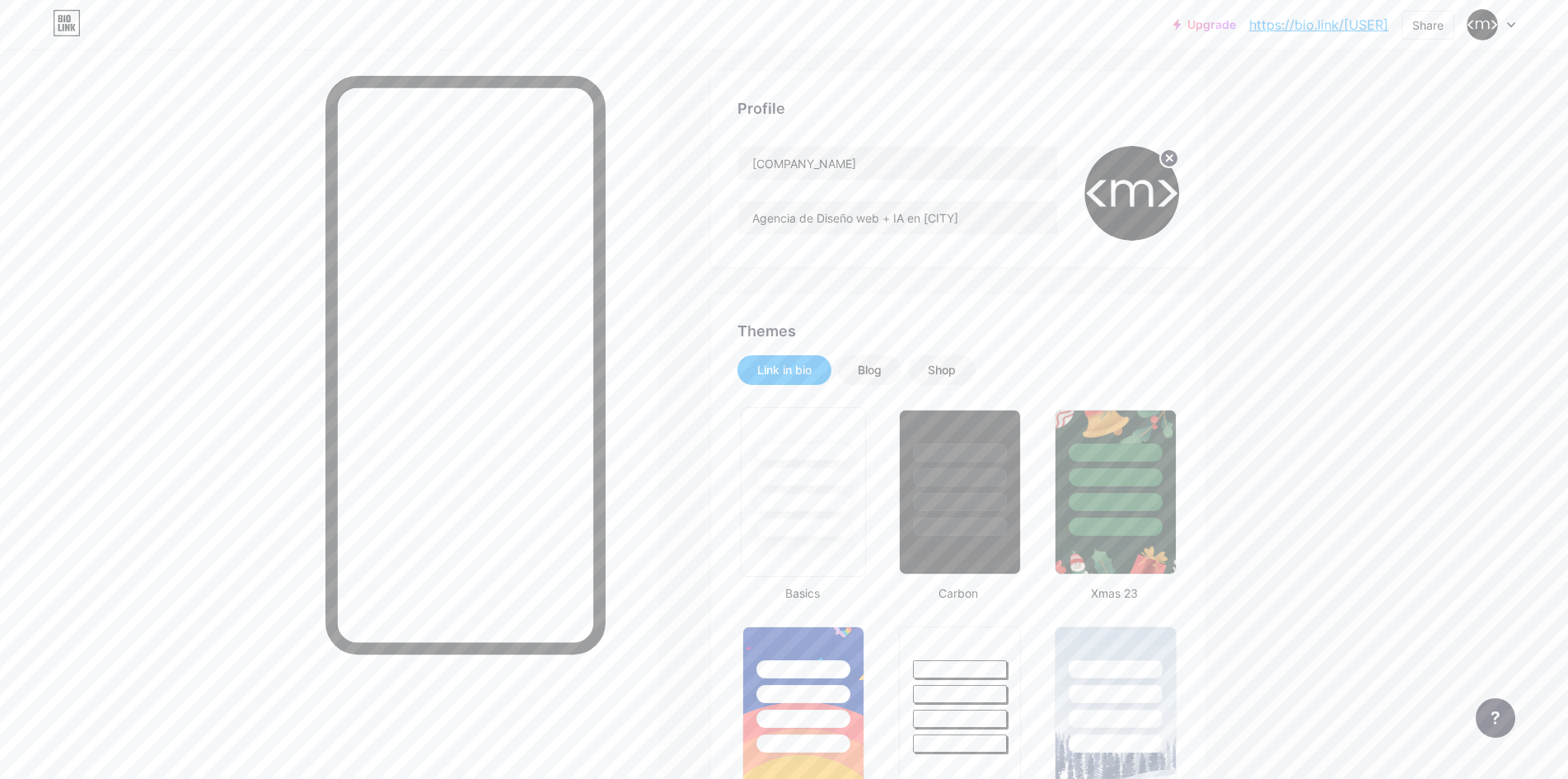 click at bounding box center (803, 476) 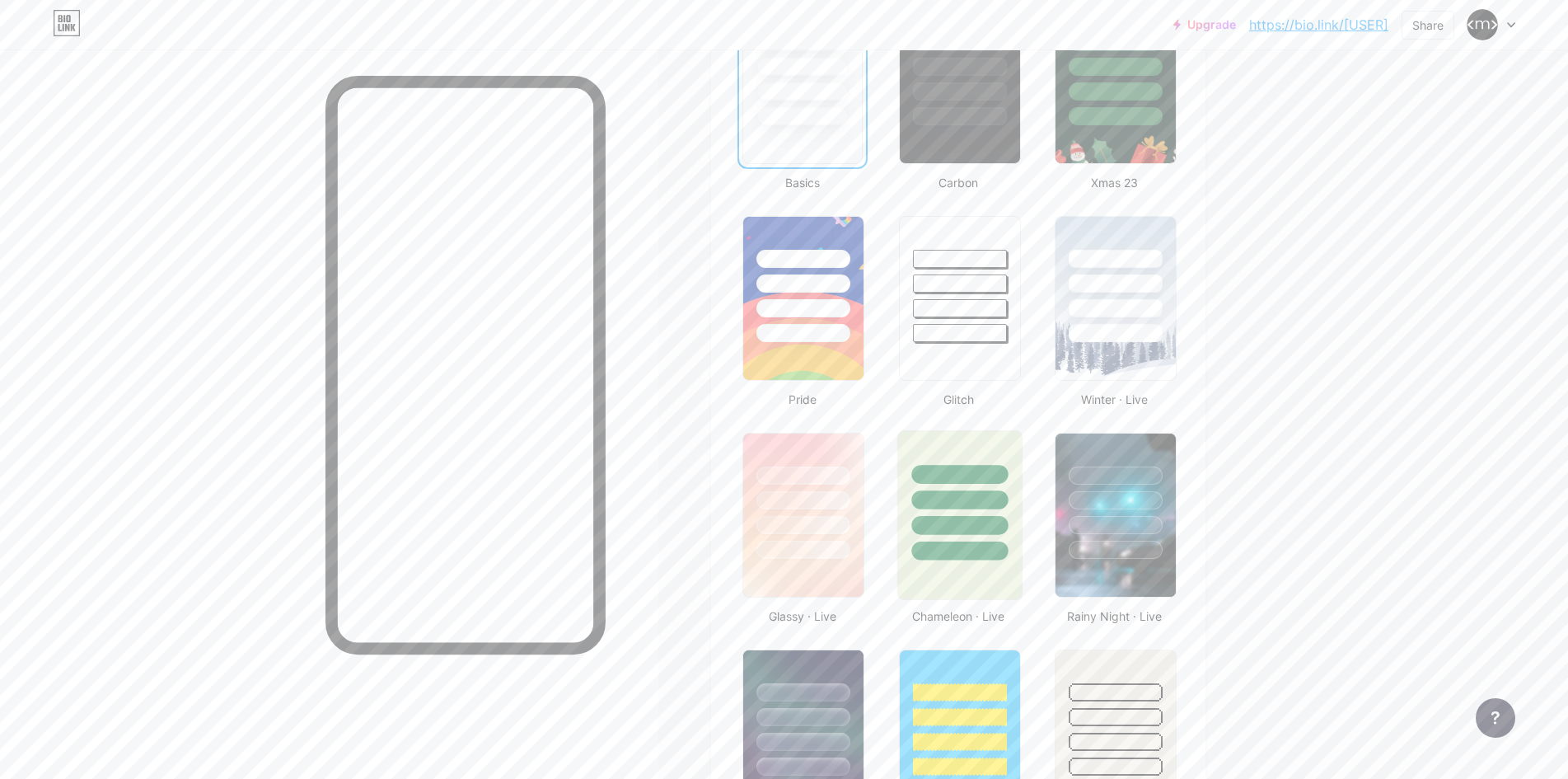 scroll, scrollTop: 495, scrollLeft: 0, axis: vertical 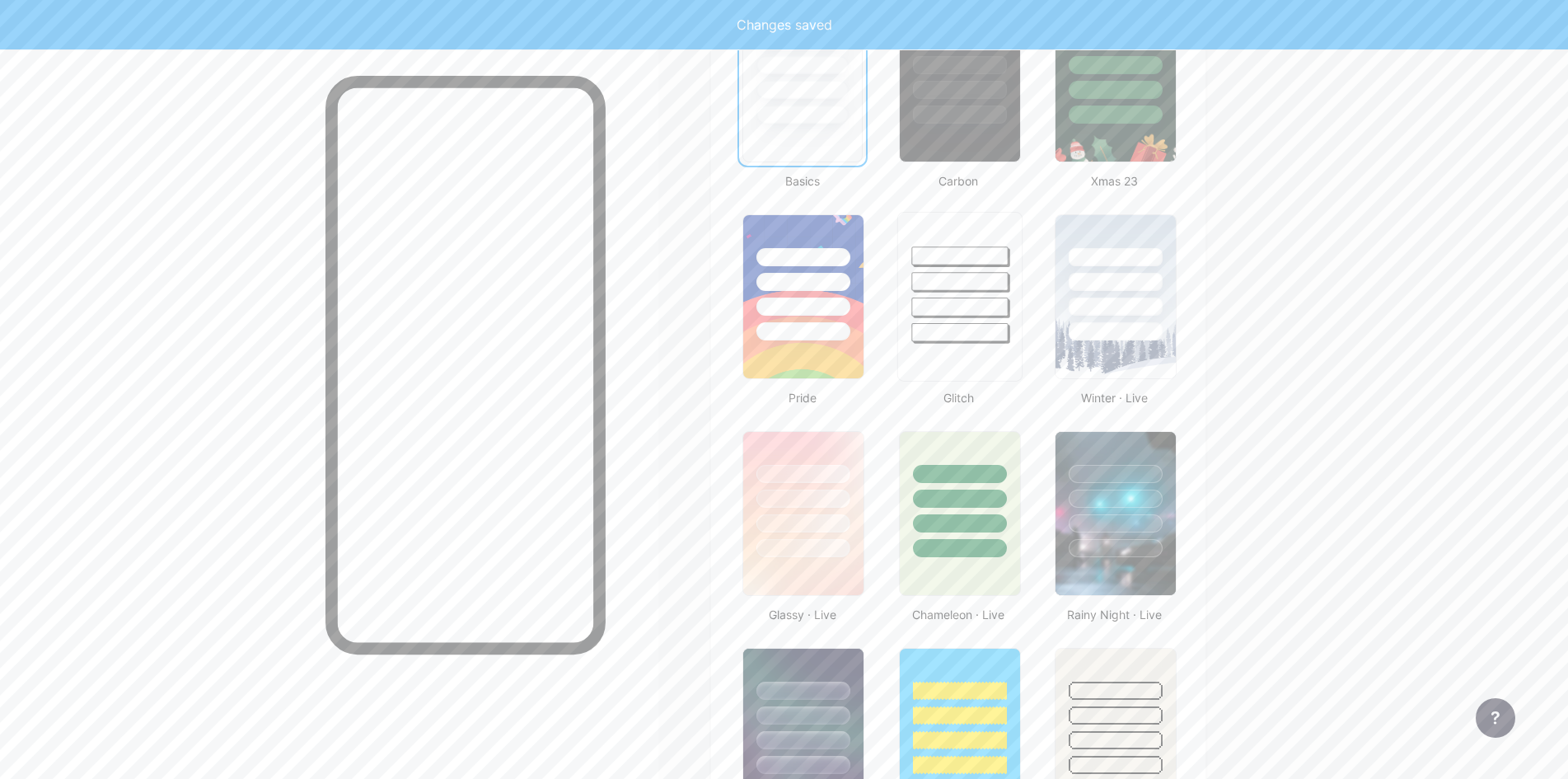 click at bounding box center [959, 332] 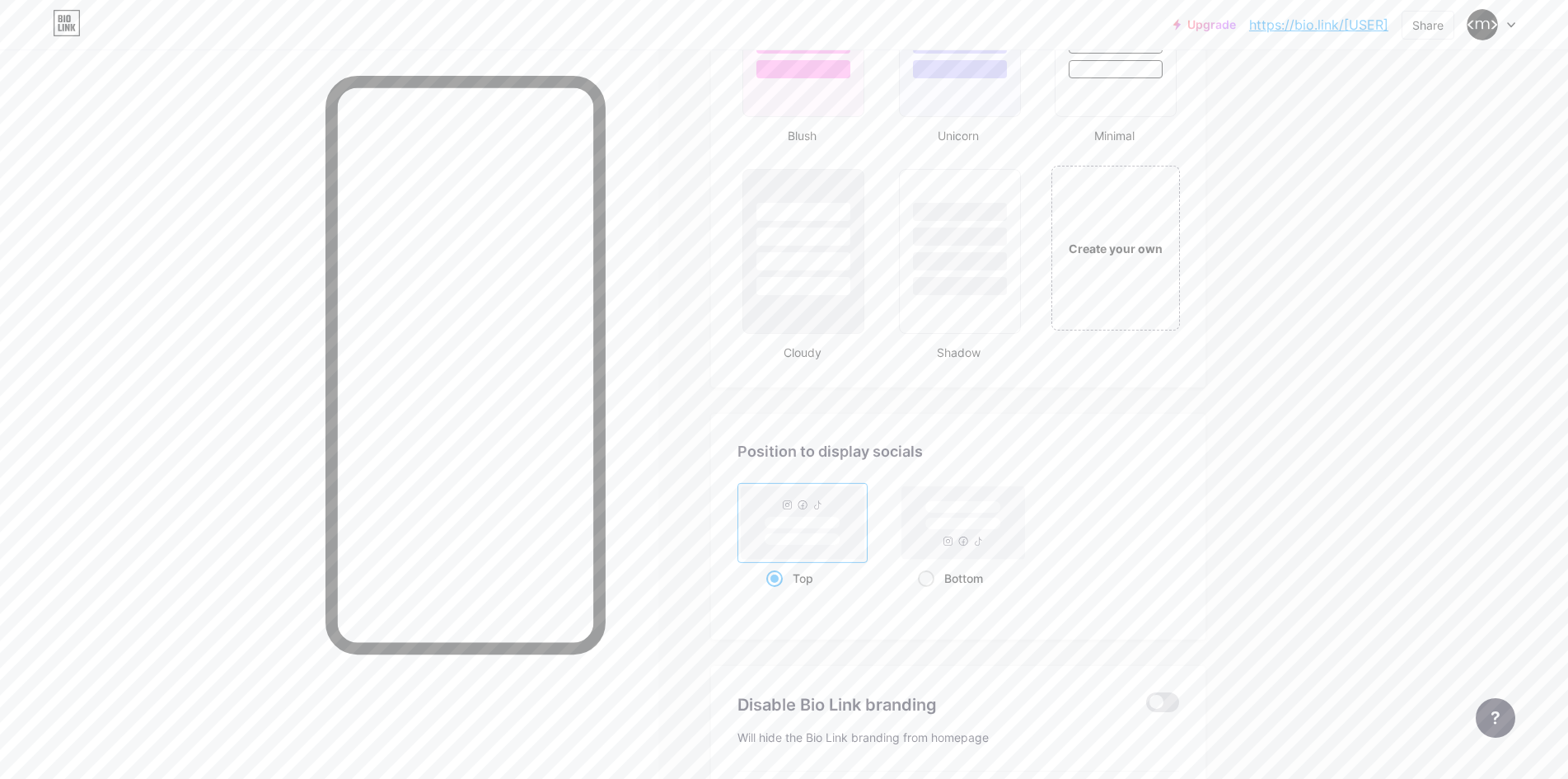 scroll, scrollTop: 2021, scrollLeft: 0, axis: vertical 